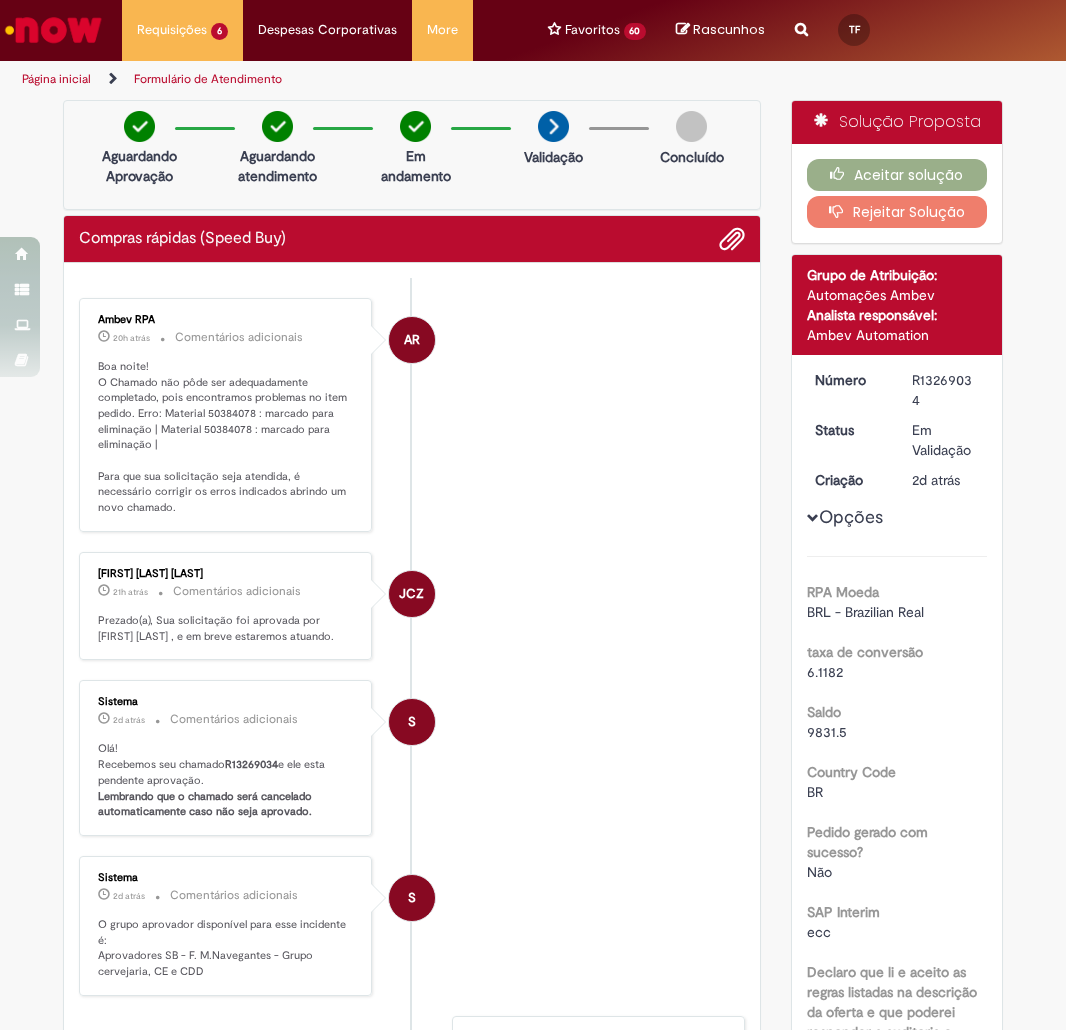 scroll, scrollTop: 0, scrollLeft: 0, axis: both 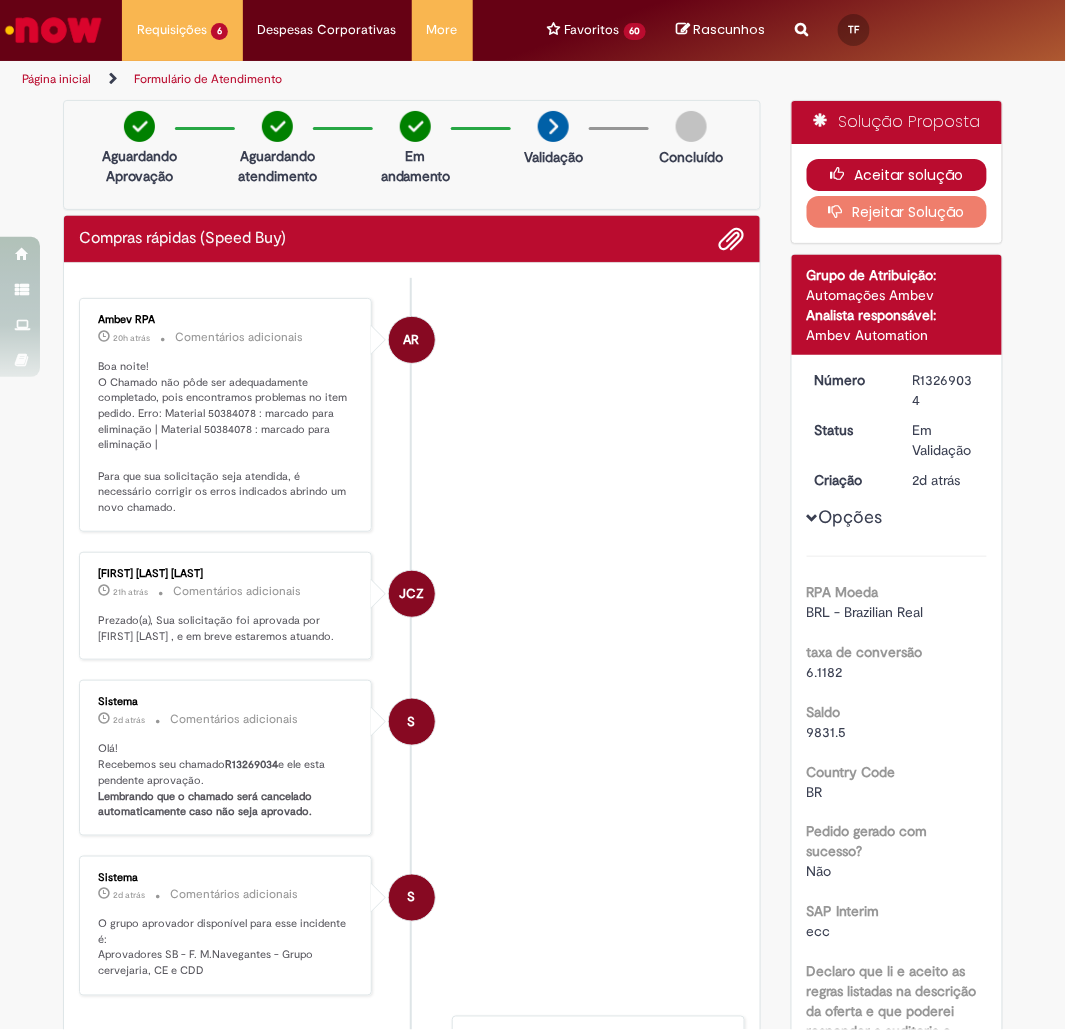click on "Aceitar solução" at bounding box center (897, 175) 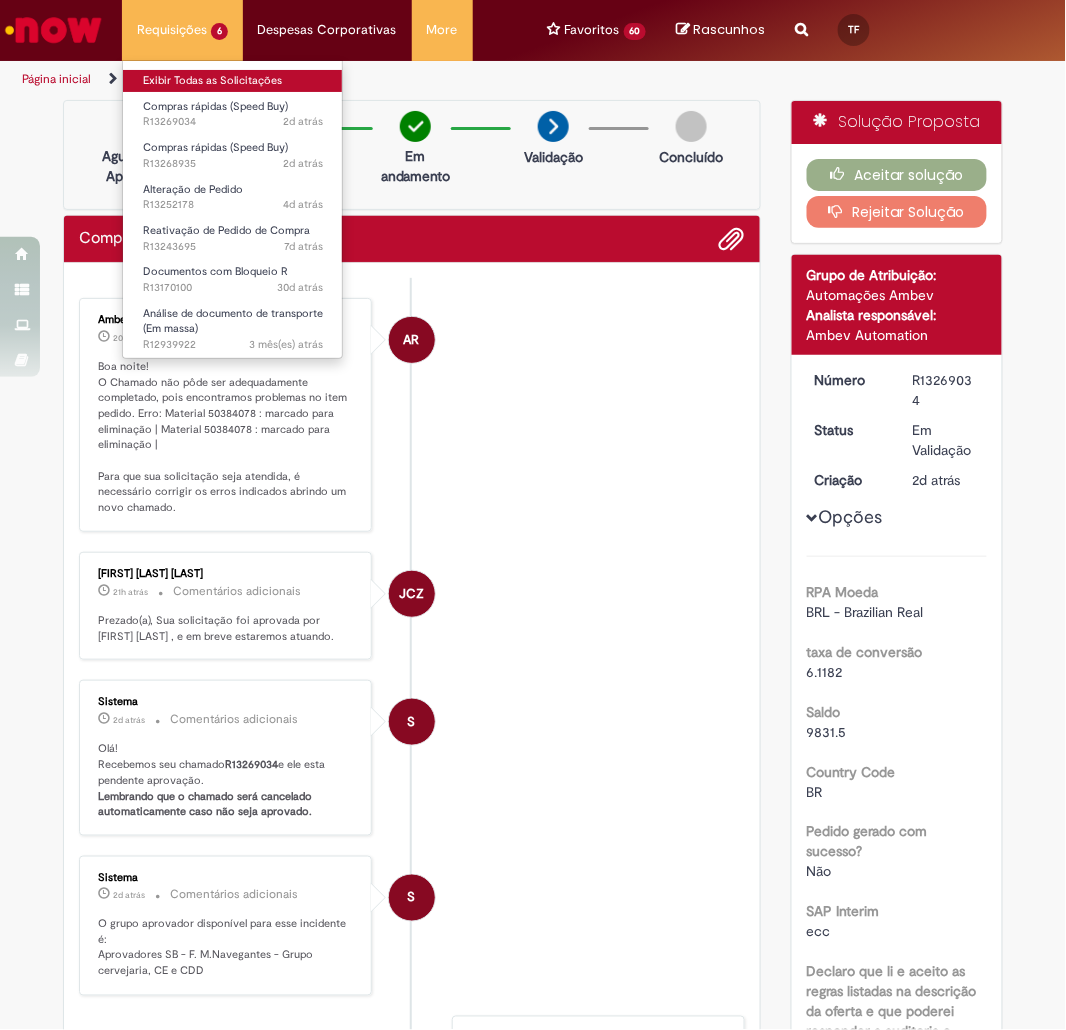 click on "Exibir Todas as Solicitações" at bounding box center (233, 81) 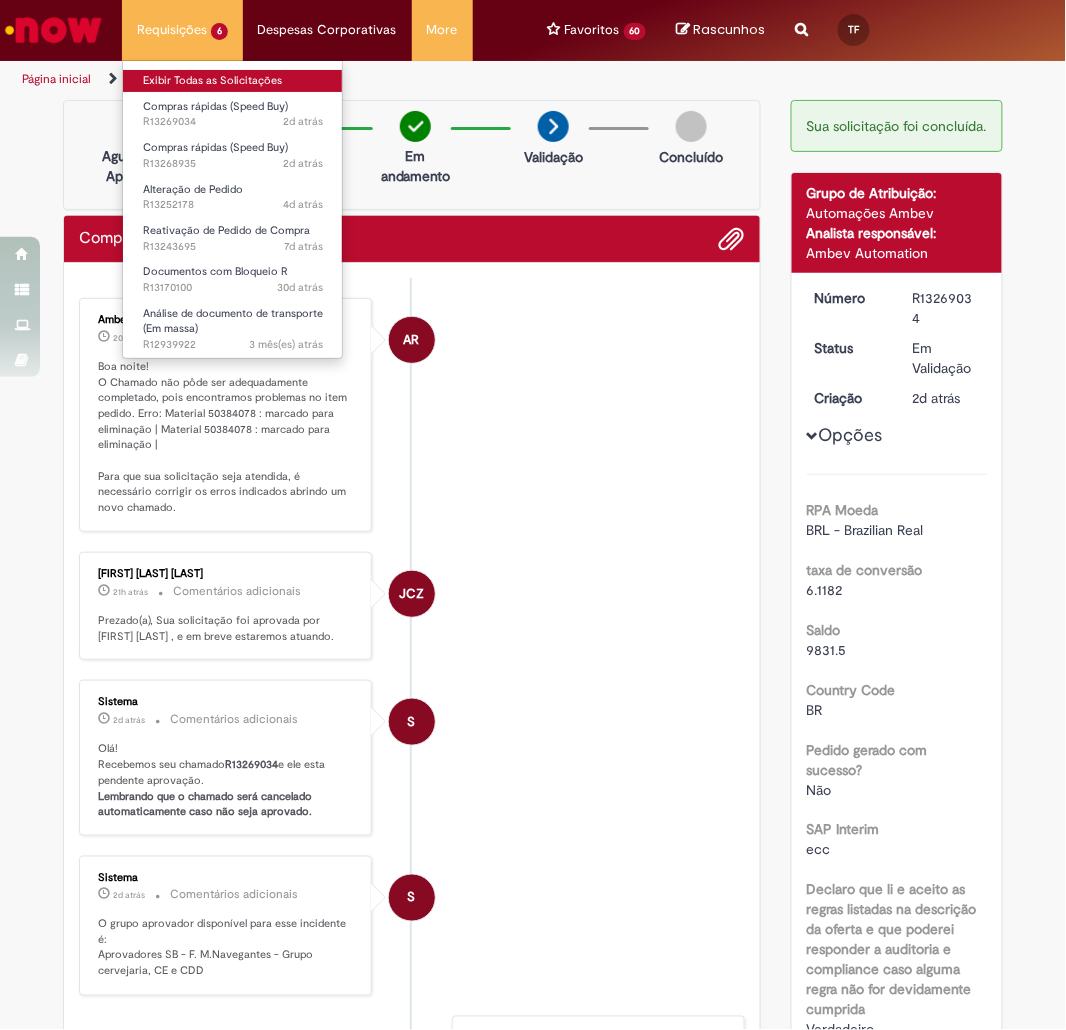 click on "Exibir Todas as Solicitações" at bounding box center [233, 81] 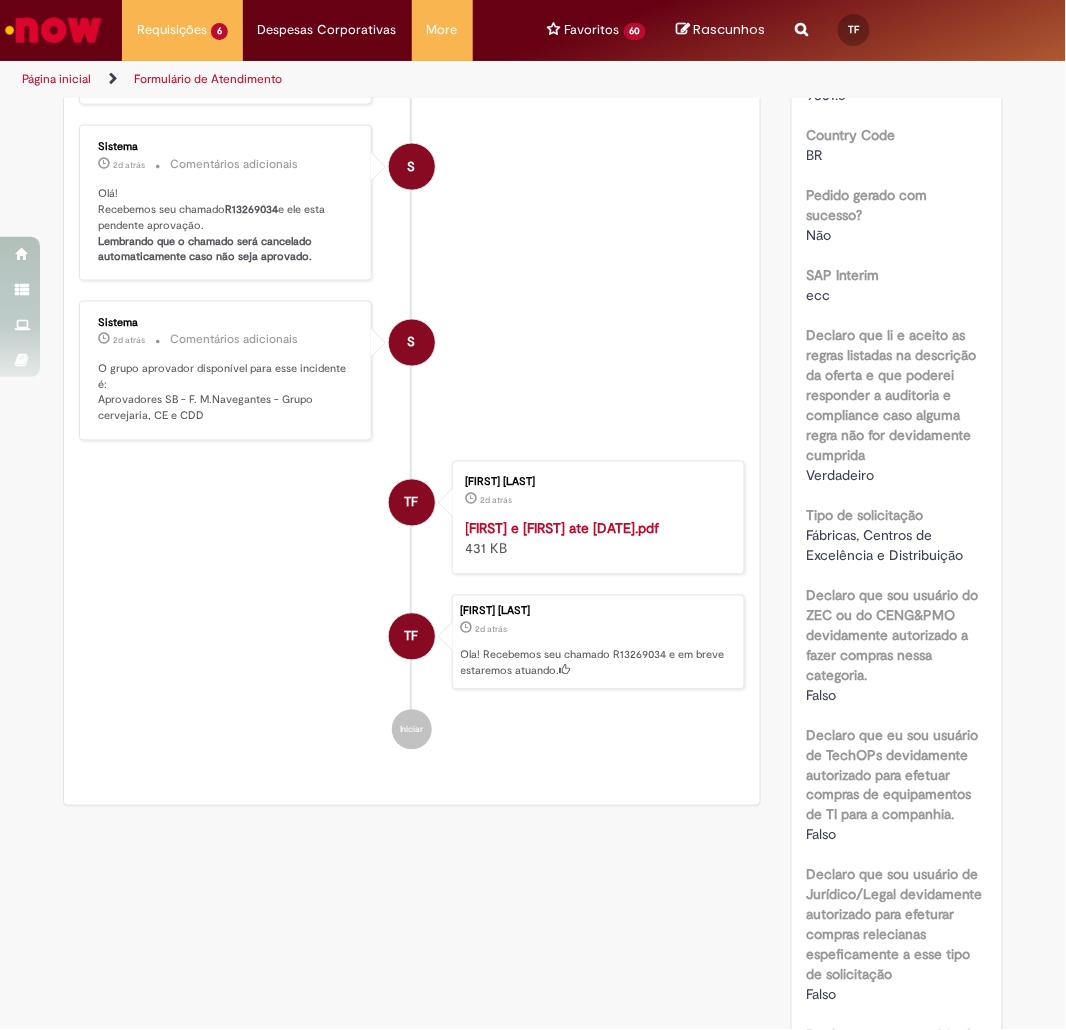 scroll, scrollTop: 111, scrollLeft: 0, axis: vertical 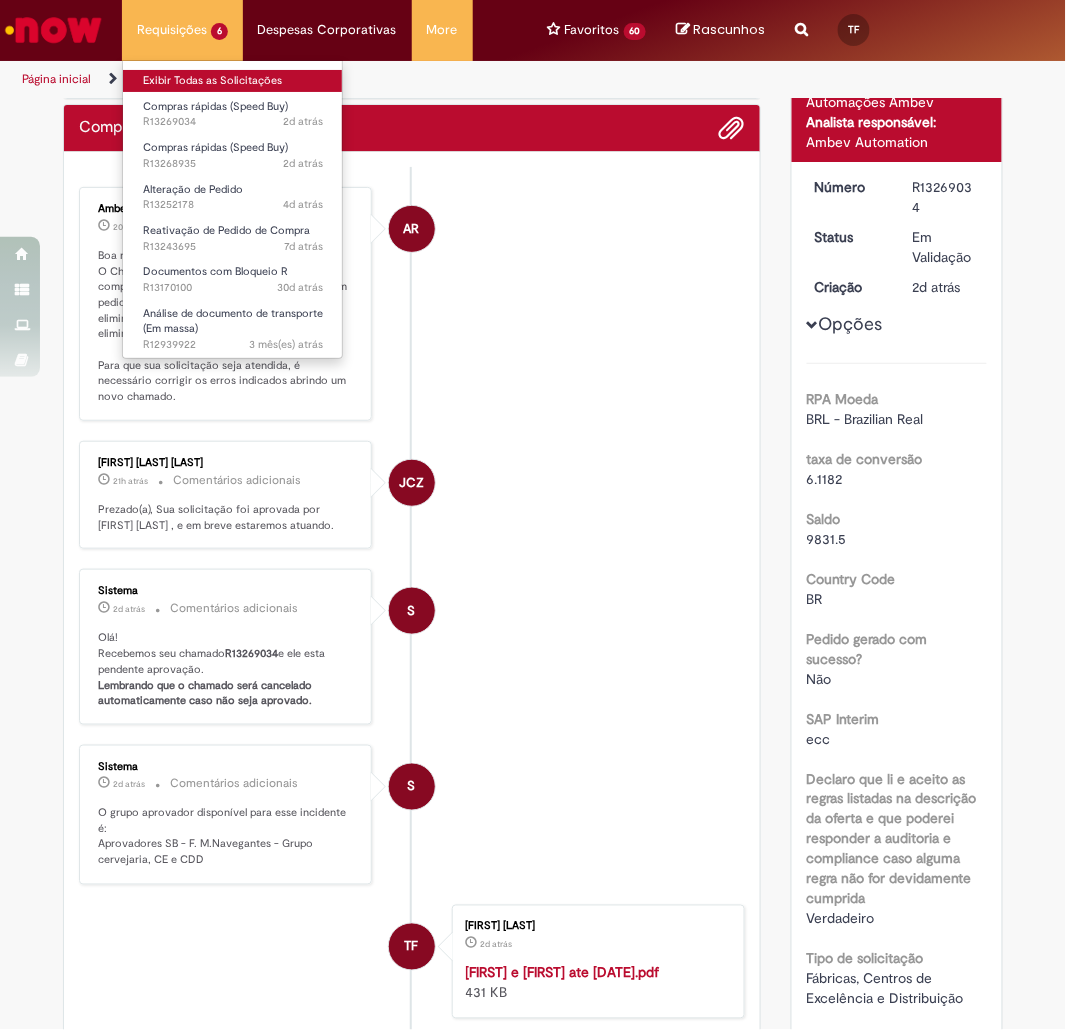 click on "Exibir Todas as Solicitações" at bounding box center [233, 81] 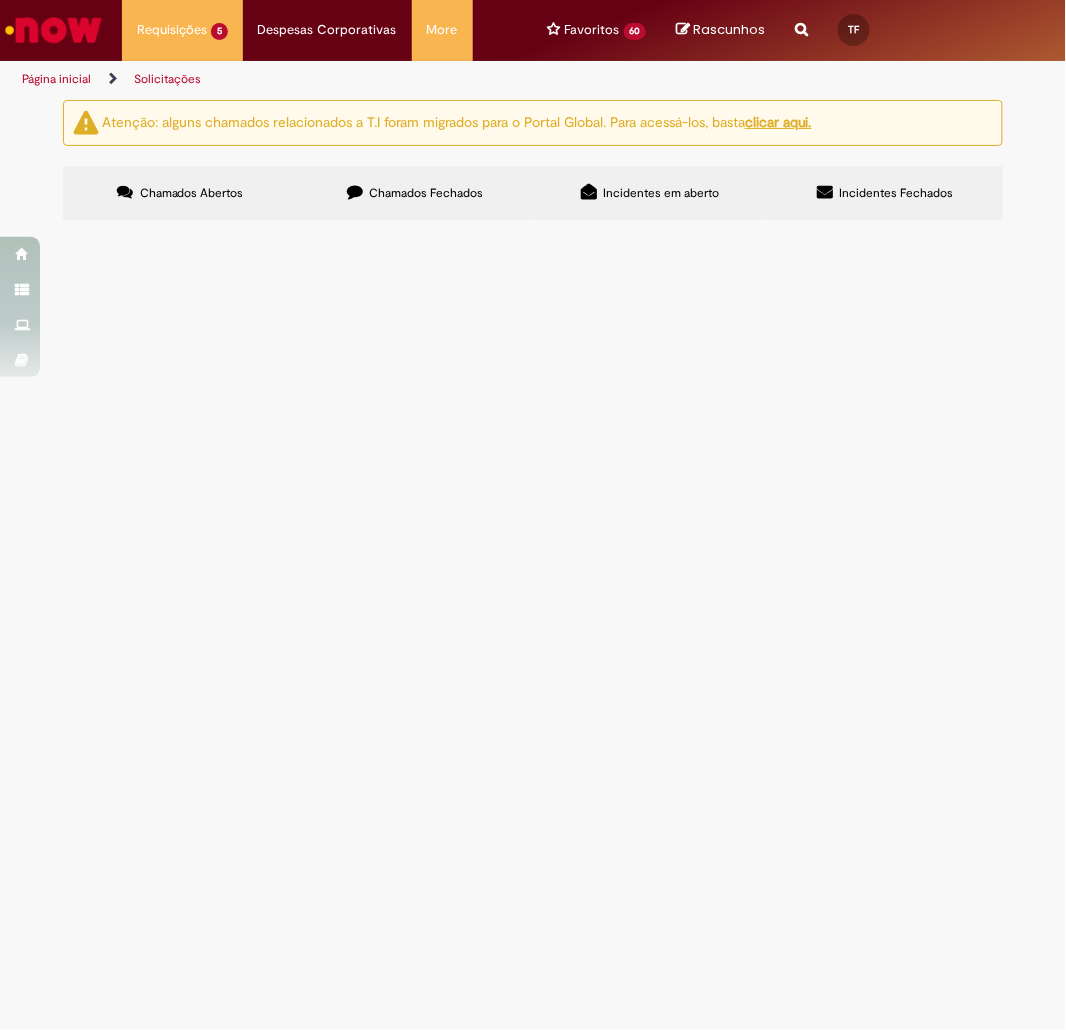 scroll, scrollTop: 0, scrollLeft: 0, axis: both 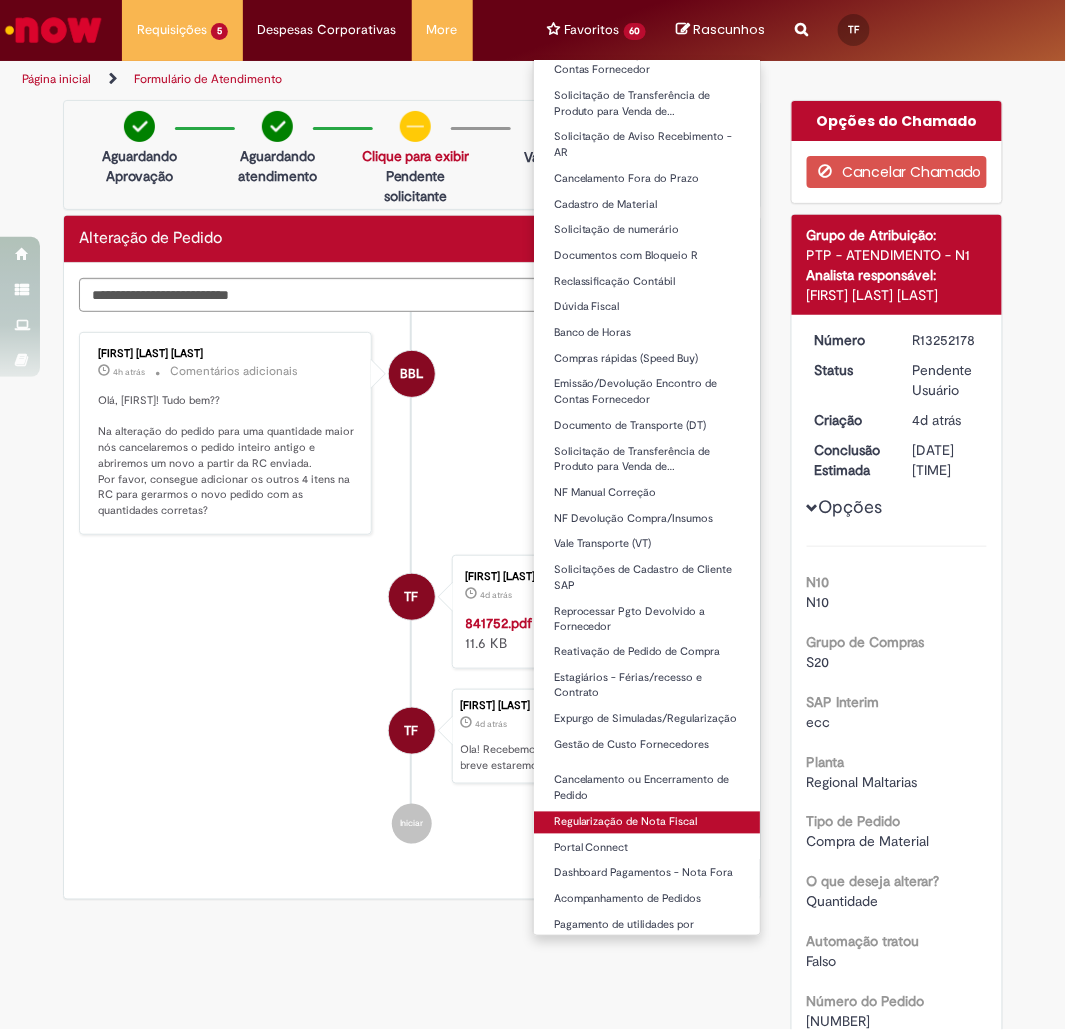 click on "Regularização de Nota Fiscal" at bounding box center [647, 823] 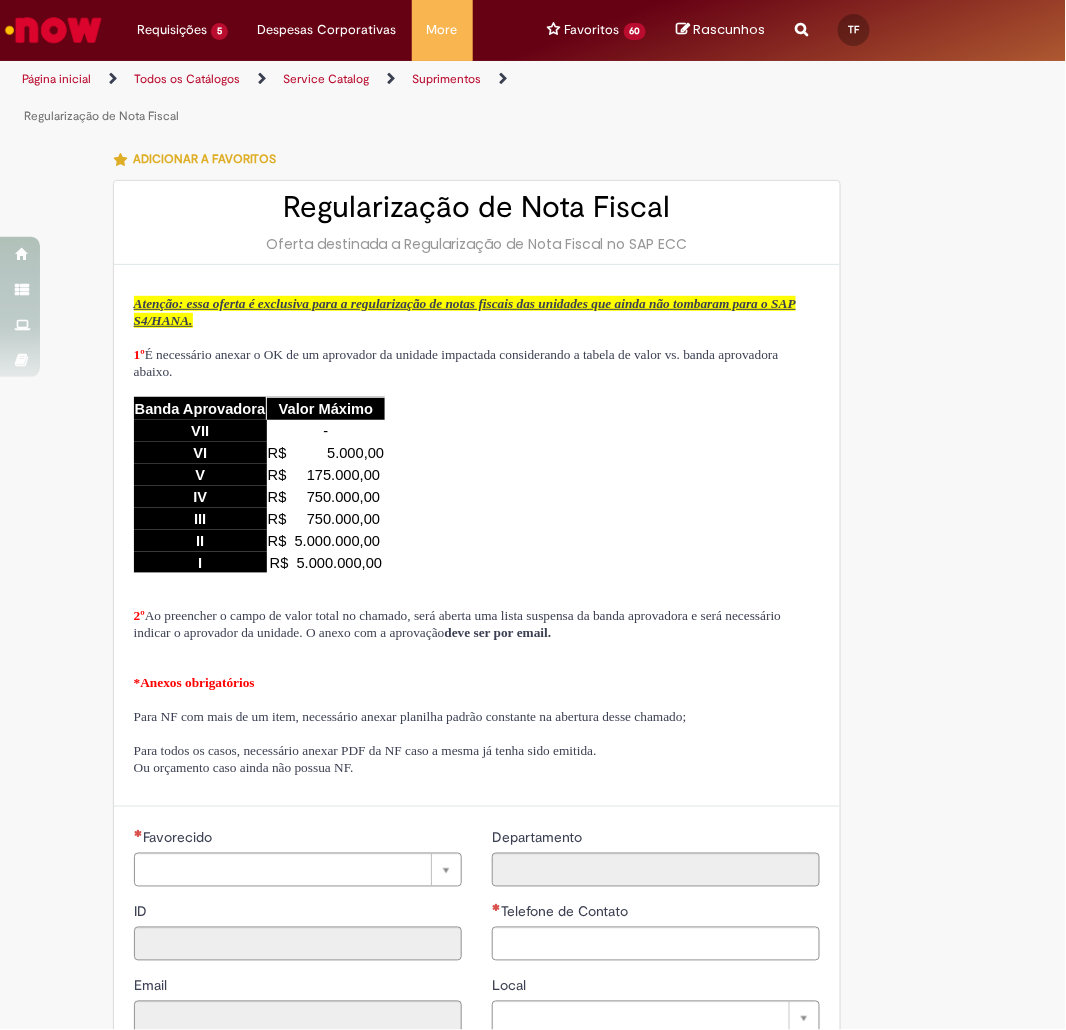 type on "********" 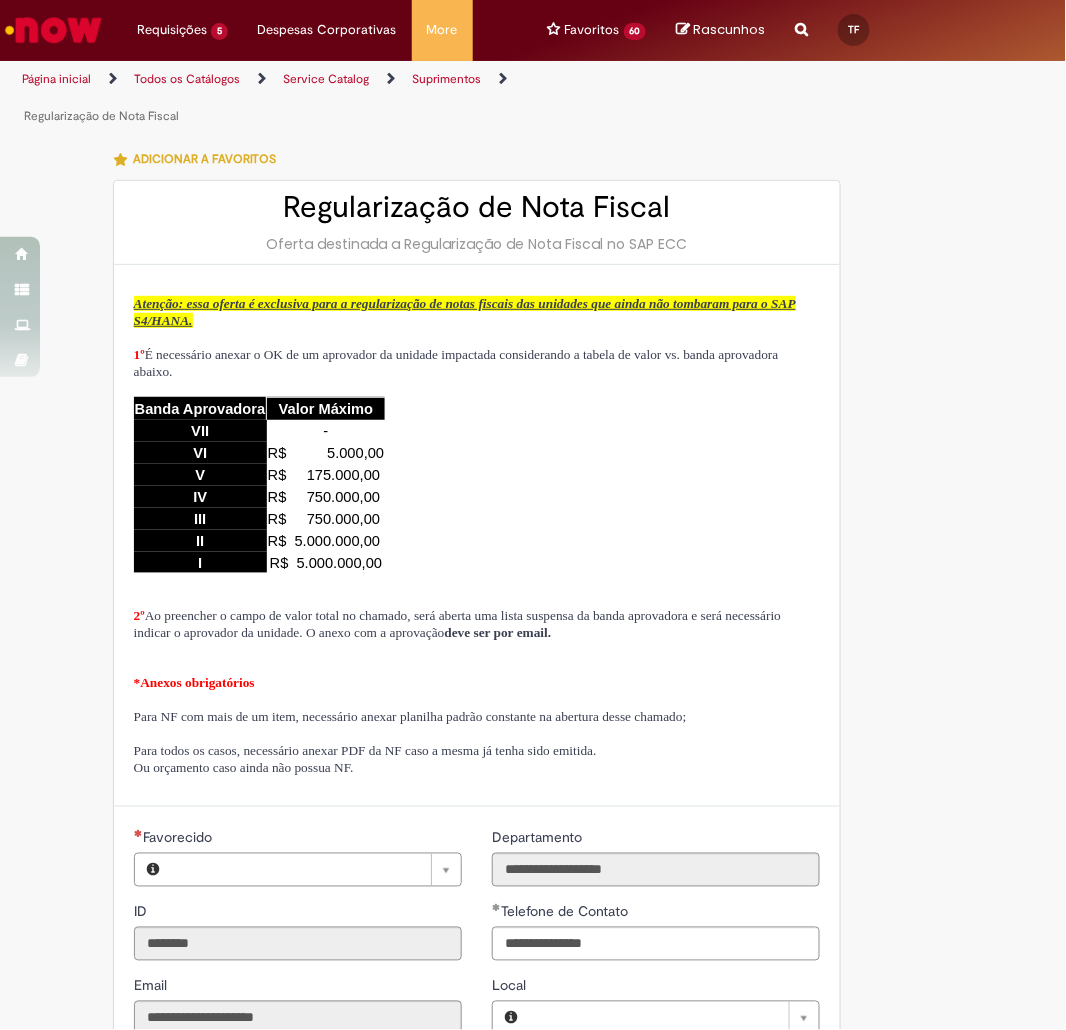 type on "**********" 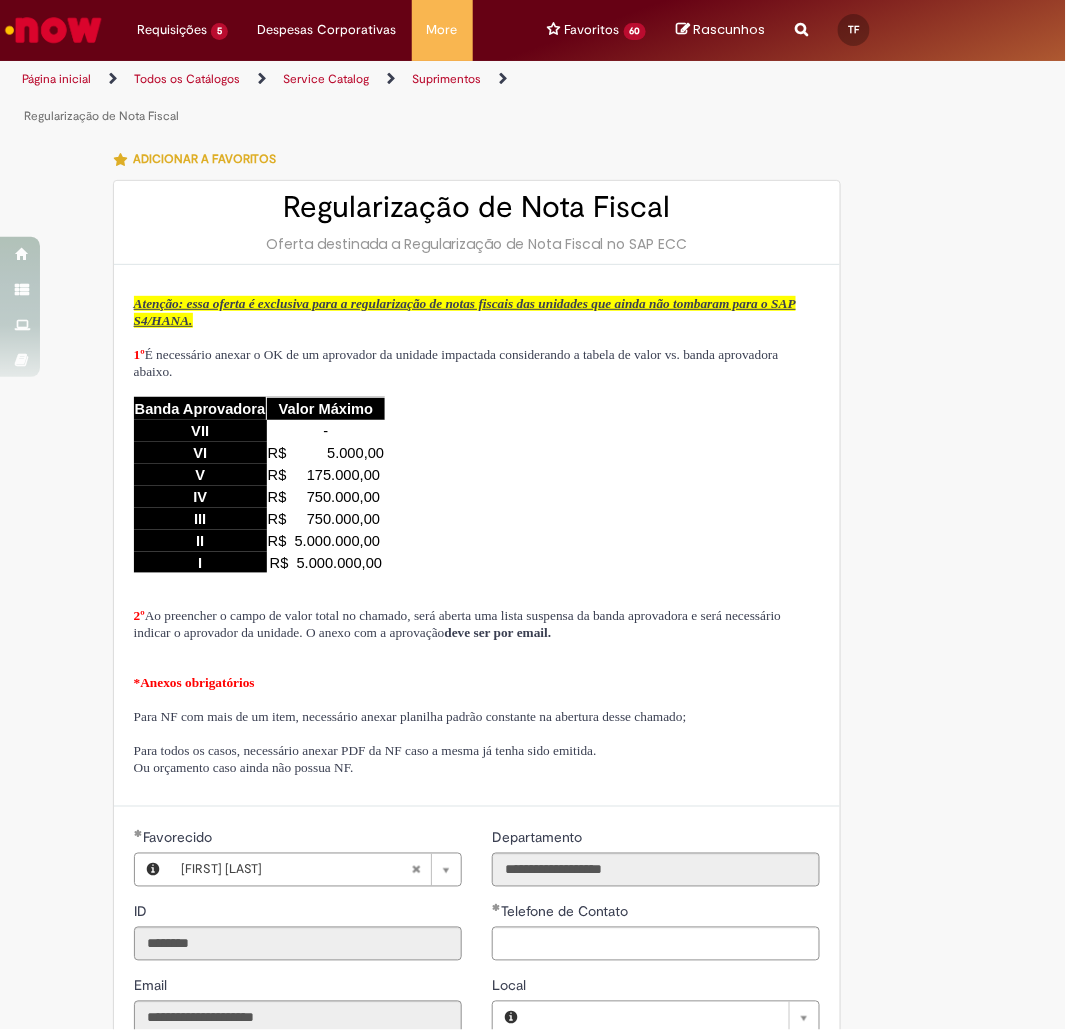 type on "**********" 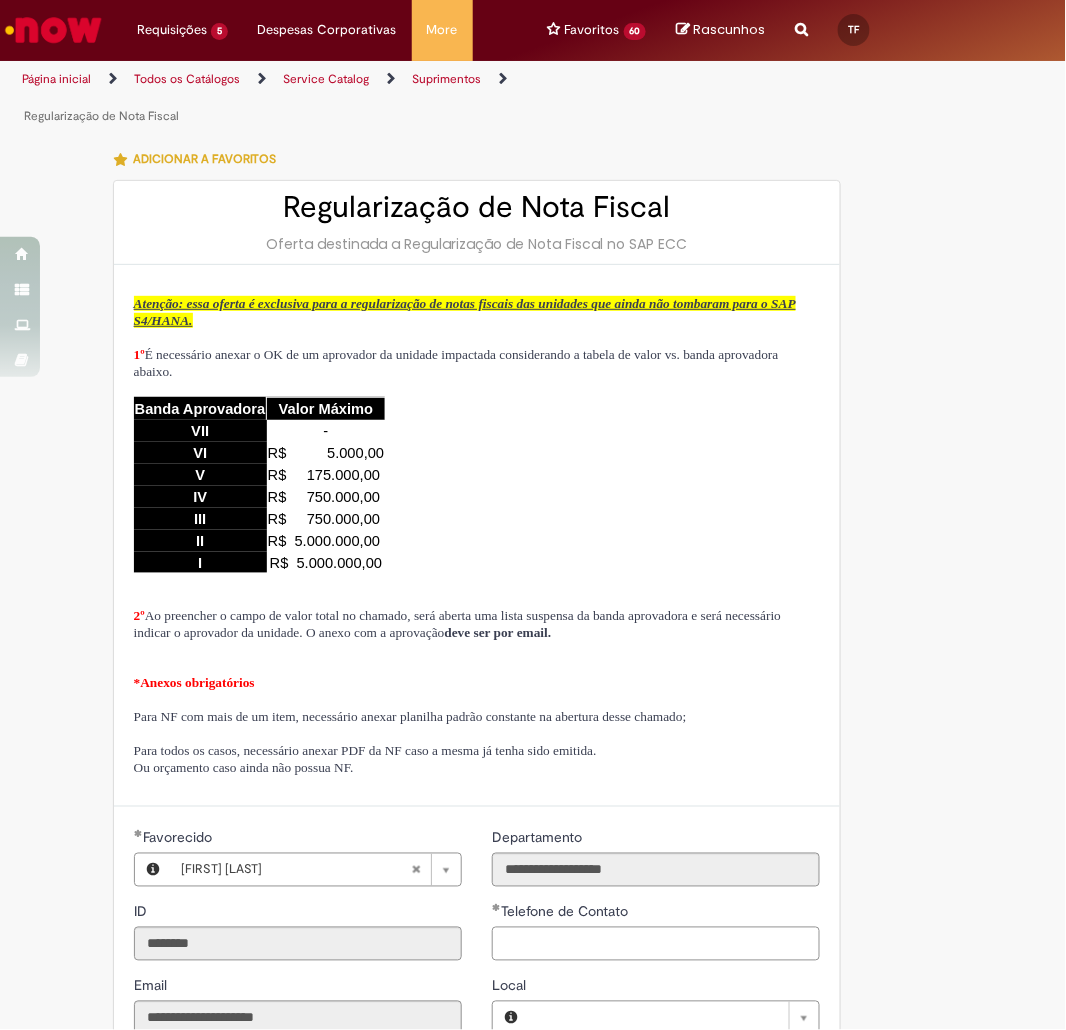 scroll, scrollTop: 333, scrollLeft: 0, axis: vertical 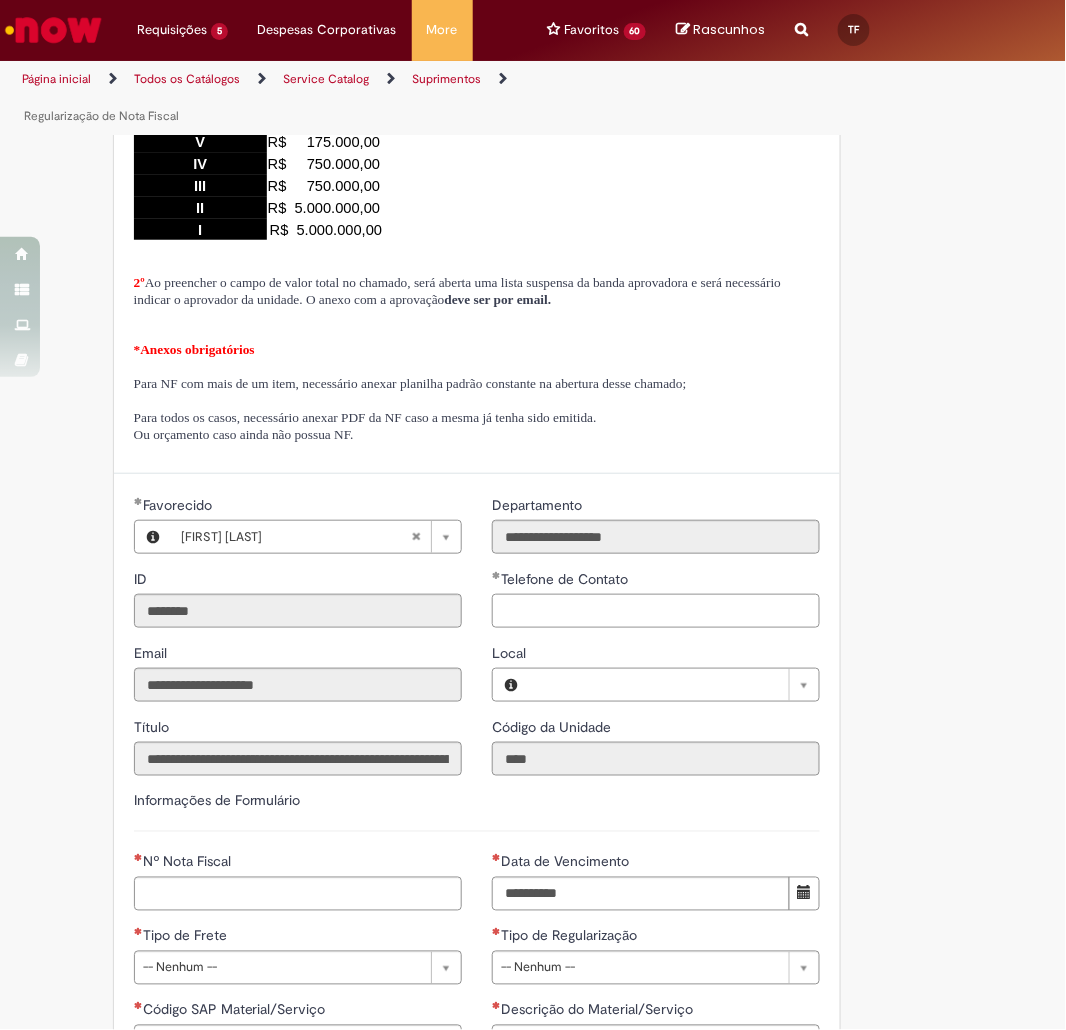 type on "**********" 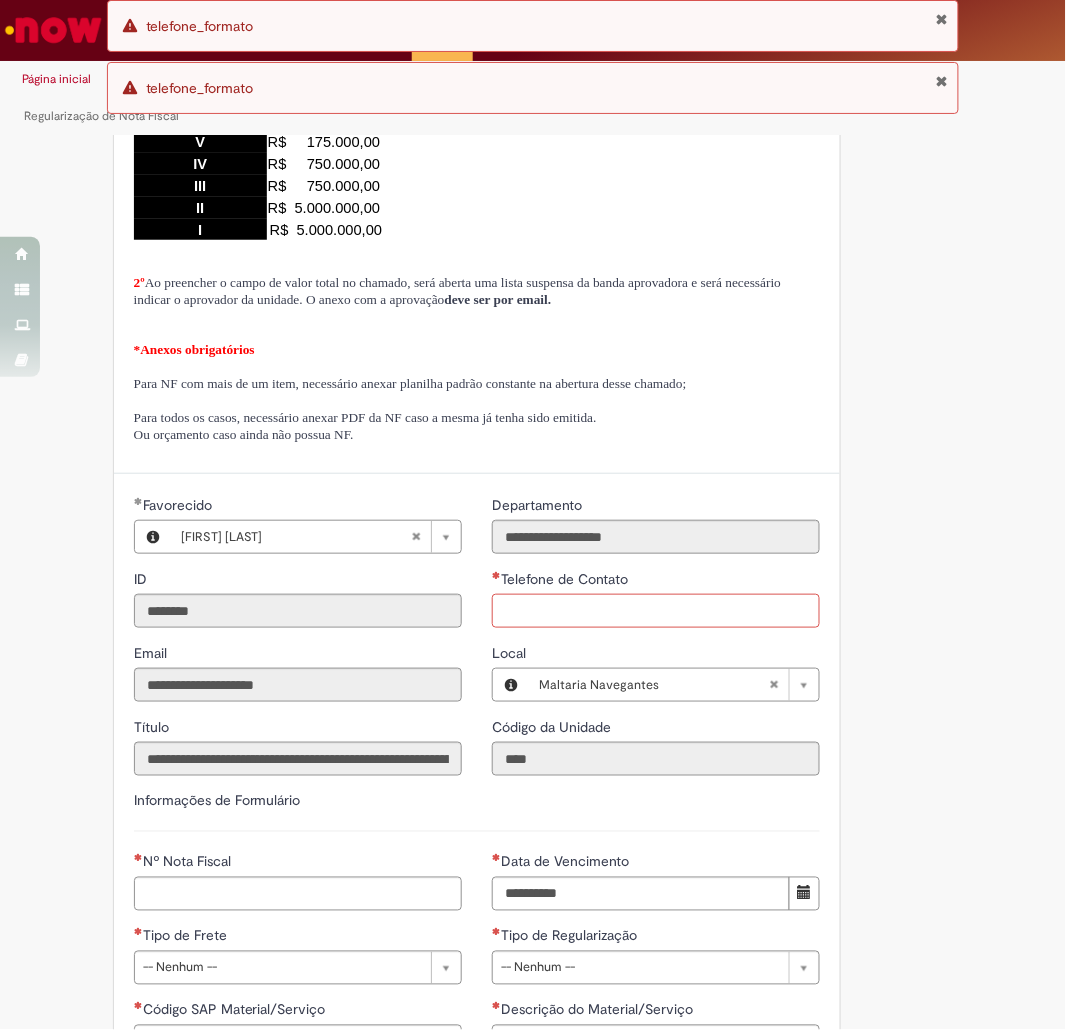 click on "Telefone de Contato" at bounding box center (656, 611) 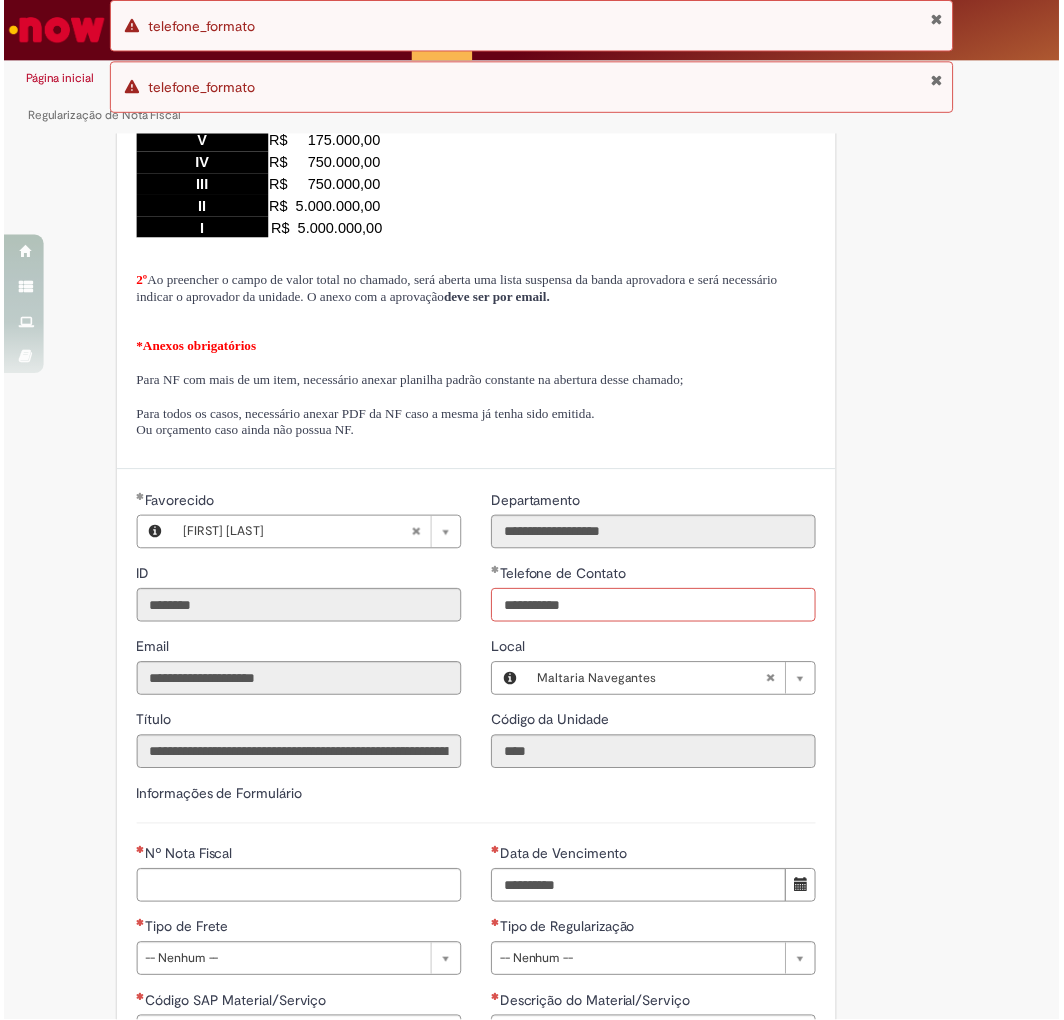 scroll, scrollTop: 888, scrollLeft: 0, axis: vertical 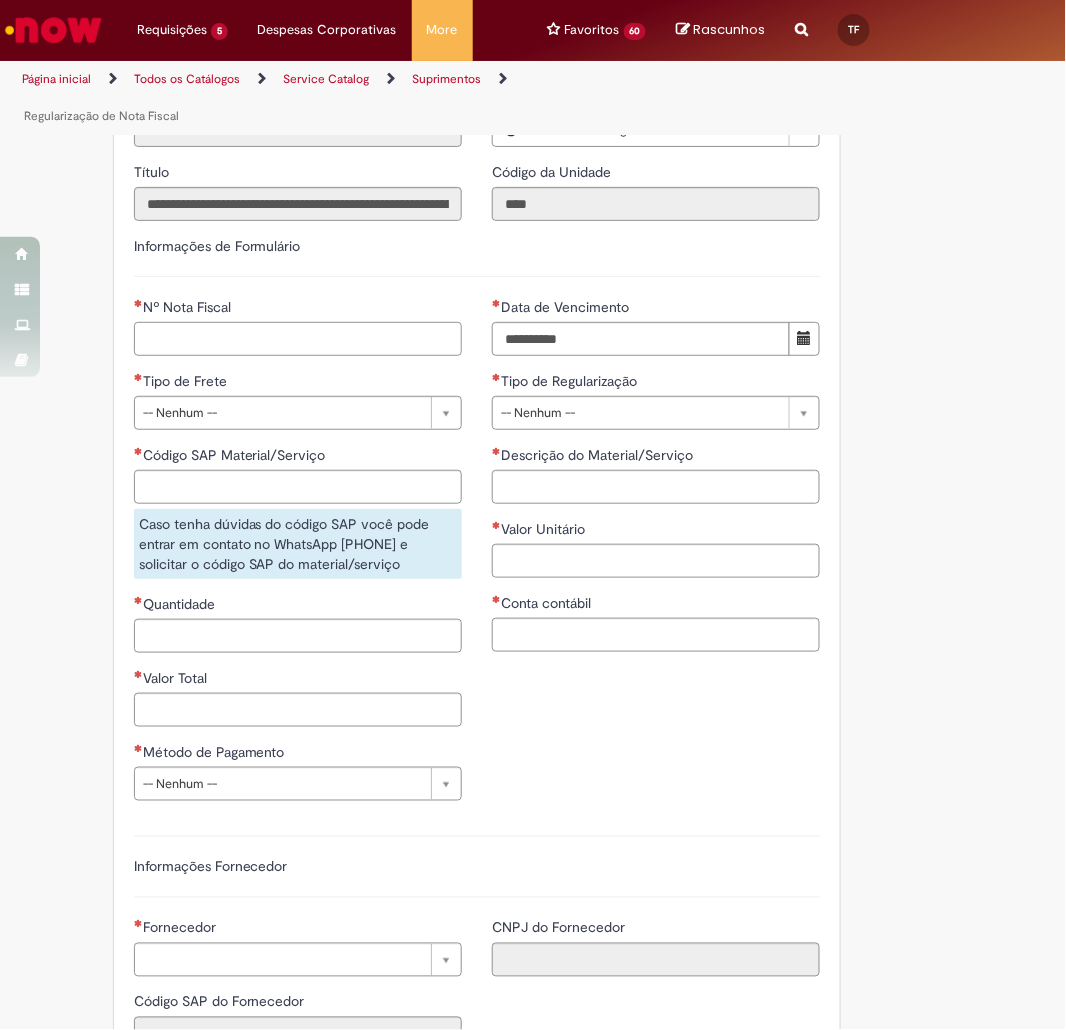 click on "Nº Nota Fiscal" at bounding box center (298, 339) 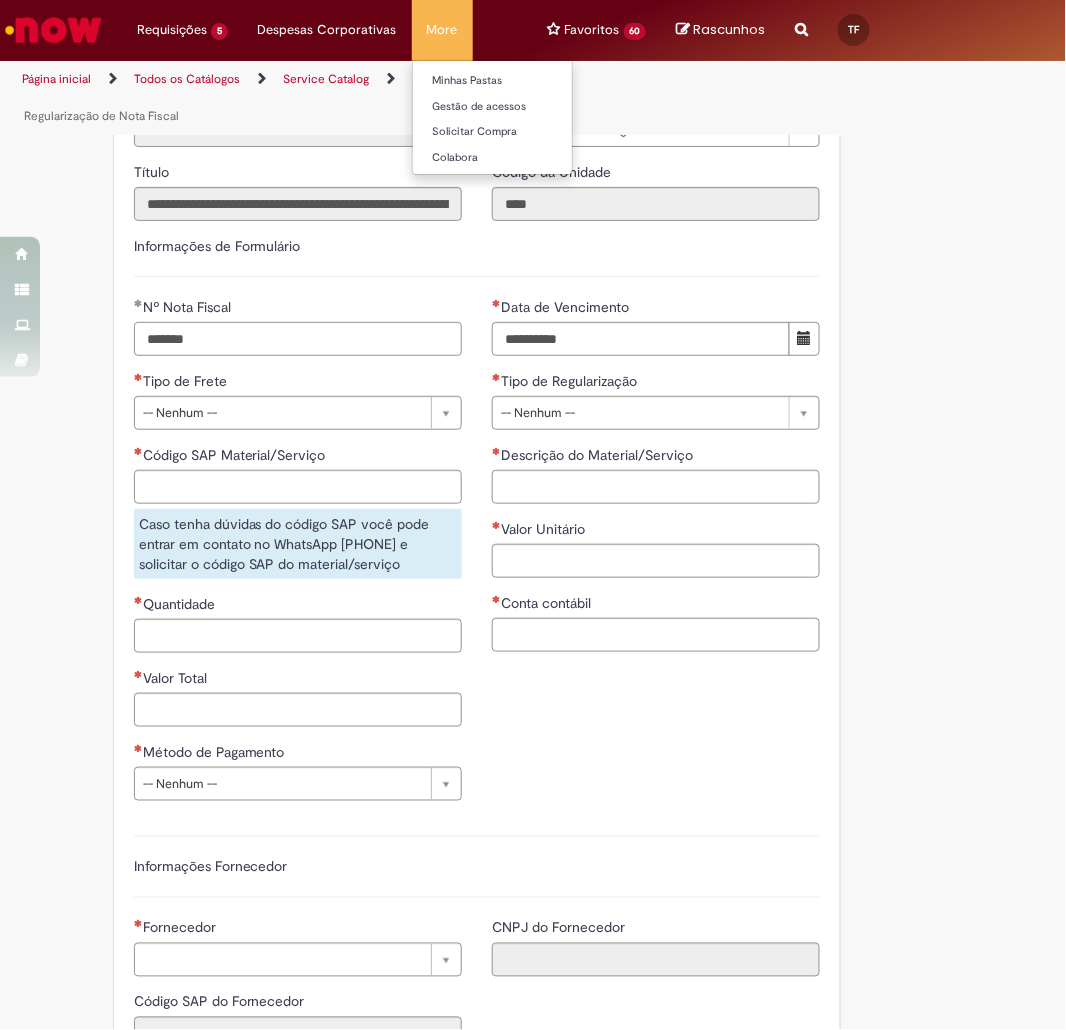type on "*******" 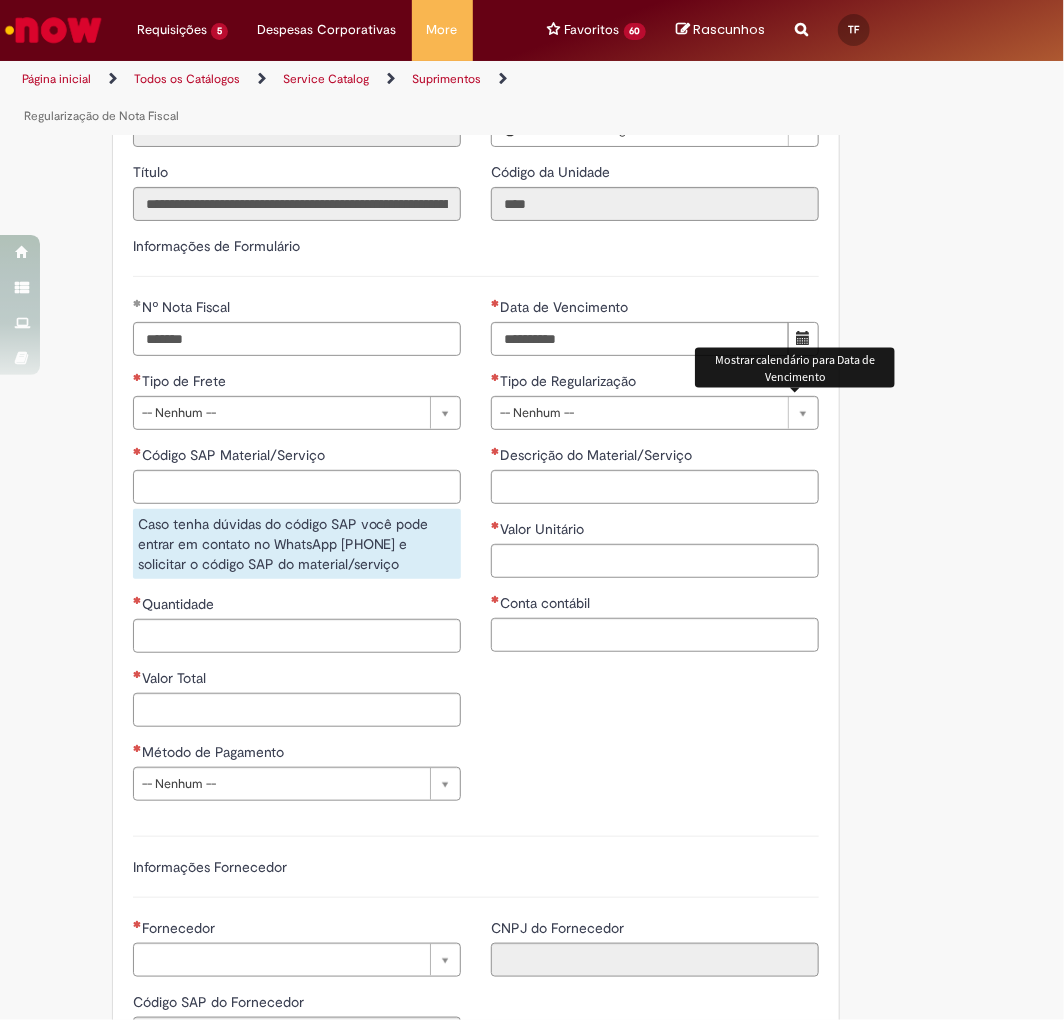 click at bounding box center (804, 338) 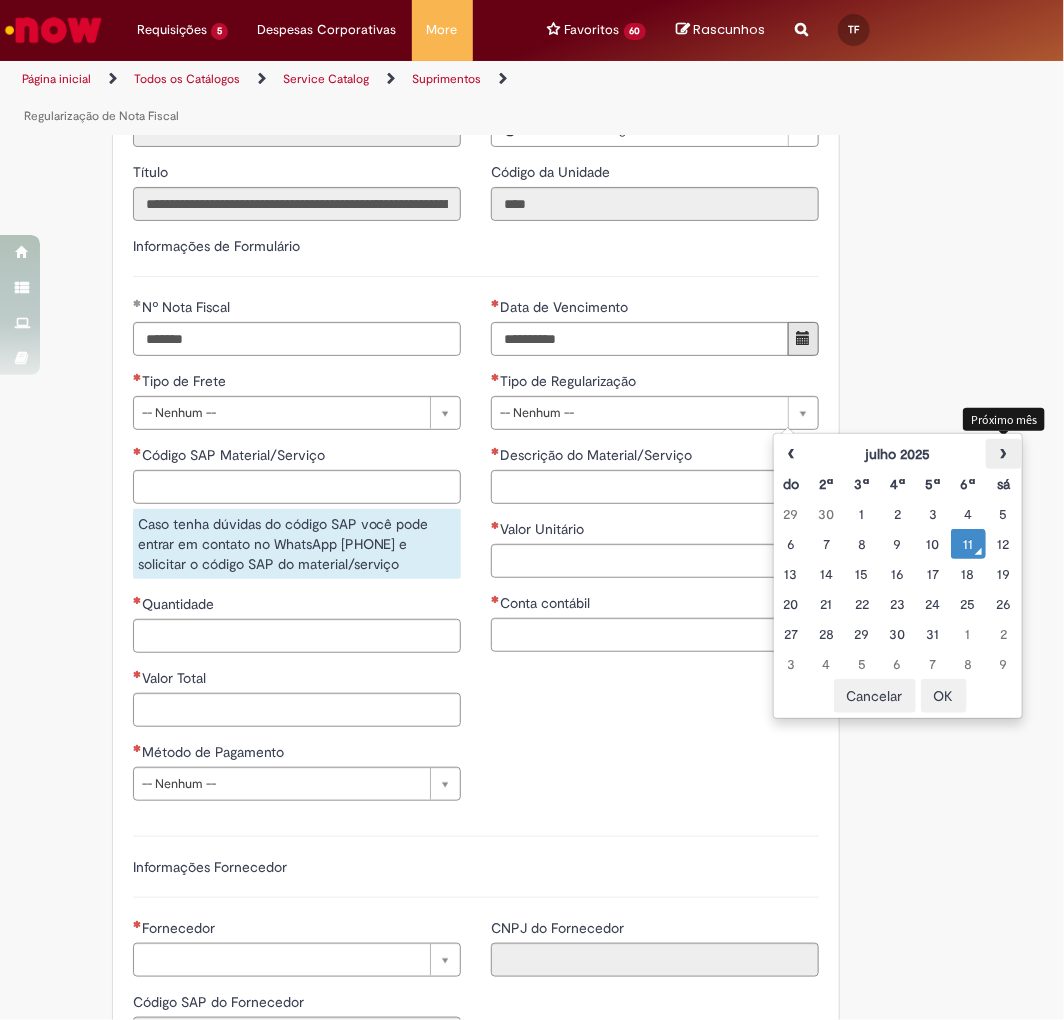 click on "›" at bounding box center [1003, 454] 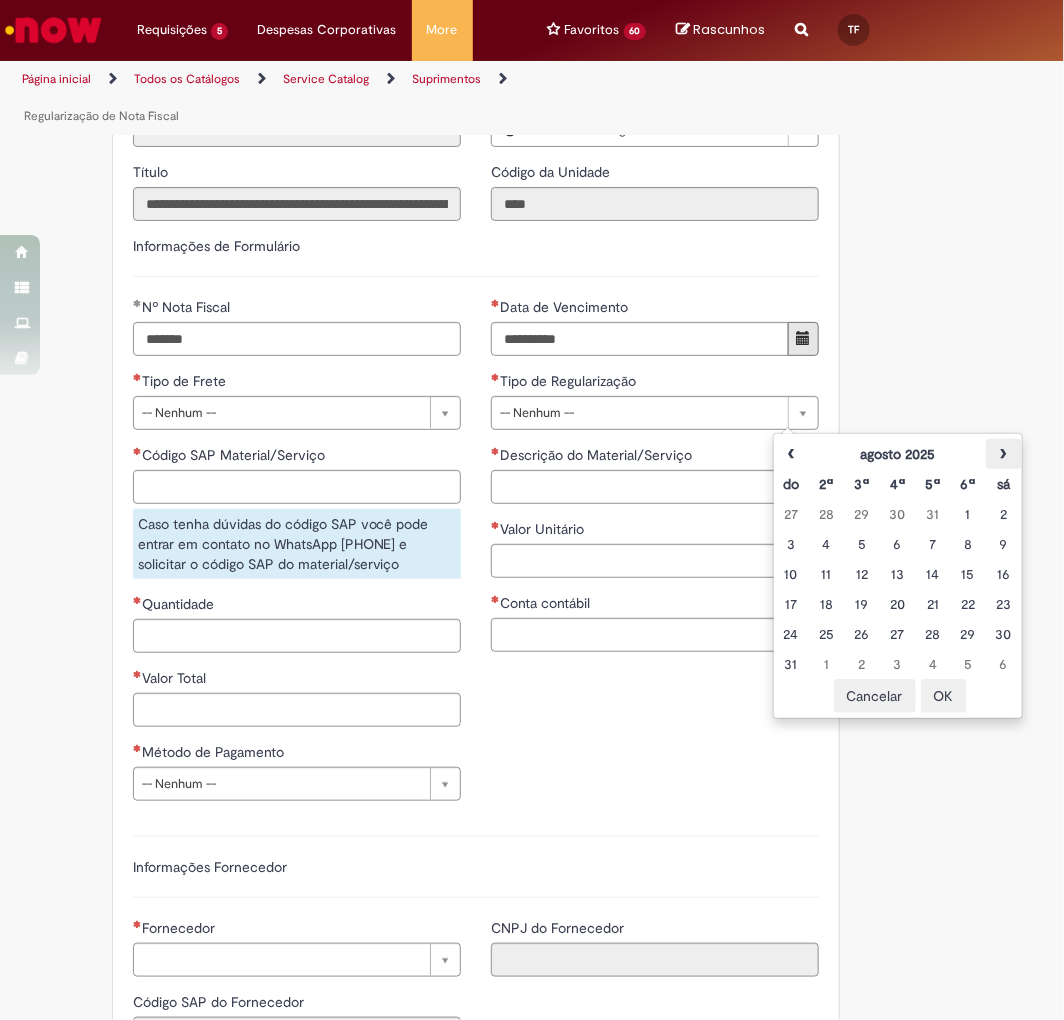 click on "›" at bounding box center (1003, 454) 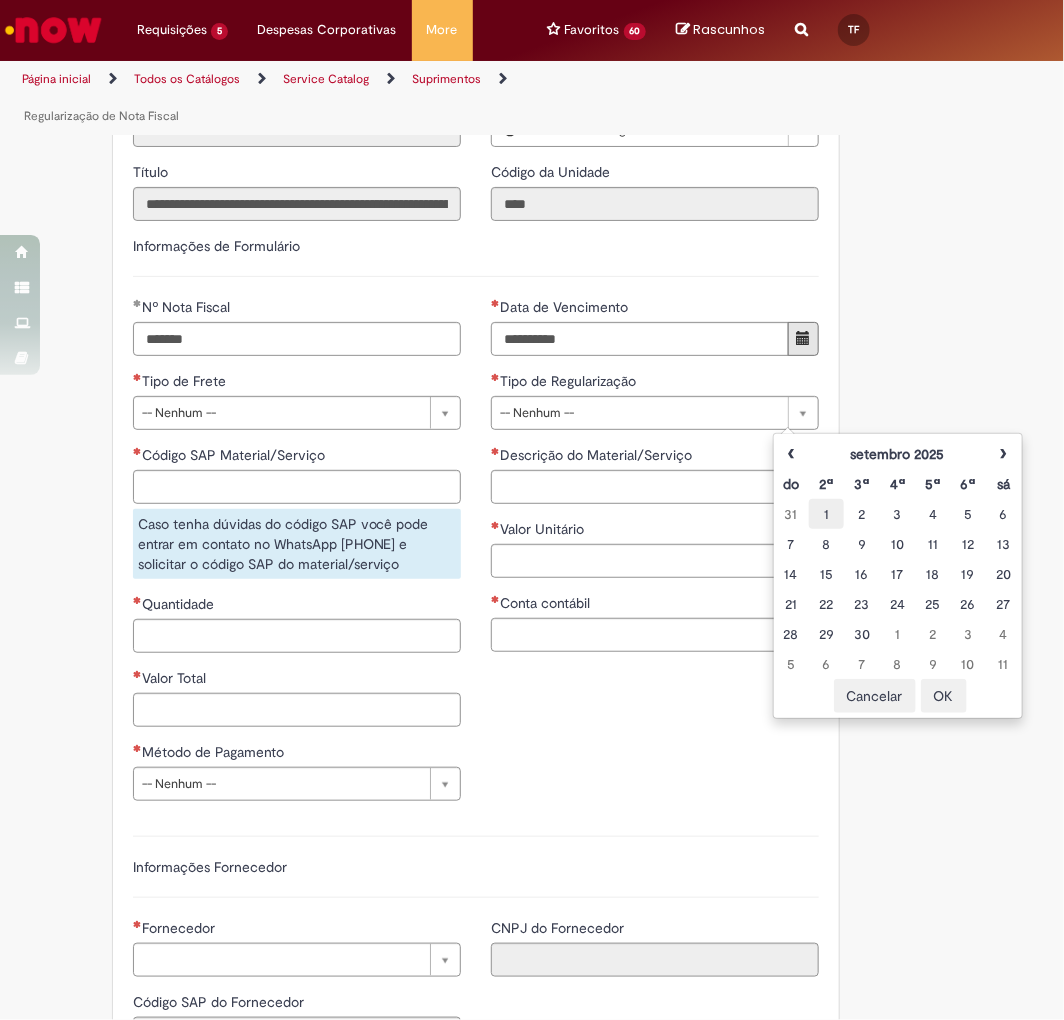 click on "1" at bounding box center [826, 514] 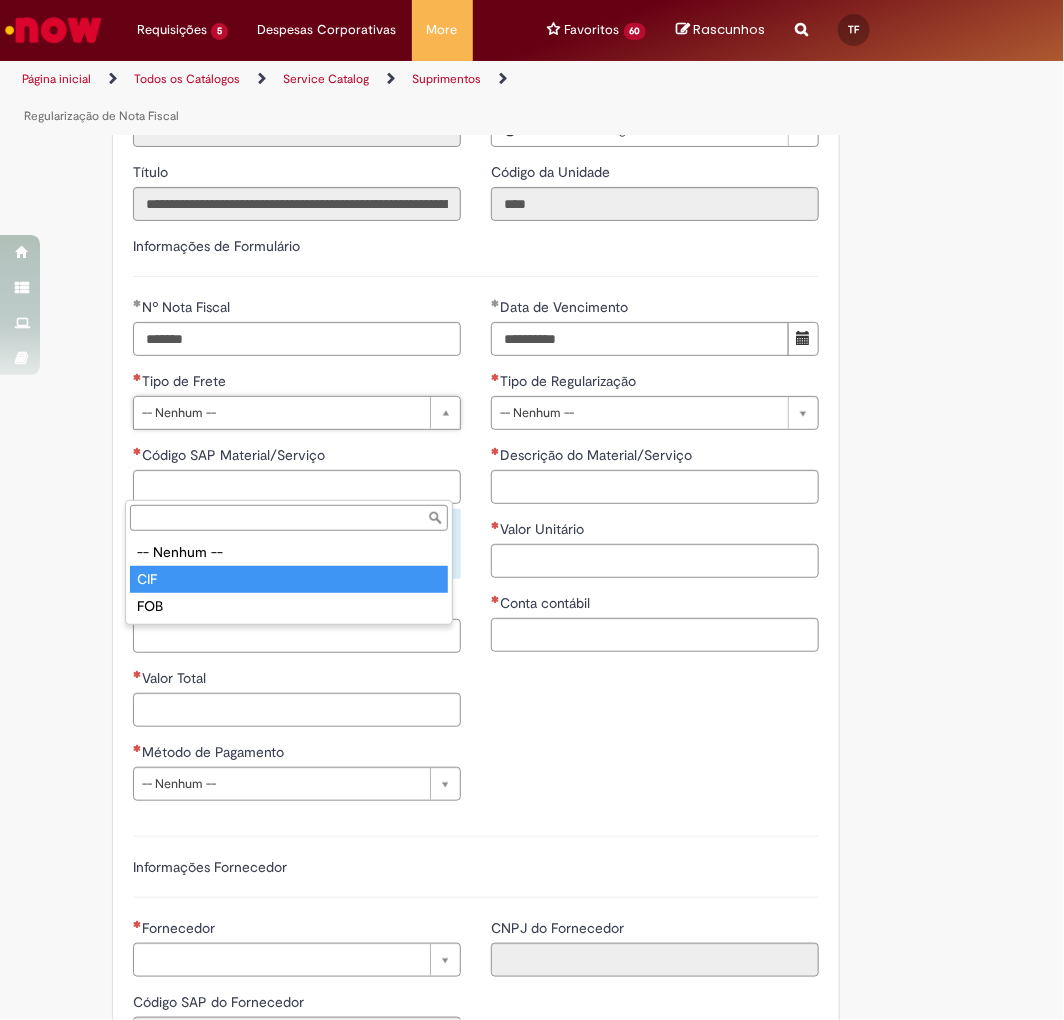 type on "***" 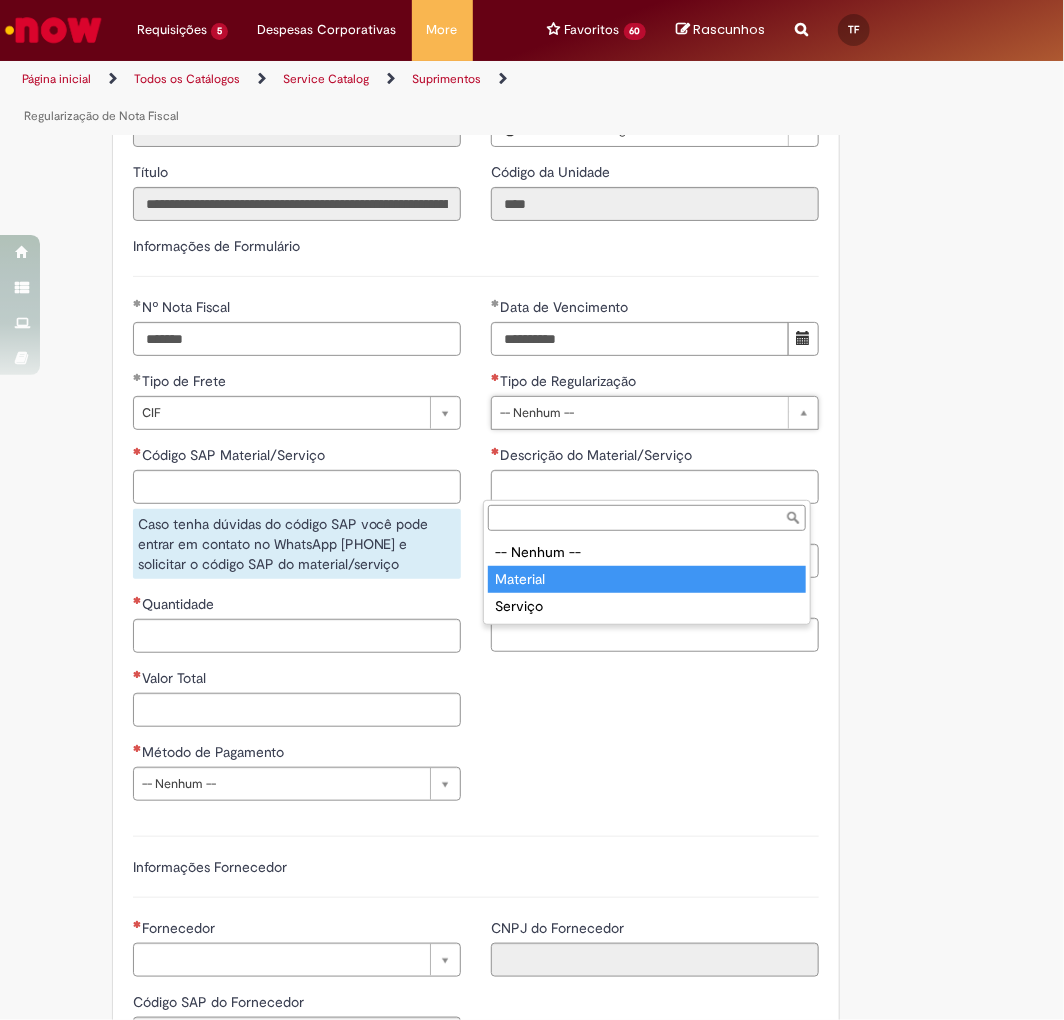 type on "********" 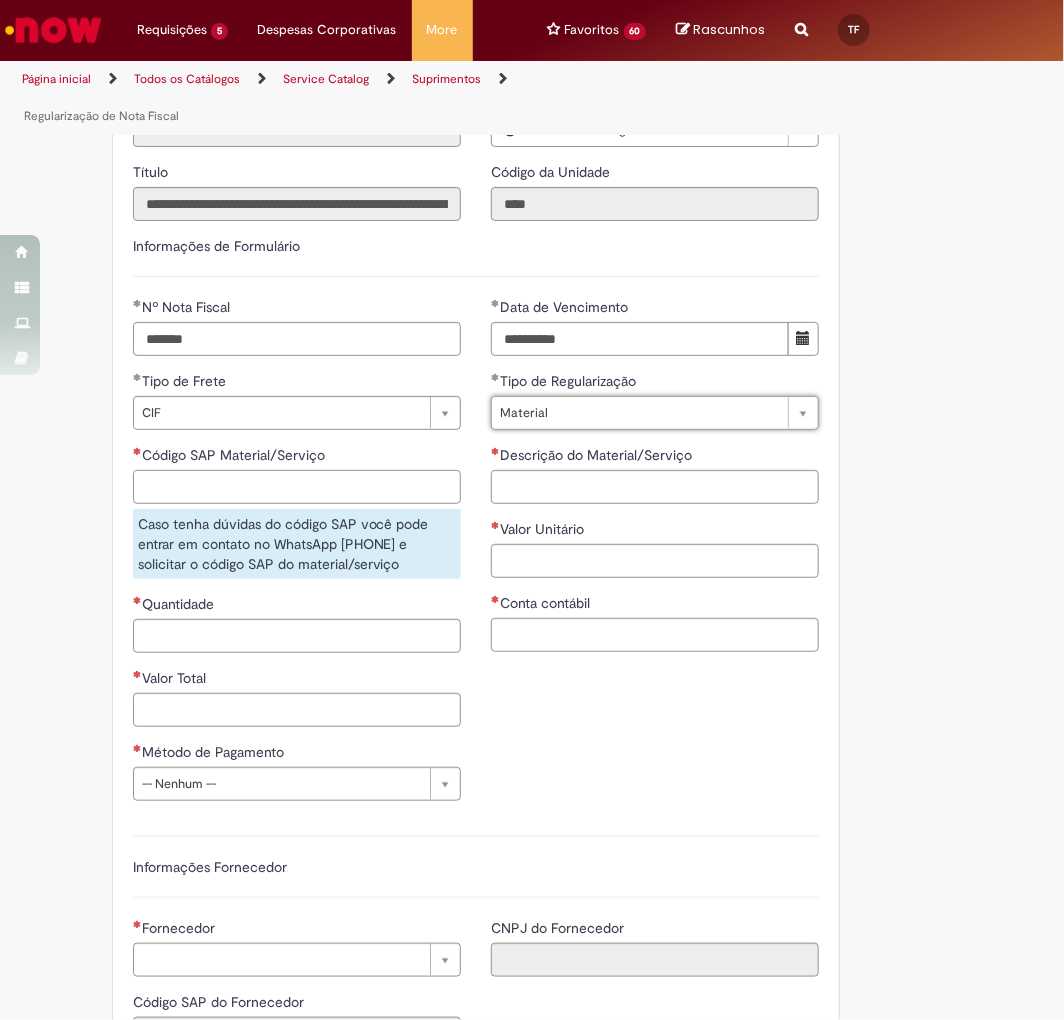 click on "Código SAP Material/Serviço" at bounding box center (297, 487) 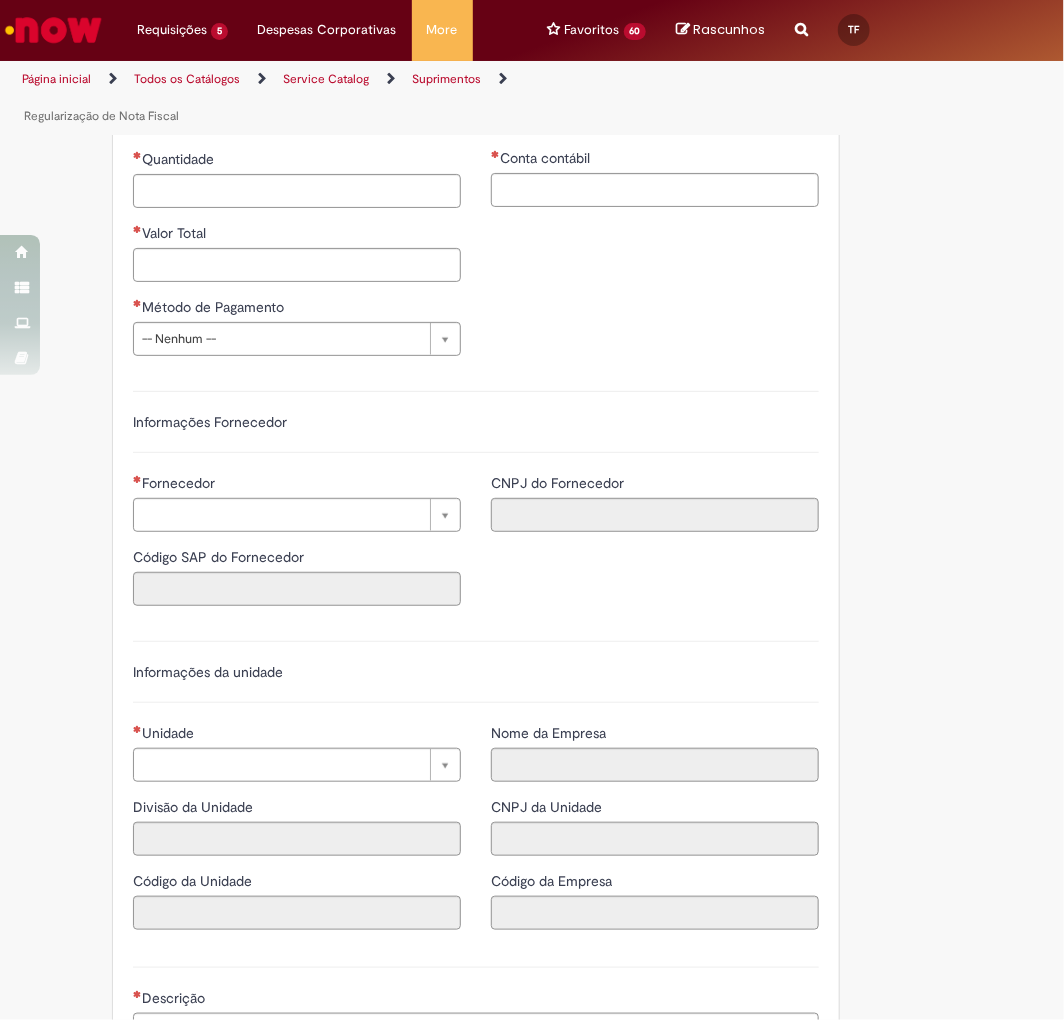 scroll, scrollTop: 888, scrollLeft: 0, axis: vertical 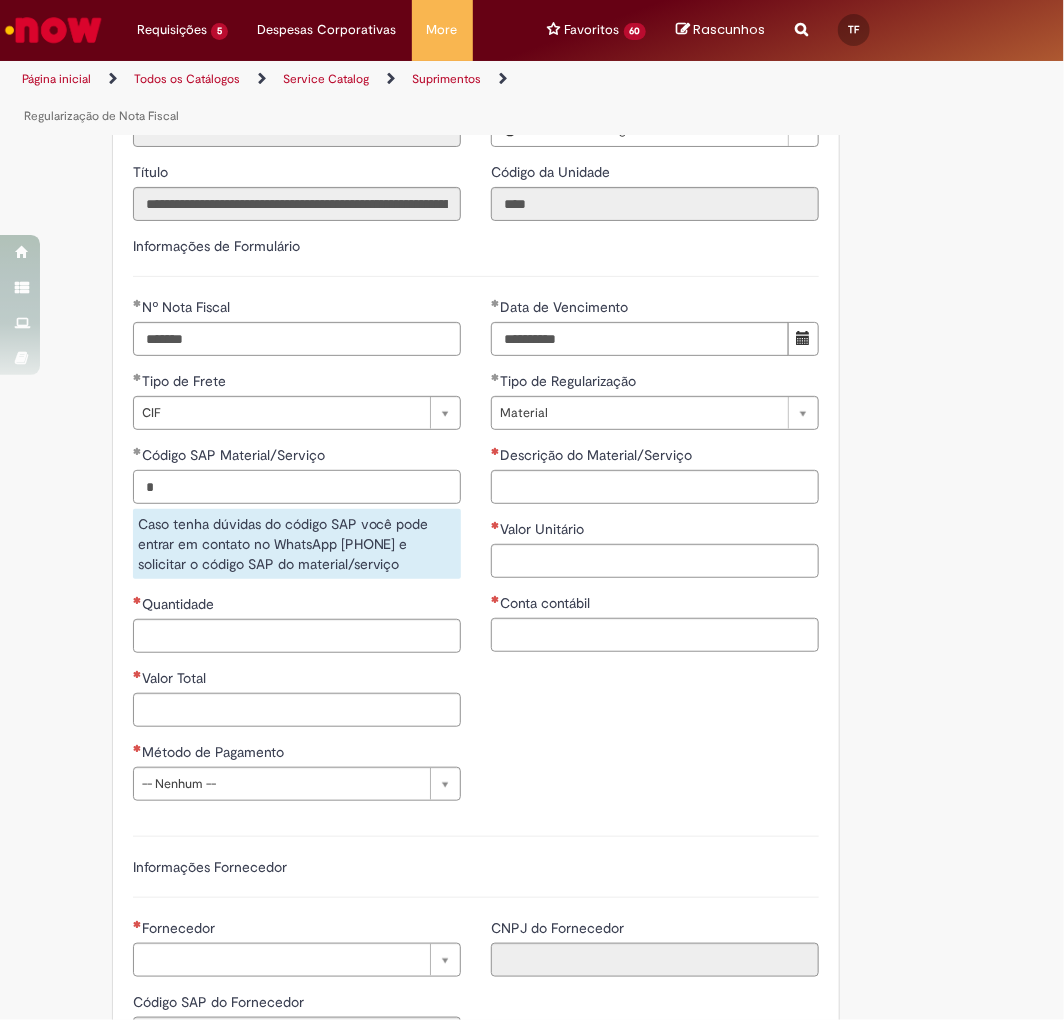 type on "*" 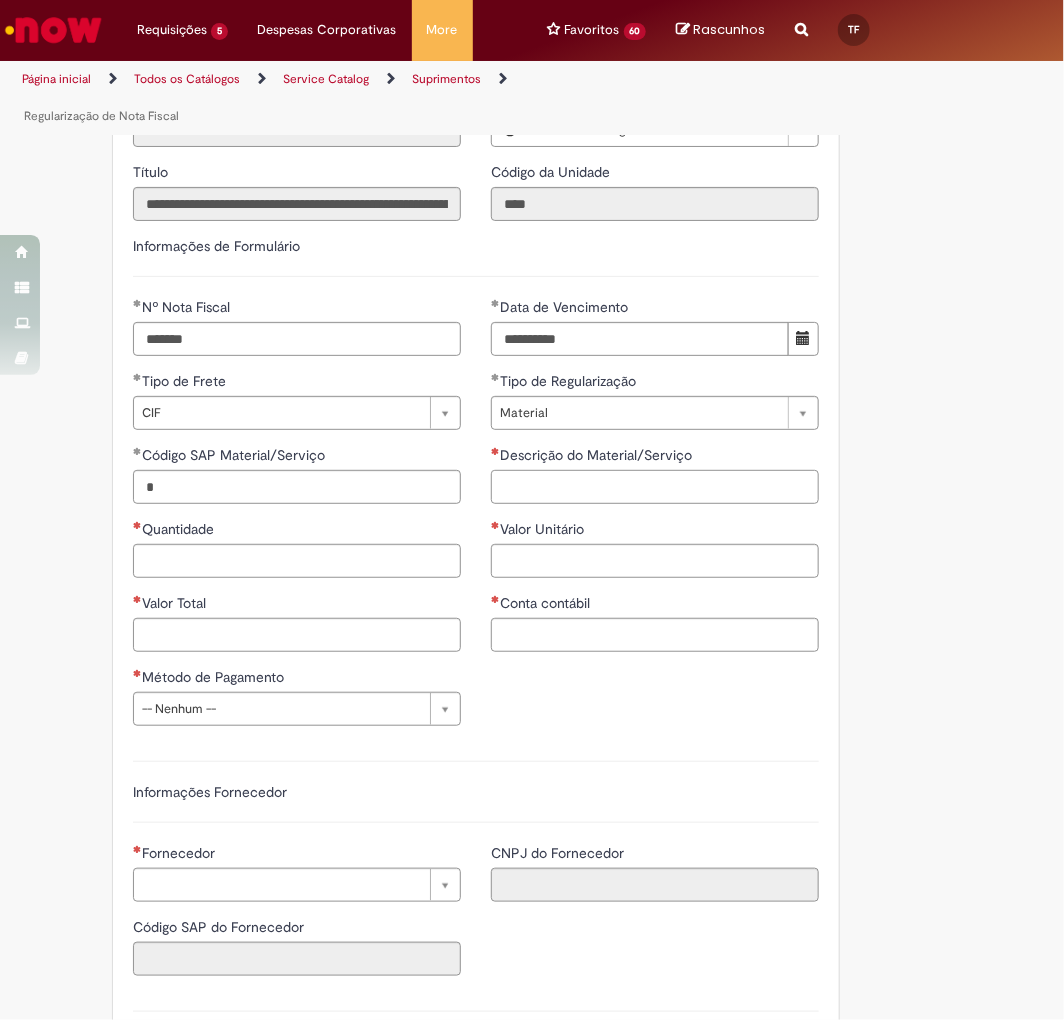 click on "Descrição do Material/Serviço" at bounding box center [655, 487] 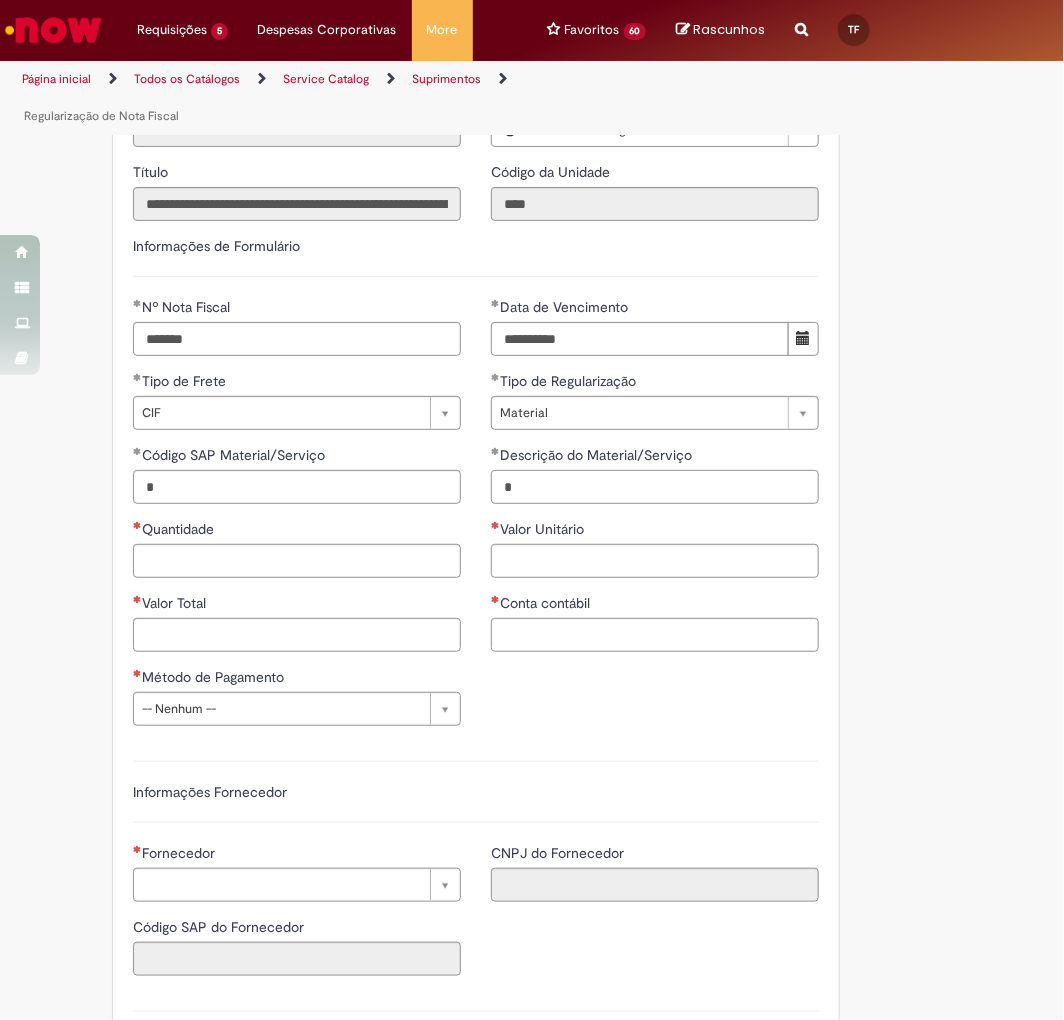 type on "*" 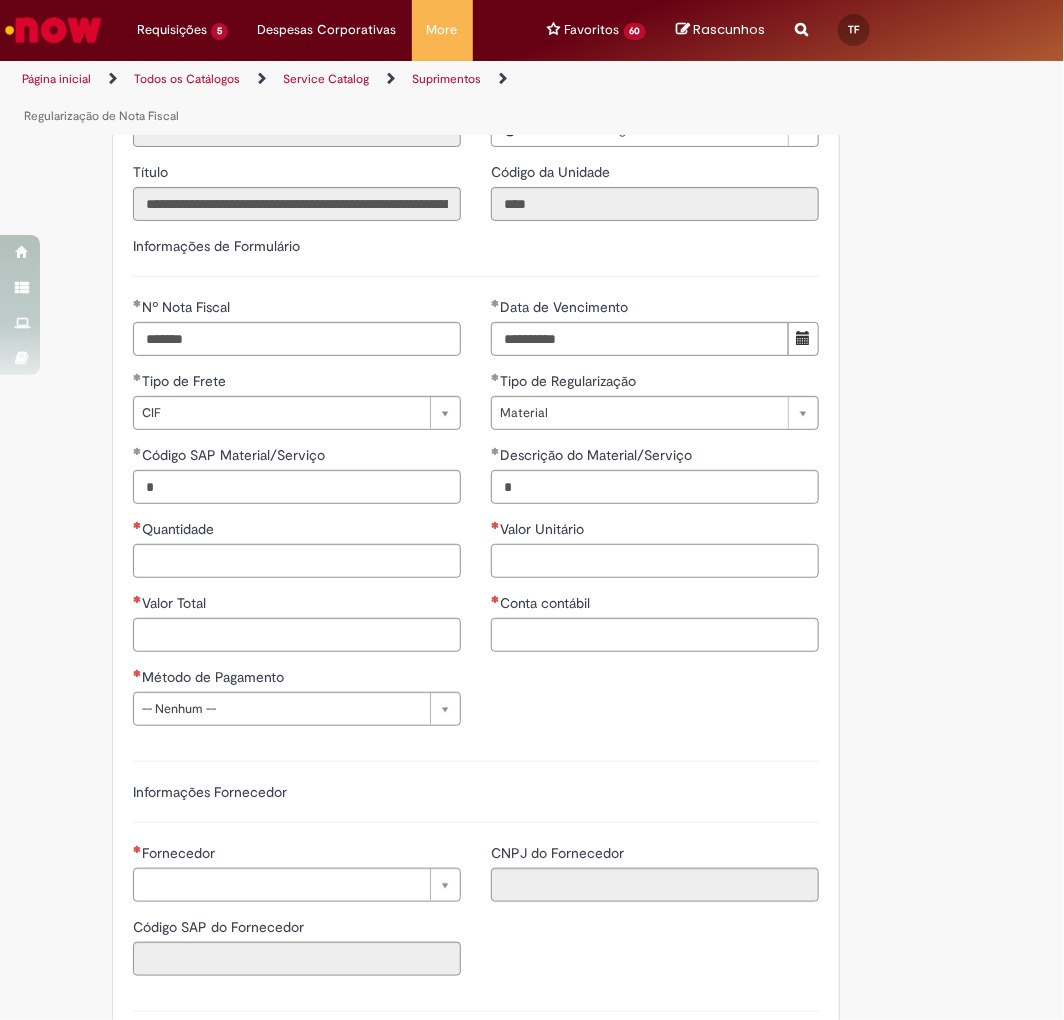 click on "Valor Unitário" at bounding box center [655, 561] 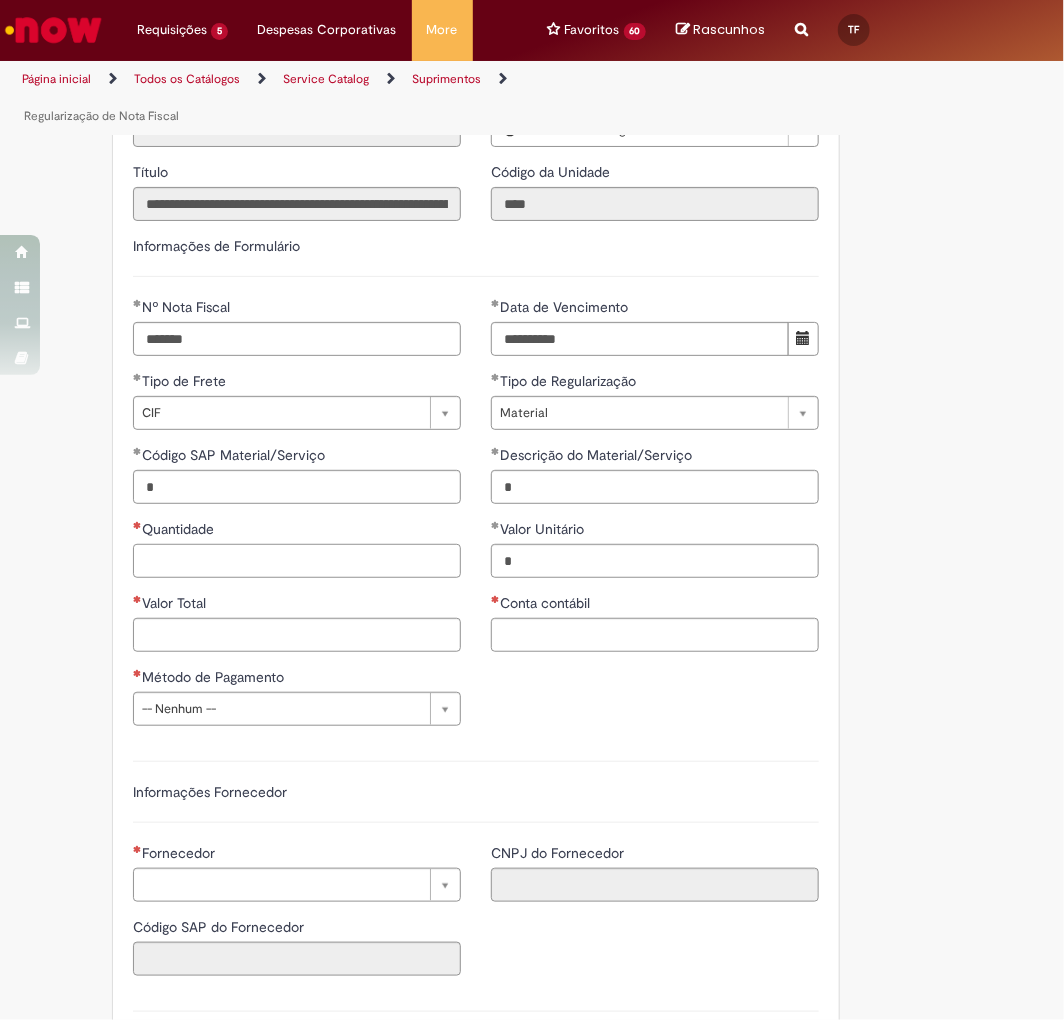 type on "*******" 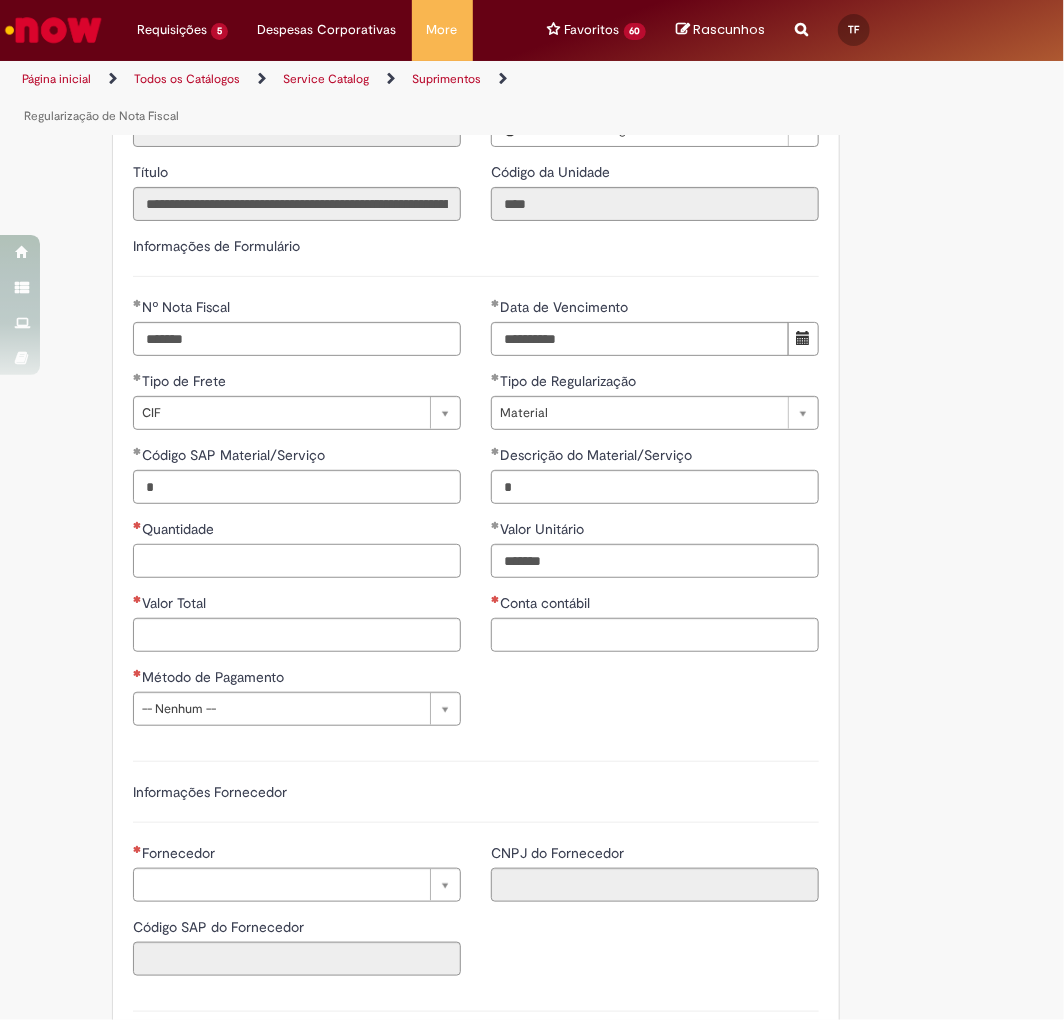 click on "Quantidade" at bounding box center (297, 561) 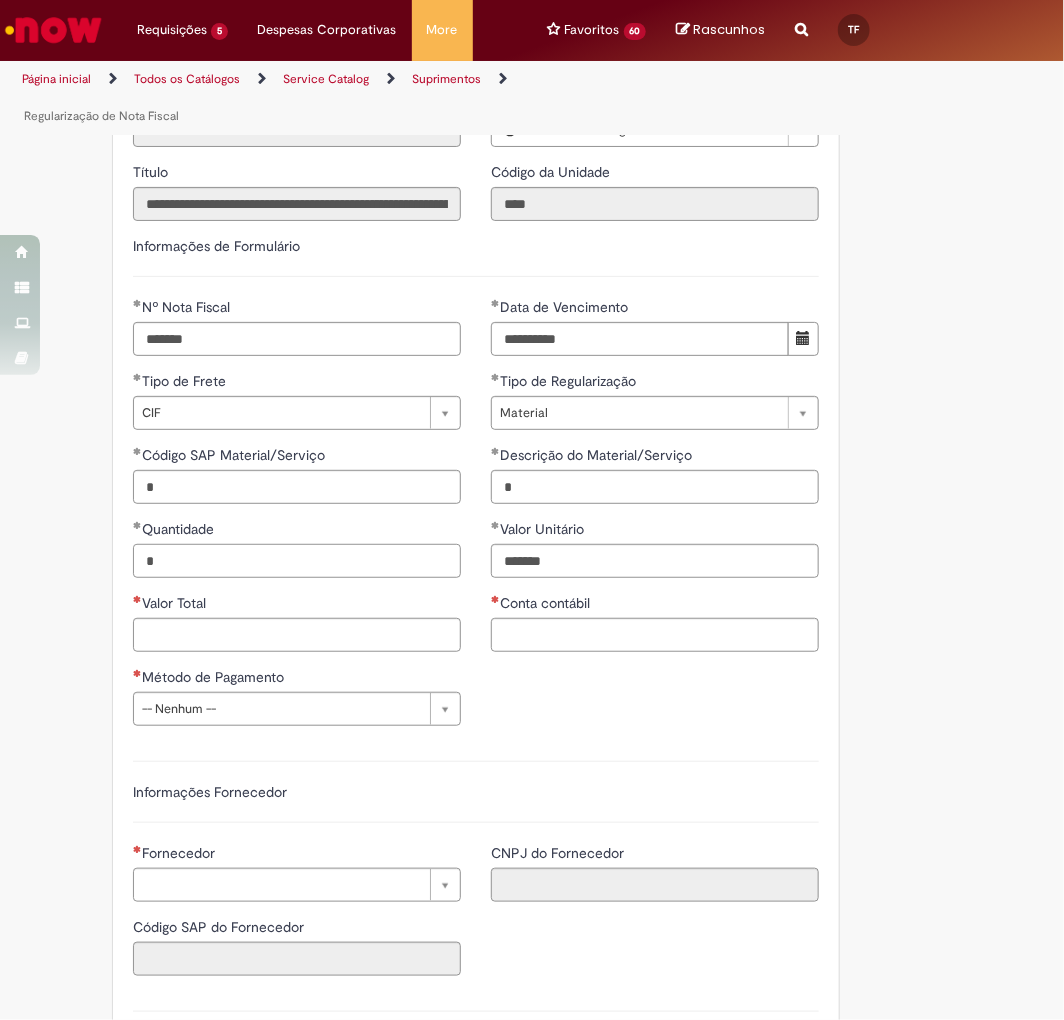type on "*" 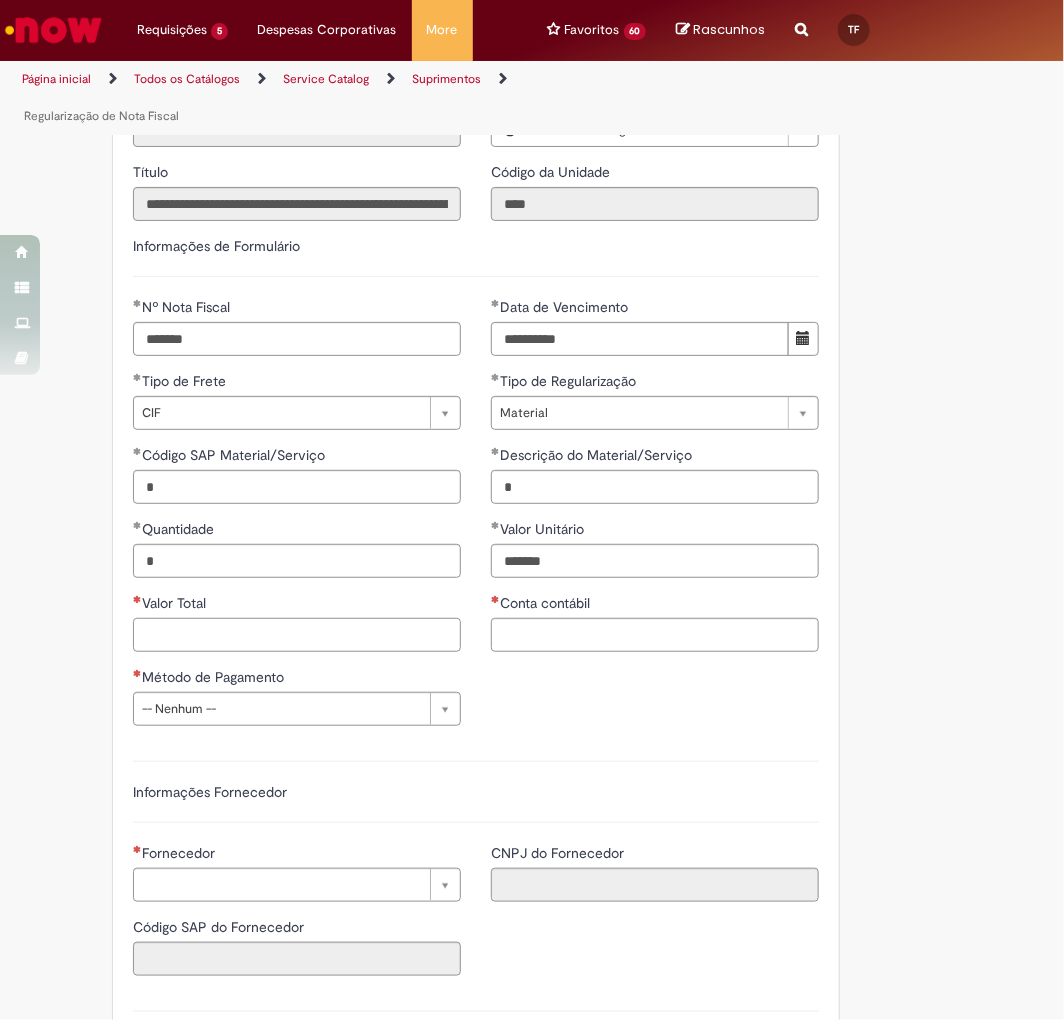 click on "Valor Total" at bounding box center (297, 635) 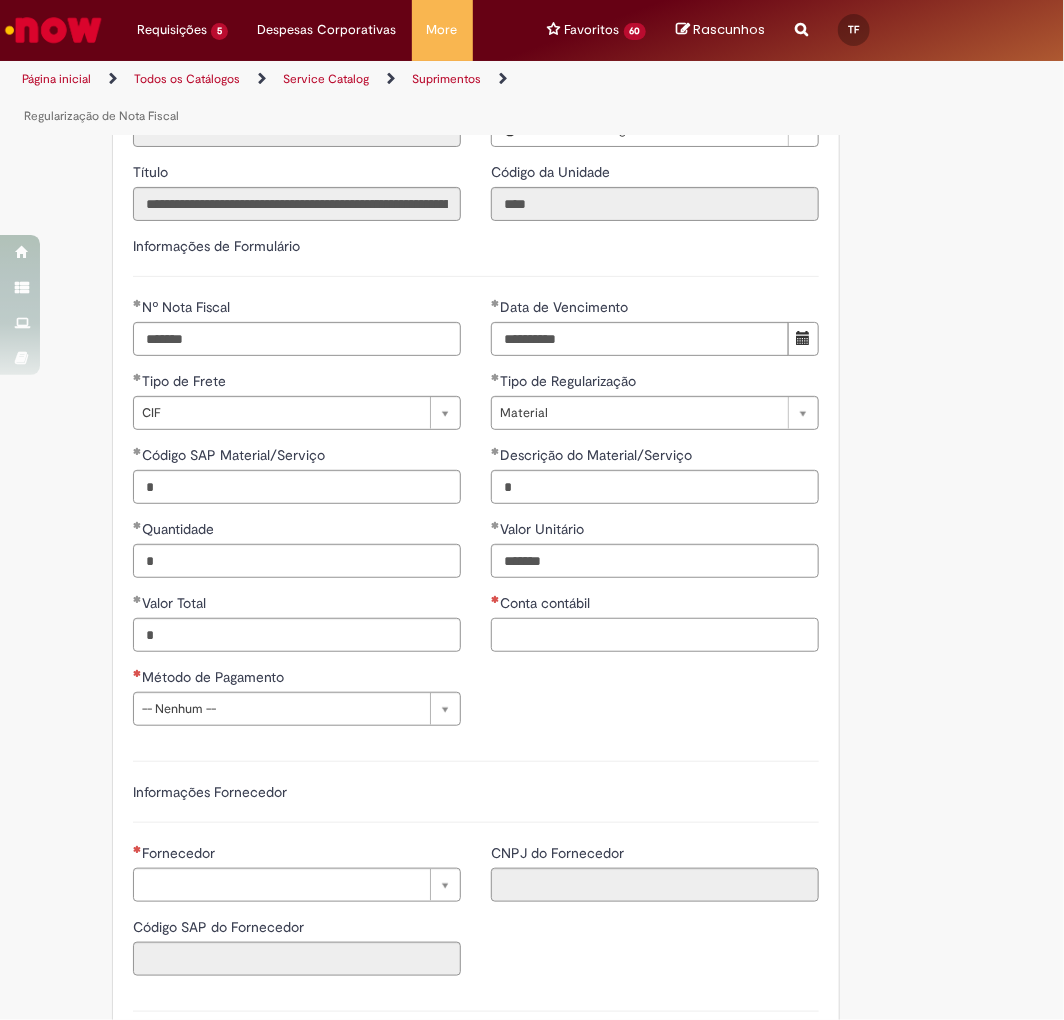 type on "*******" 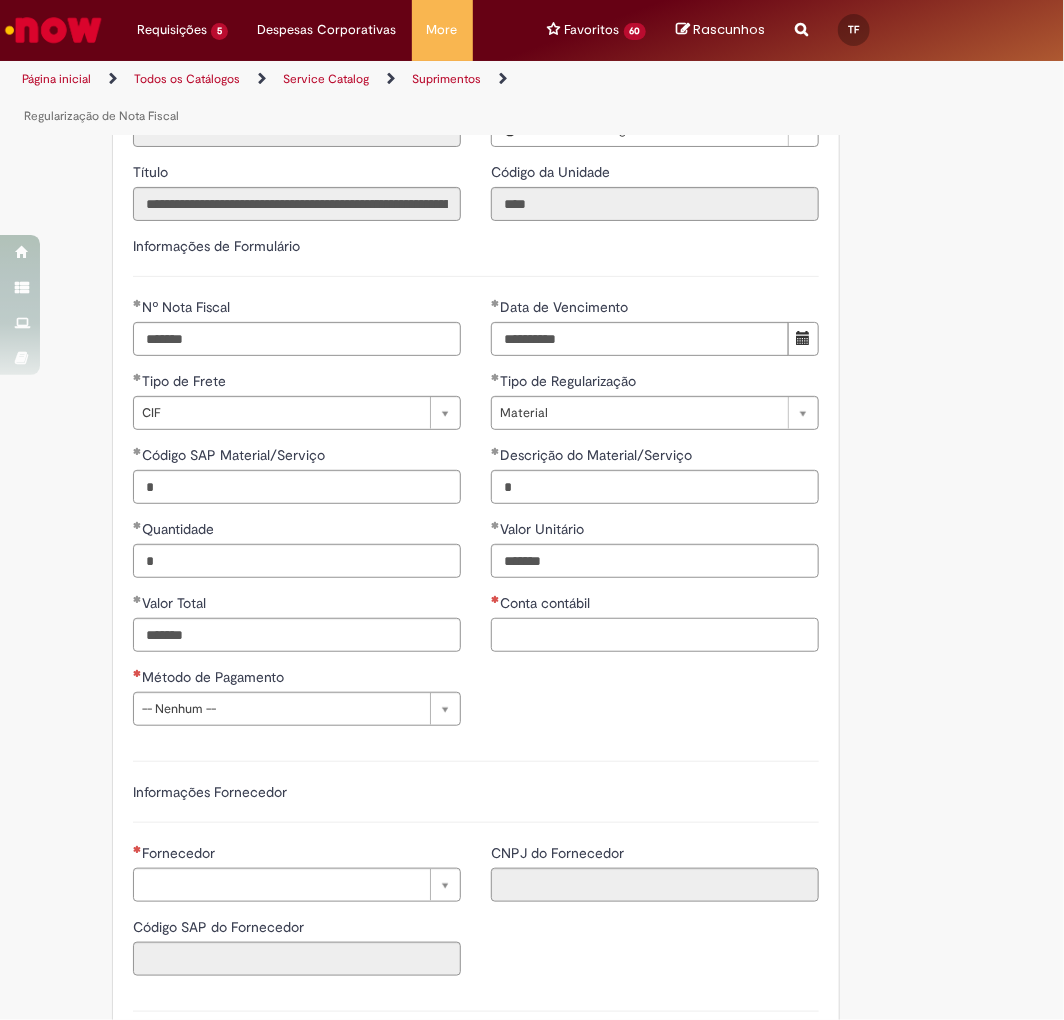 click on "Conta contábil" at bounding box center (655, 635) 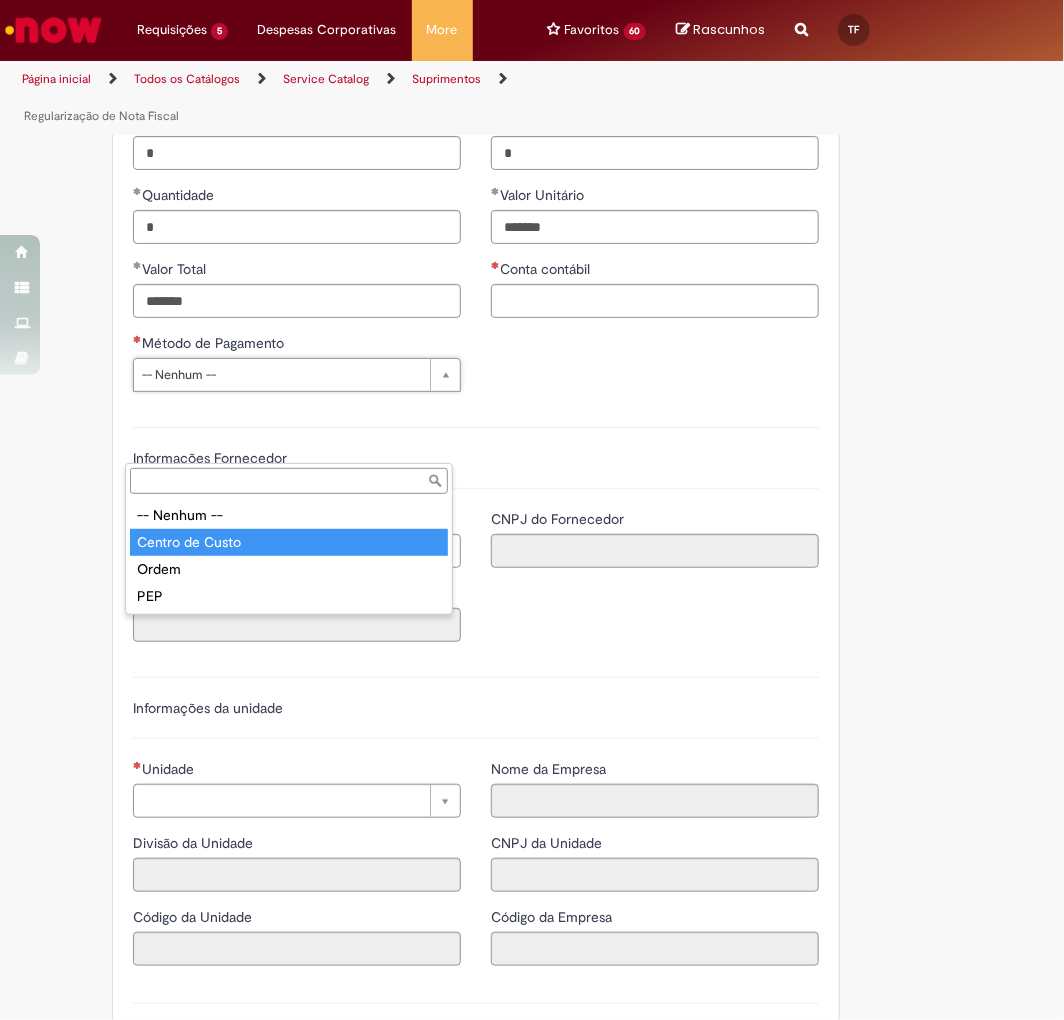 type on "**********" 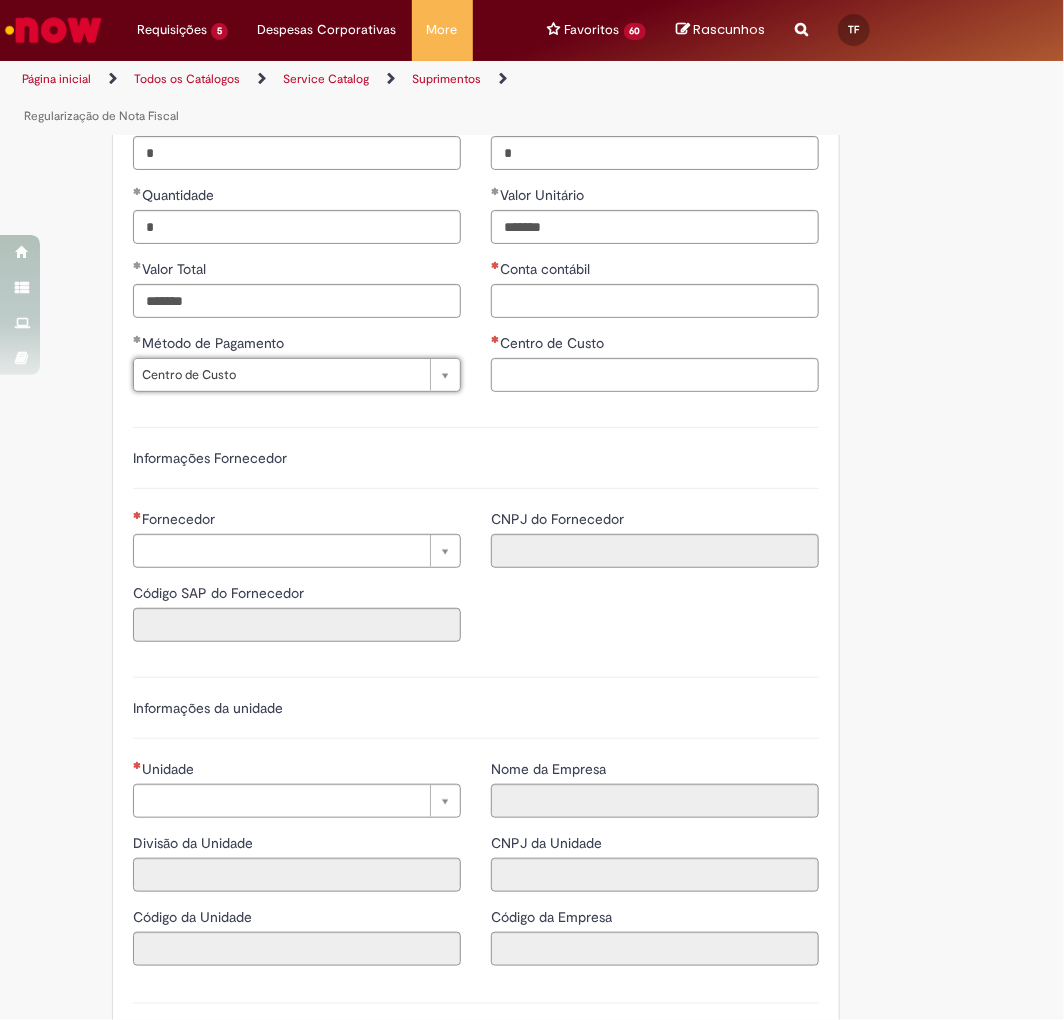 scroll, scrollTop: 1333, scrollLeft: 0, axis: vertical 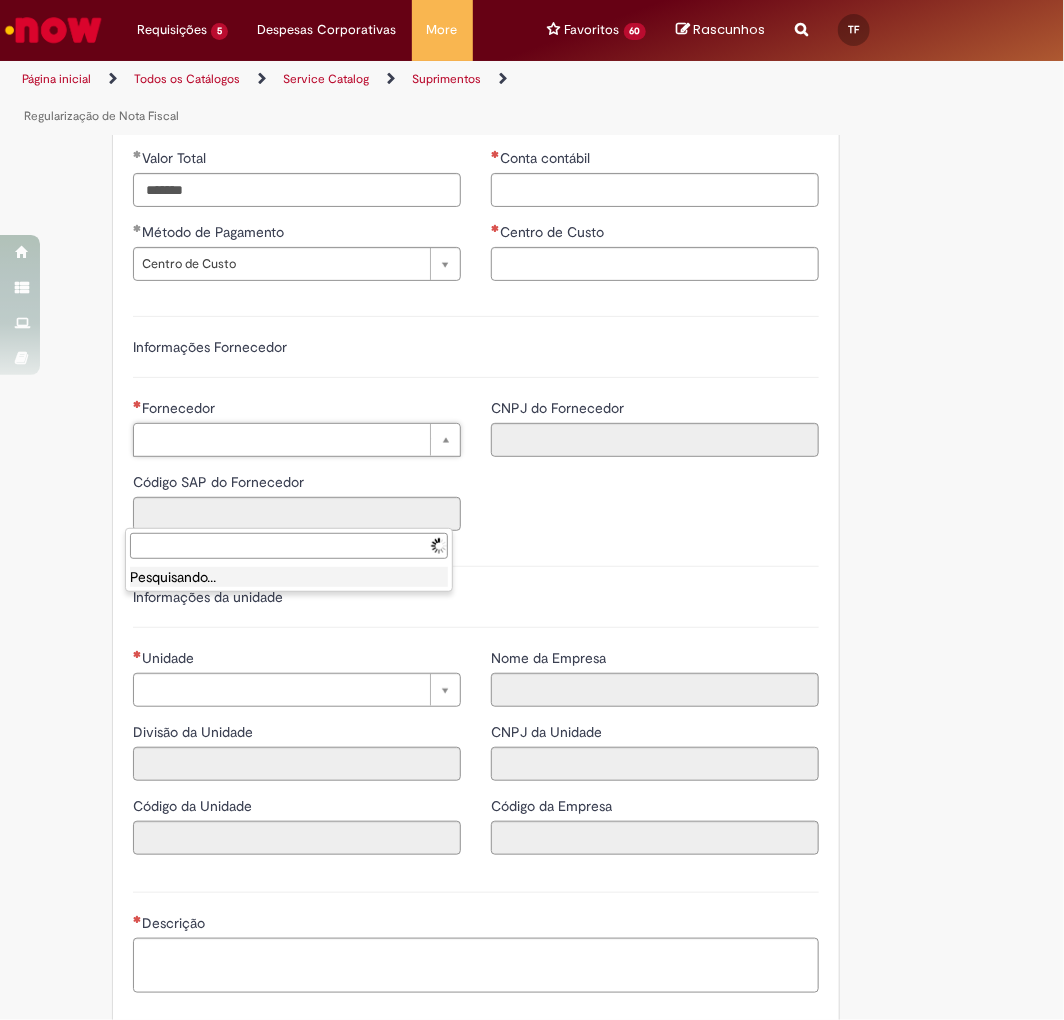 type on "******" 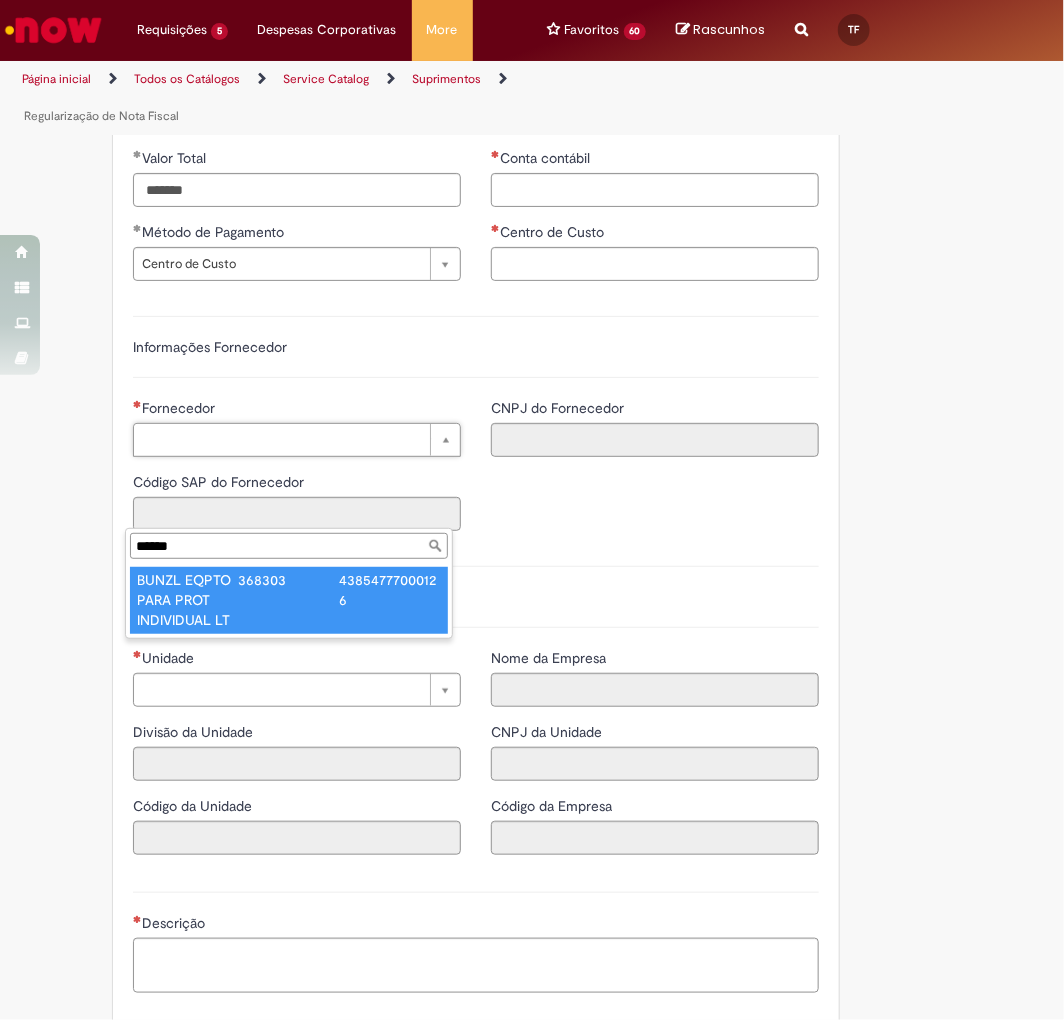 type on "**********" 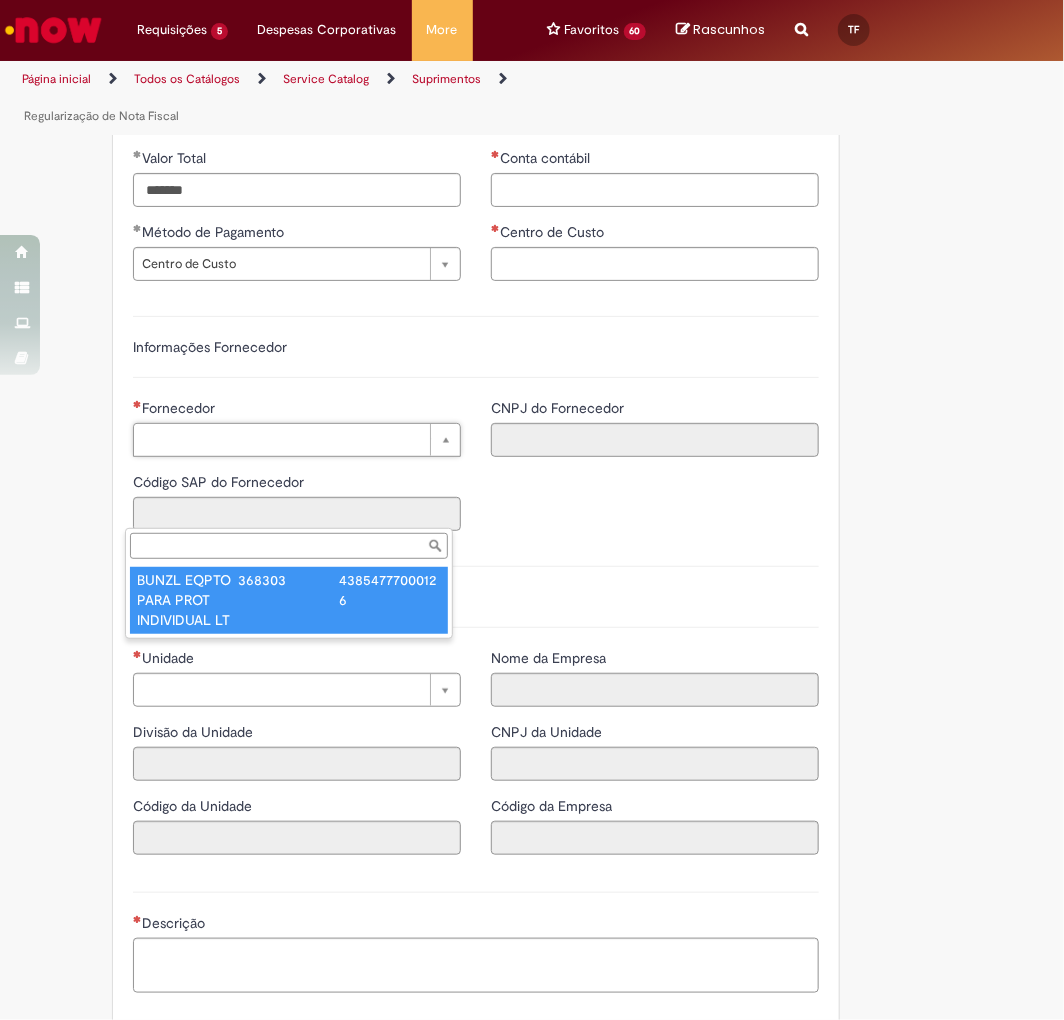 type on "******" 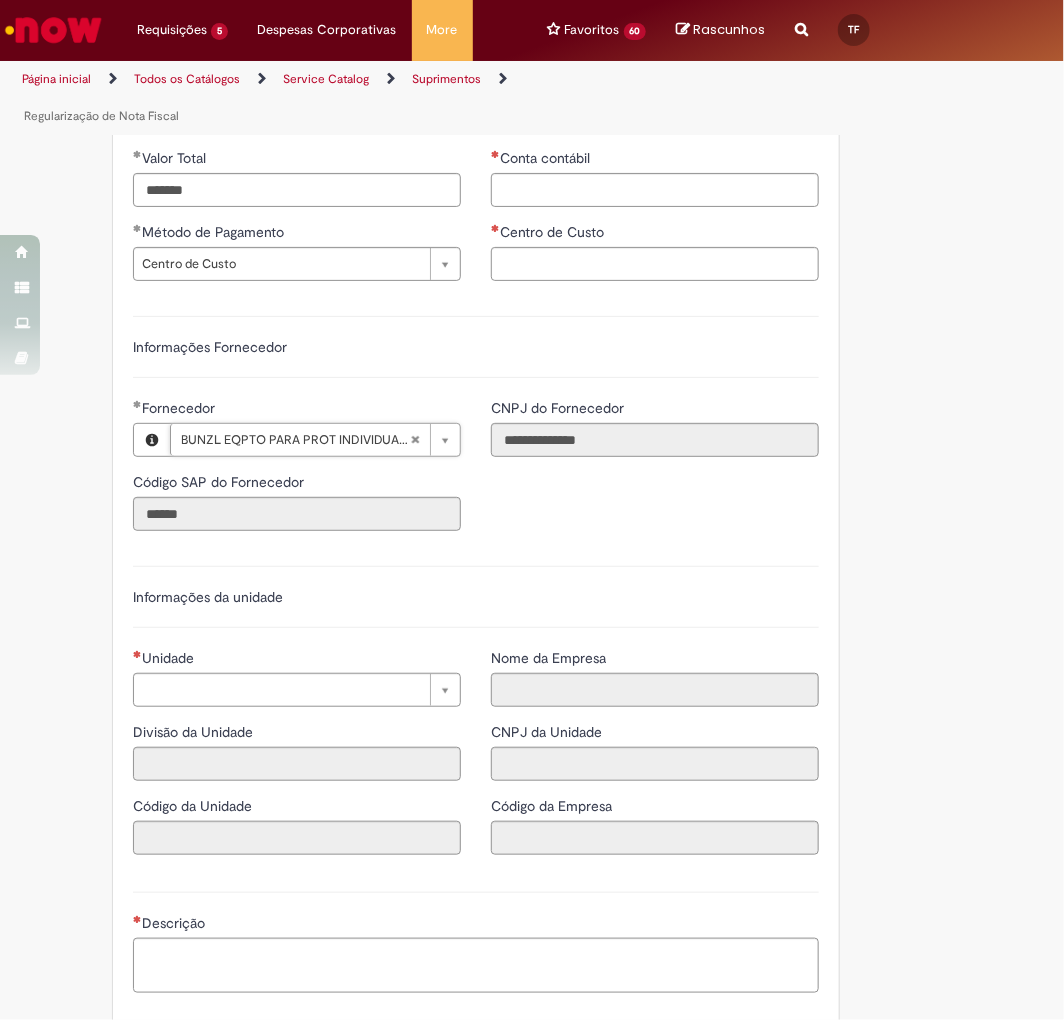 scroll, scrollTop: 1555, scrollLeft: 0, axis: vertical 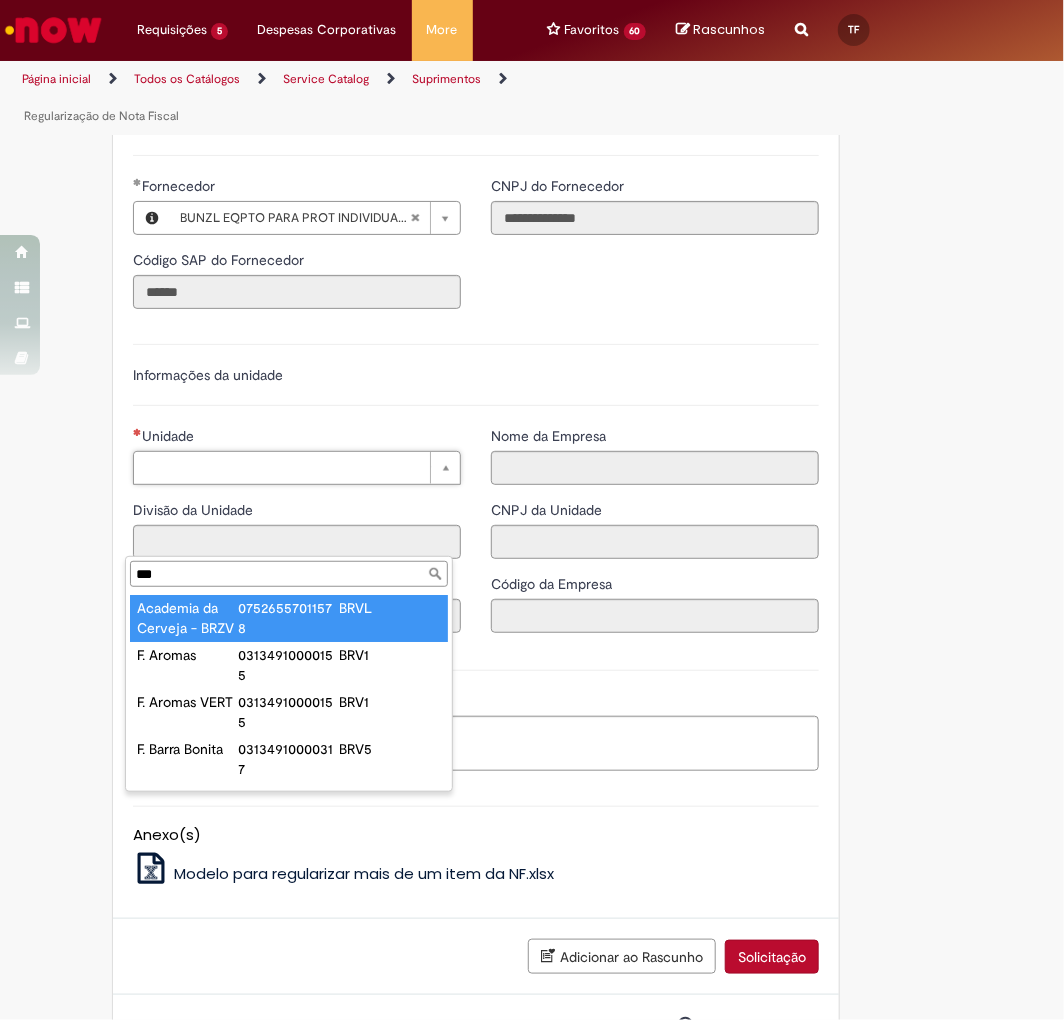 type on "****" 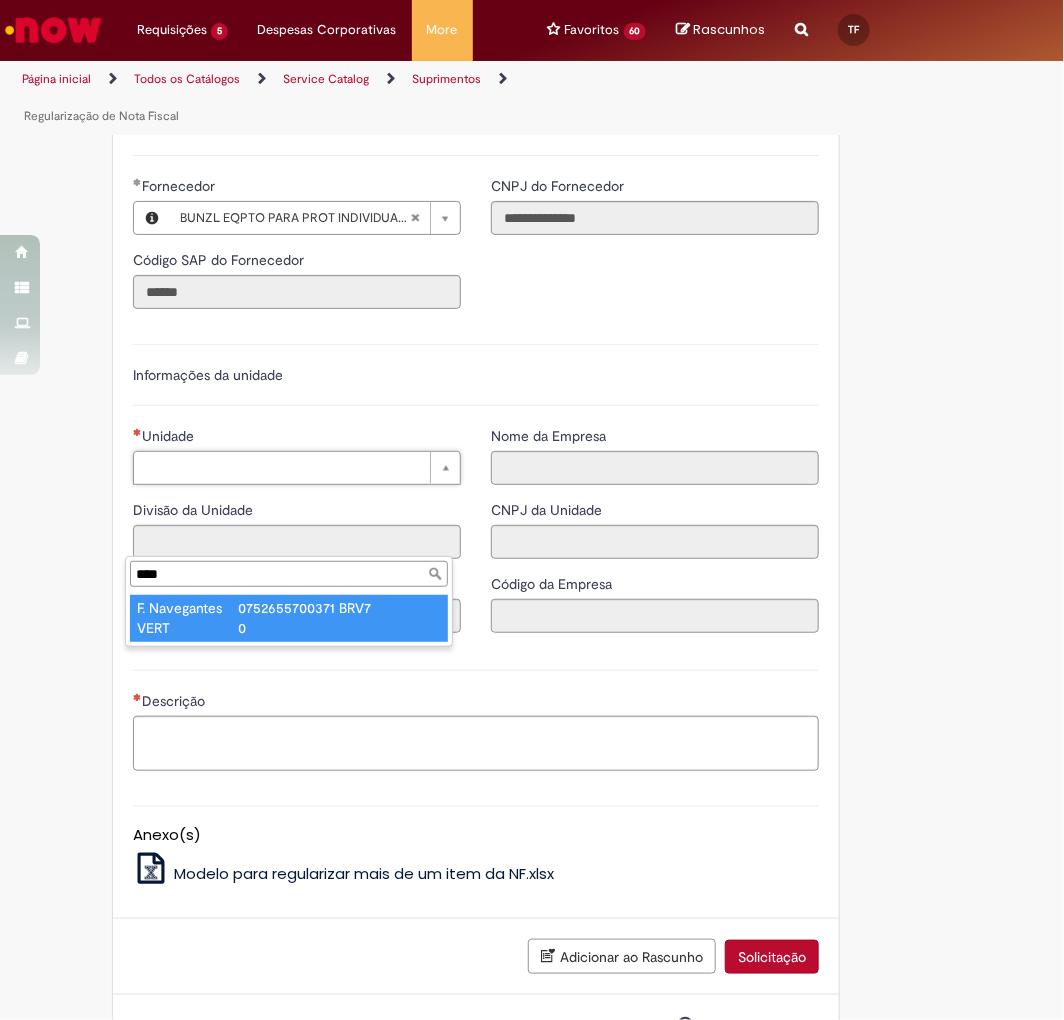 type on "**********" 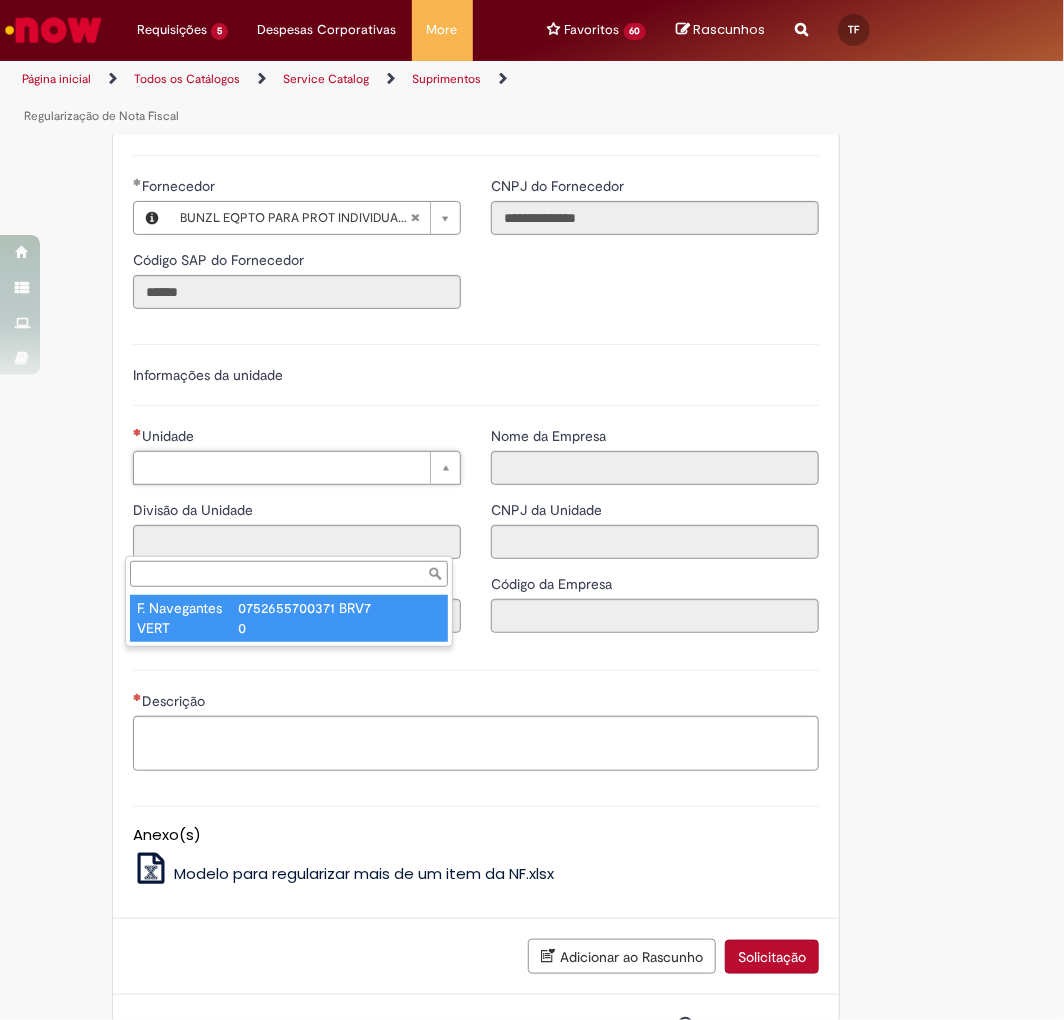 type on "****" 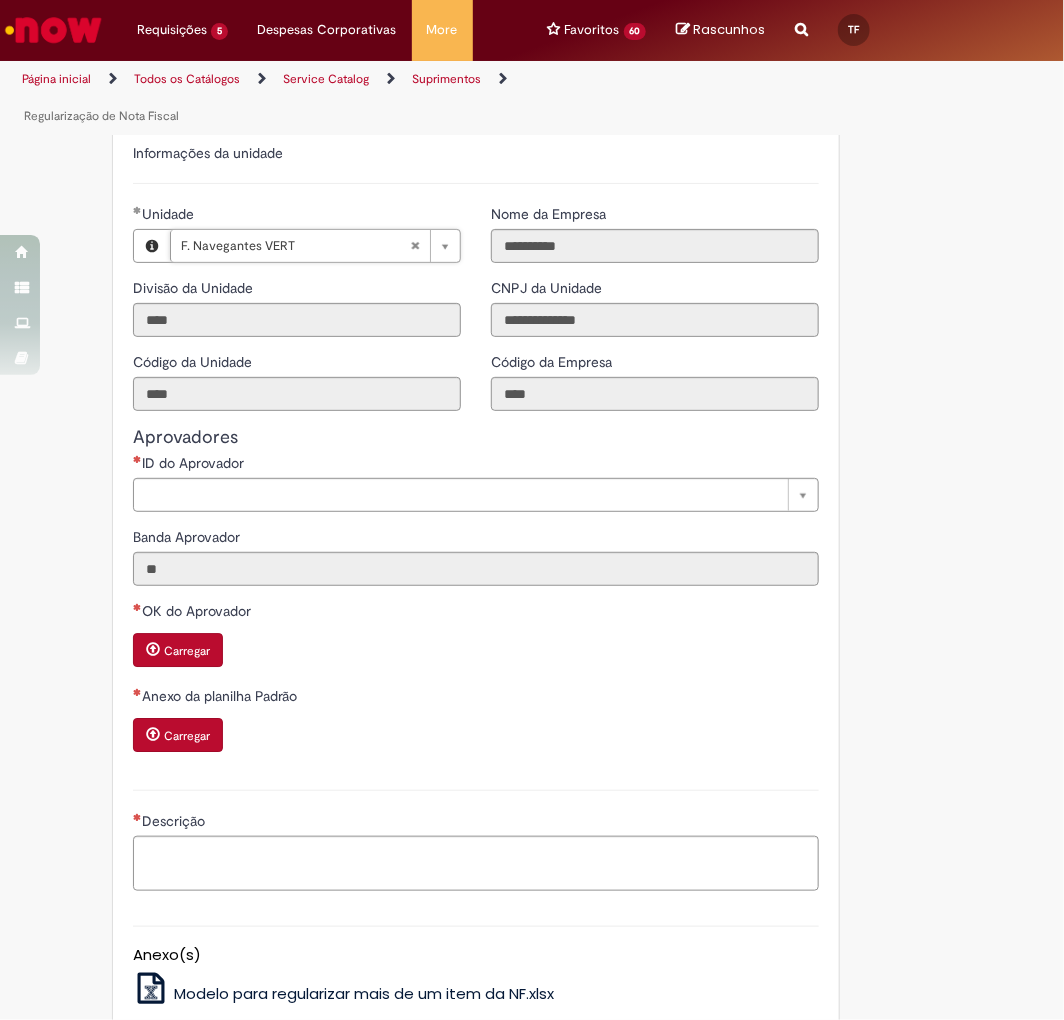 scroll, scrollTop: 1888, scrollLeft: 0, axis: vertical 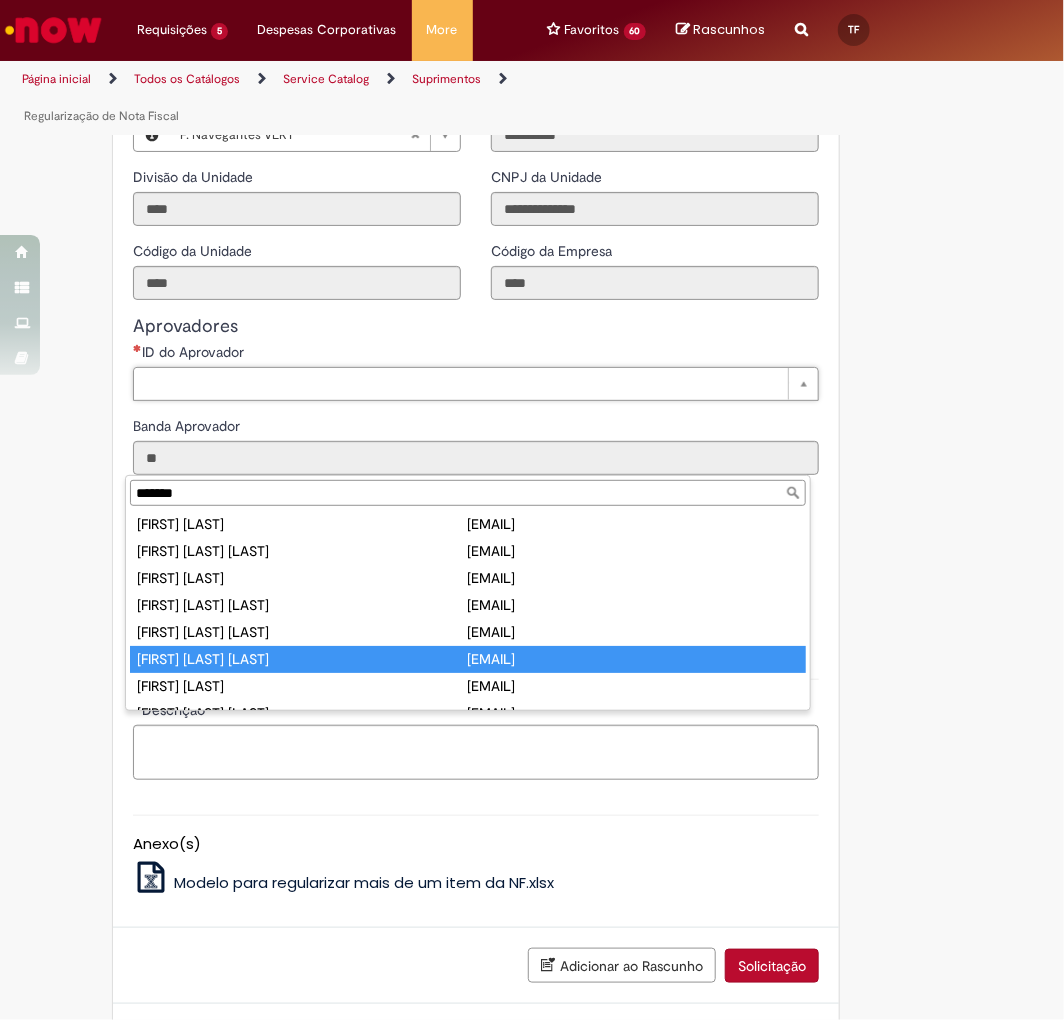type on "*******" 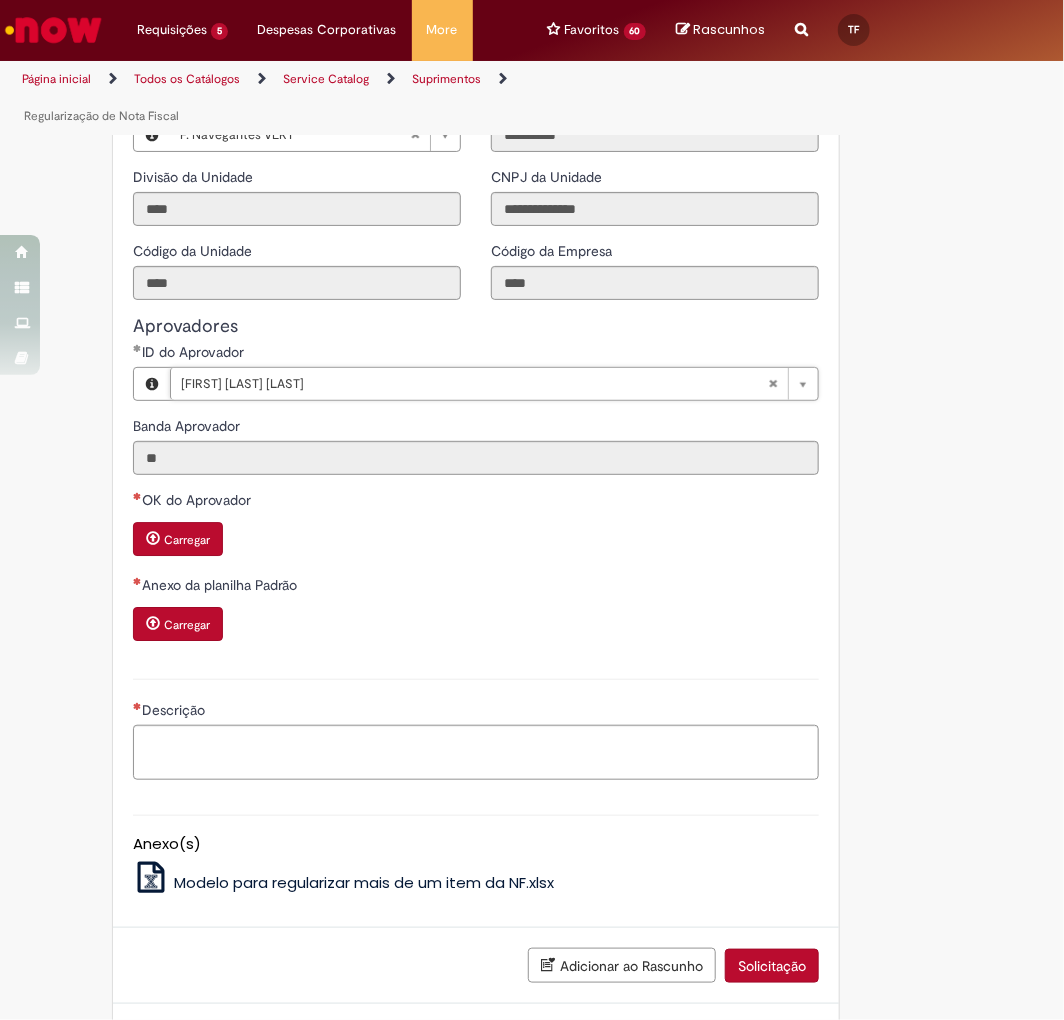 click on "Carregar" at bounding box center [476, 626] 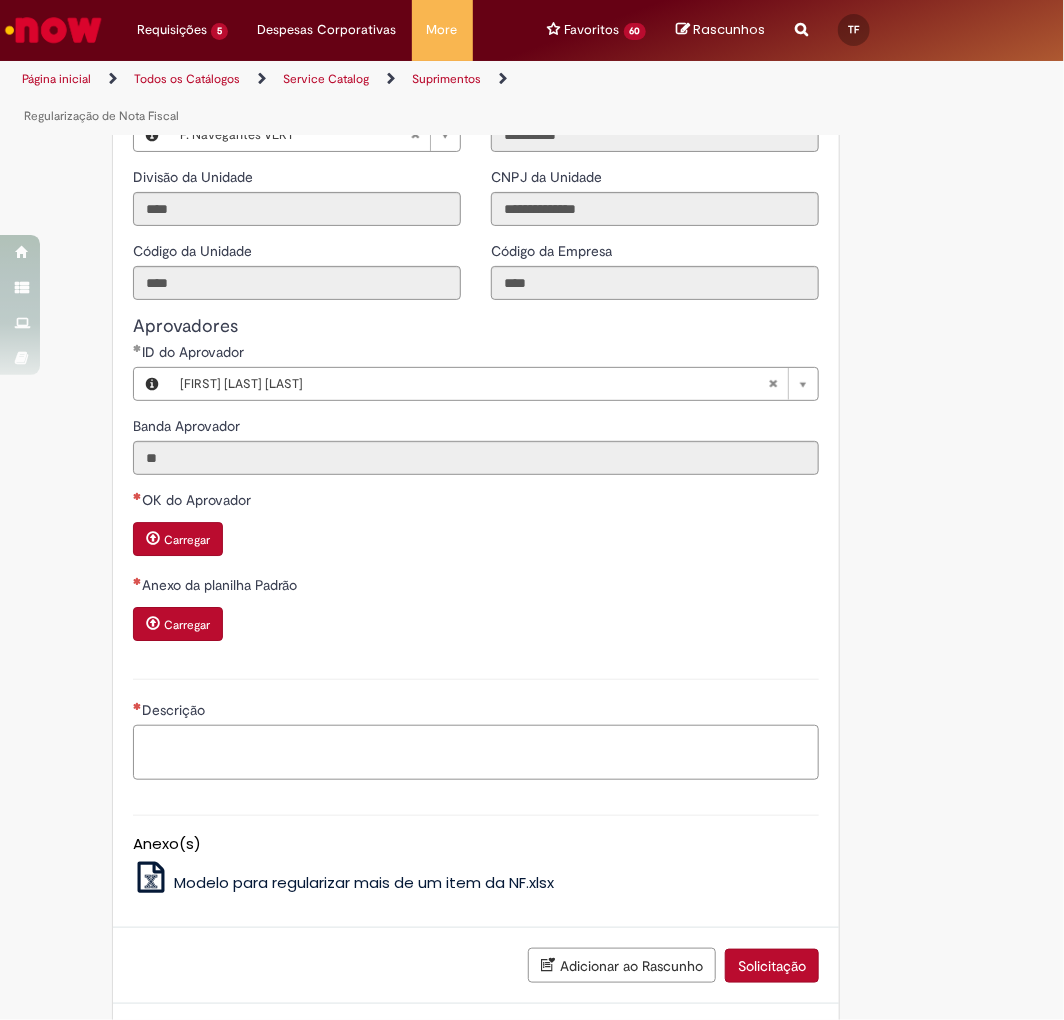 click on "Descrição" at bounding box center (476, 752) 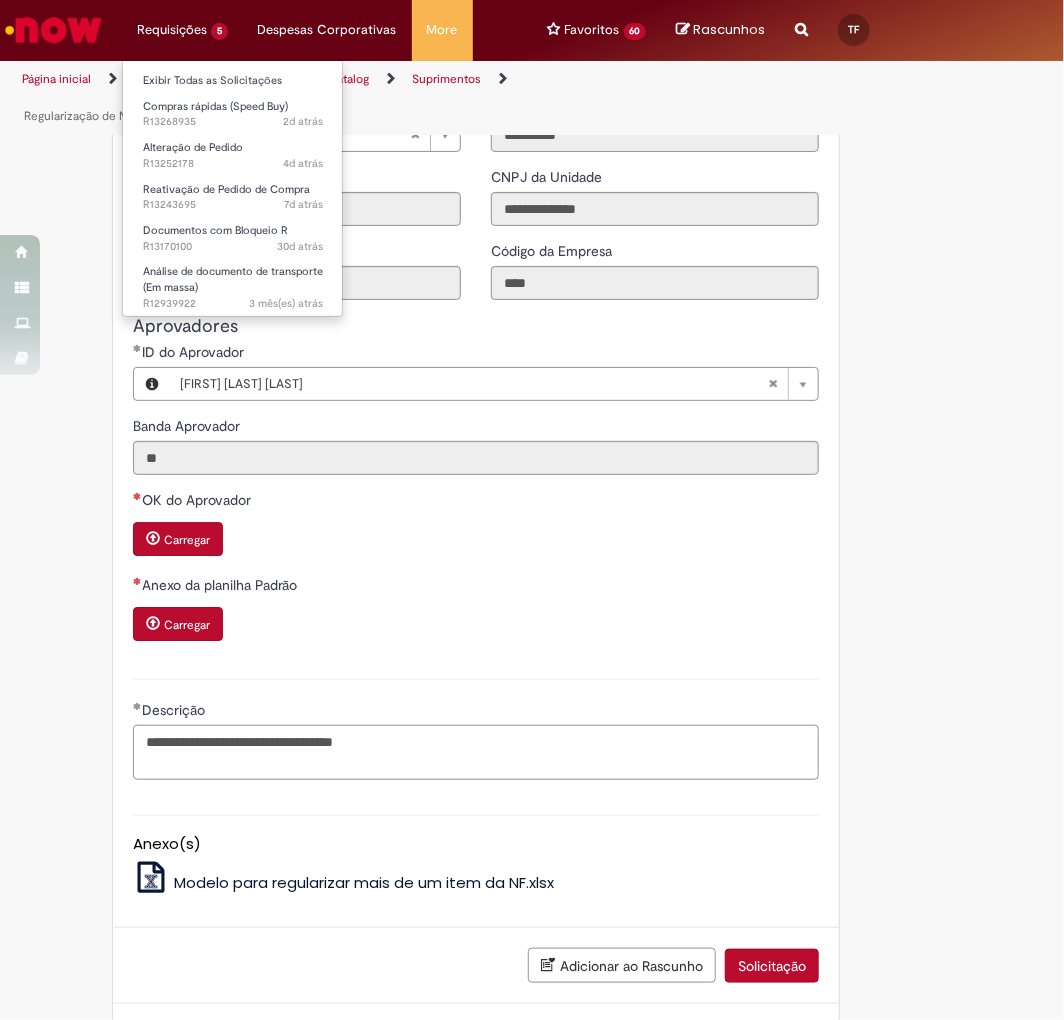 type on "**********" 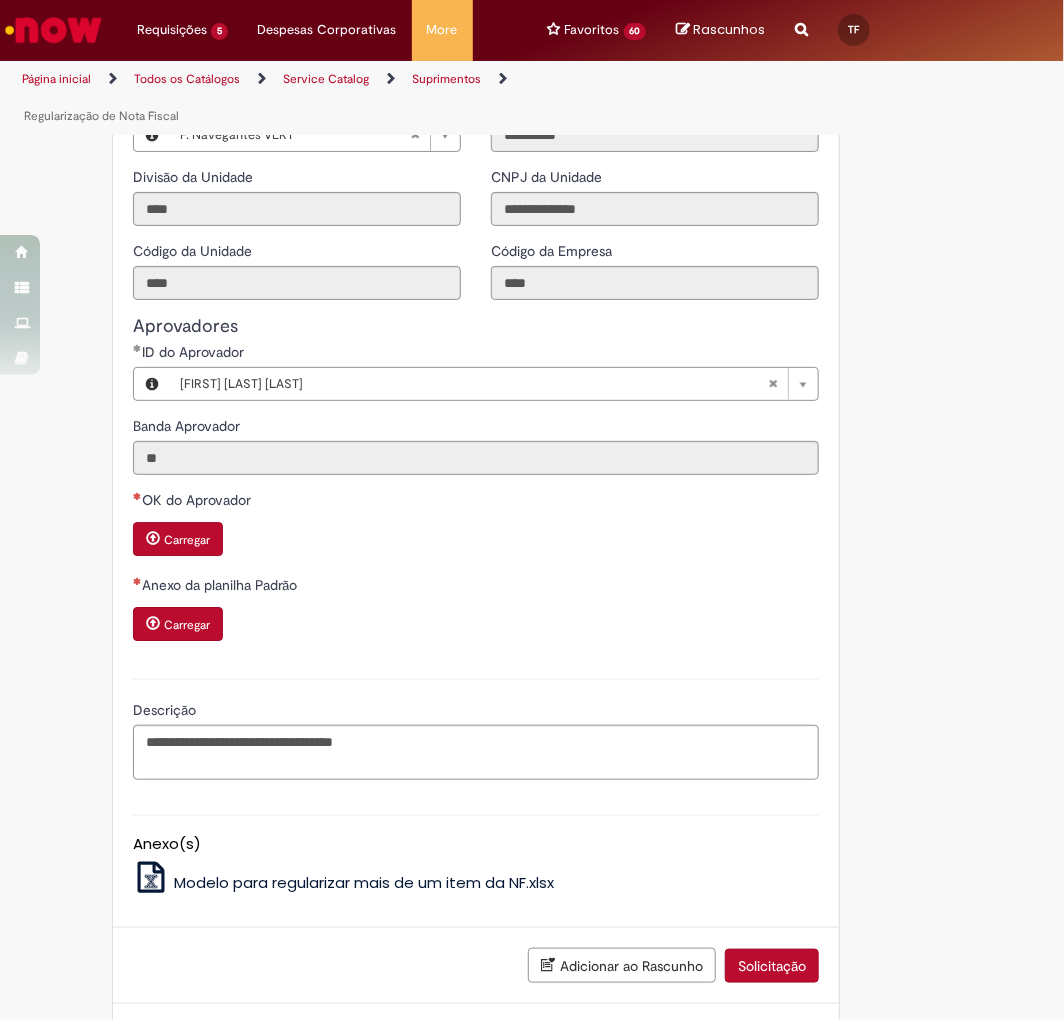 scroll, scrollTop: 2063, scrollLeft: 0, axis: vertical 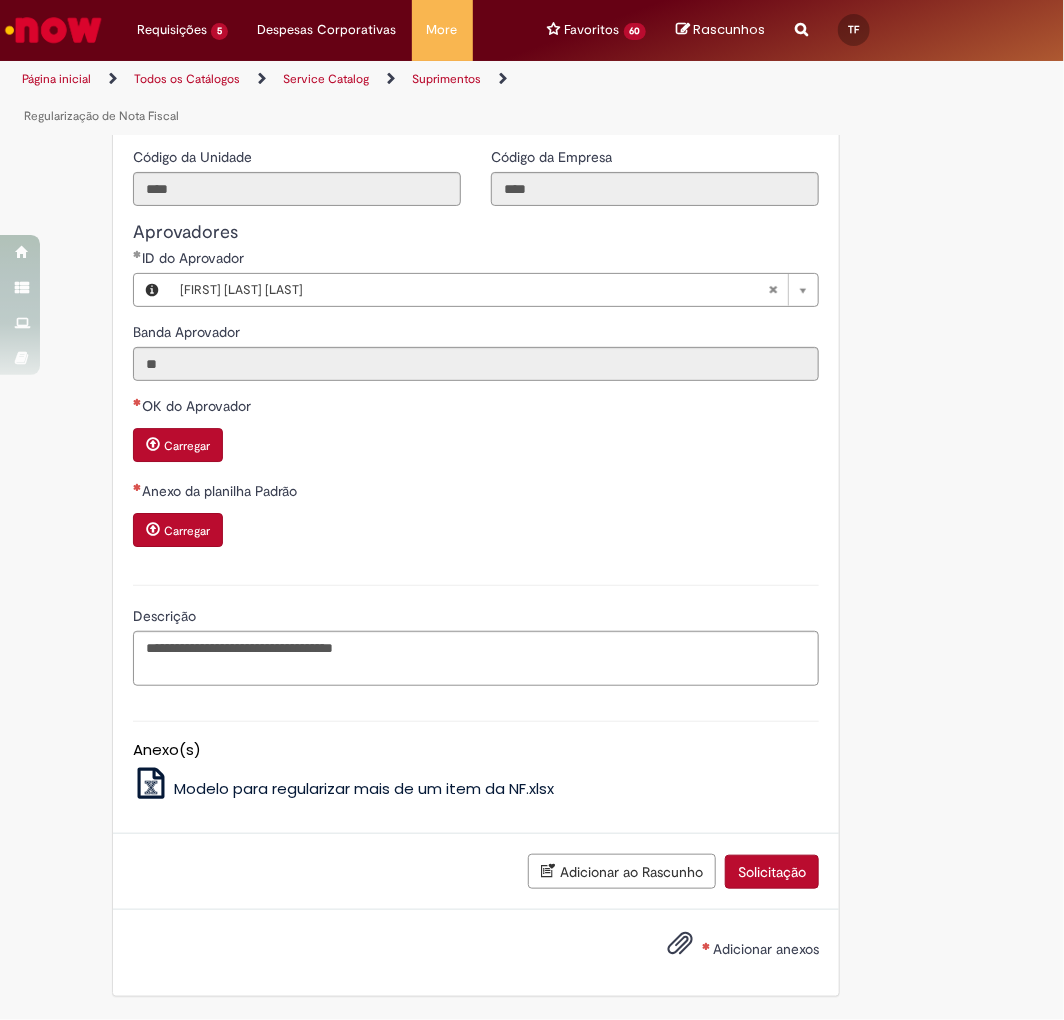 click on "Adicionar anexos" at bounding box center [766, 949] 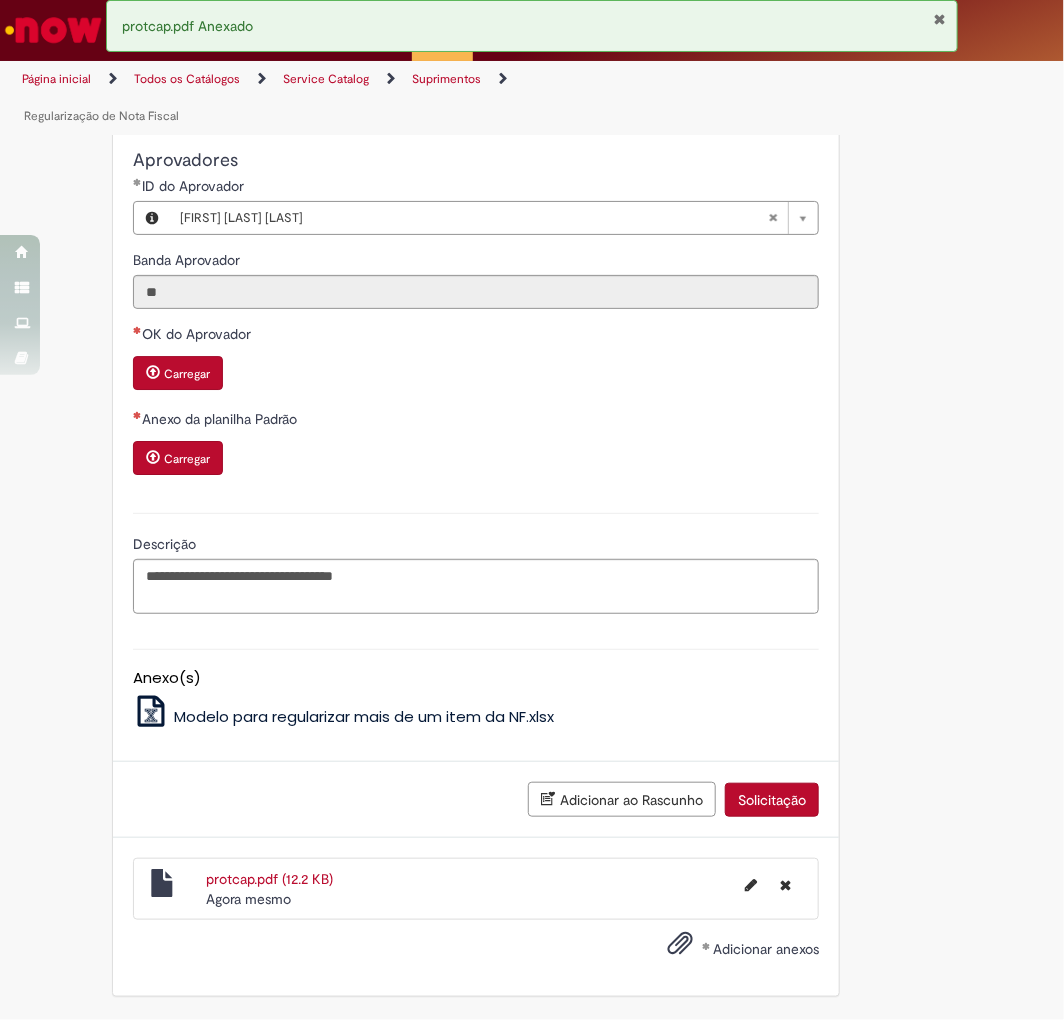 scroll, scrollTop: 1730, scrollLeft: 0, axis: vertical 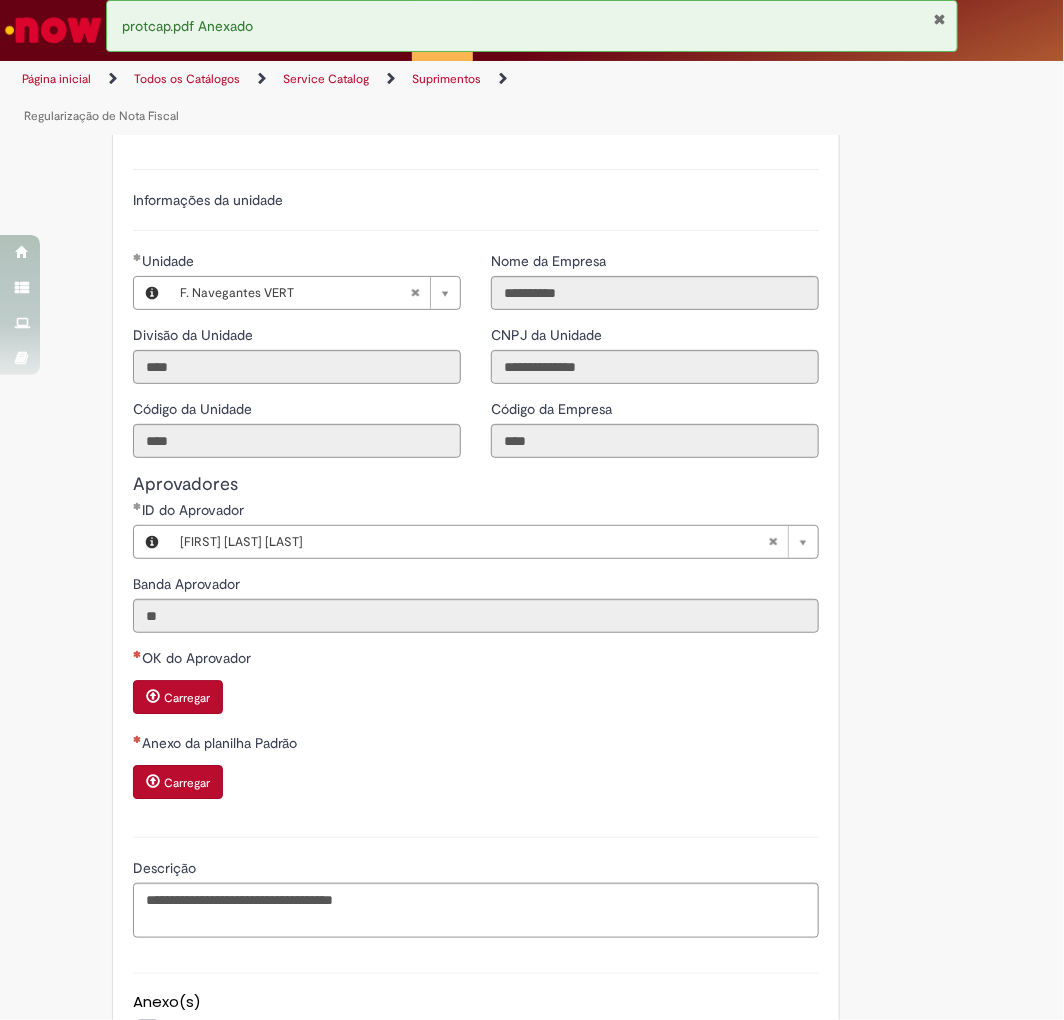 click at bounding box center [940, 19] 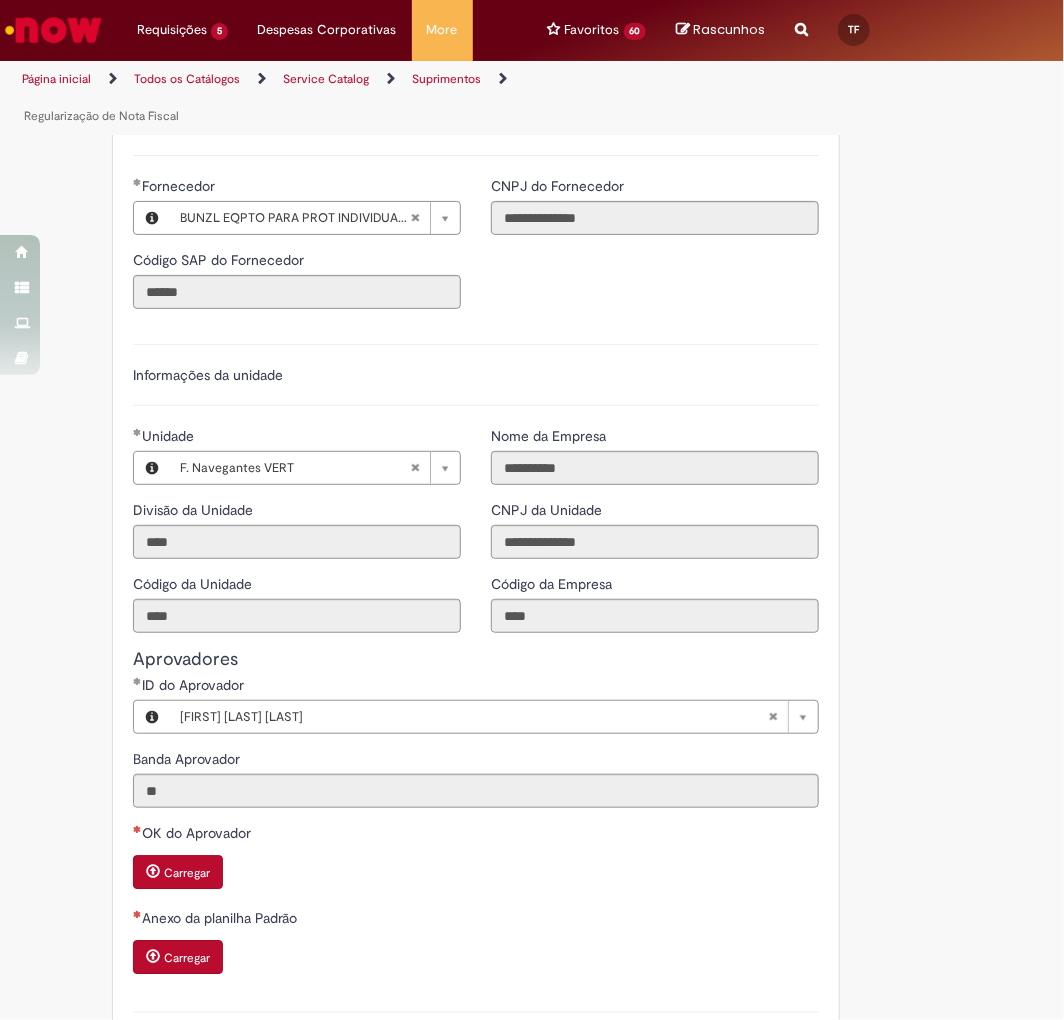 scroll, scrollTop: 2000, scrollLeft: 0, axis: vertical 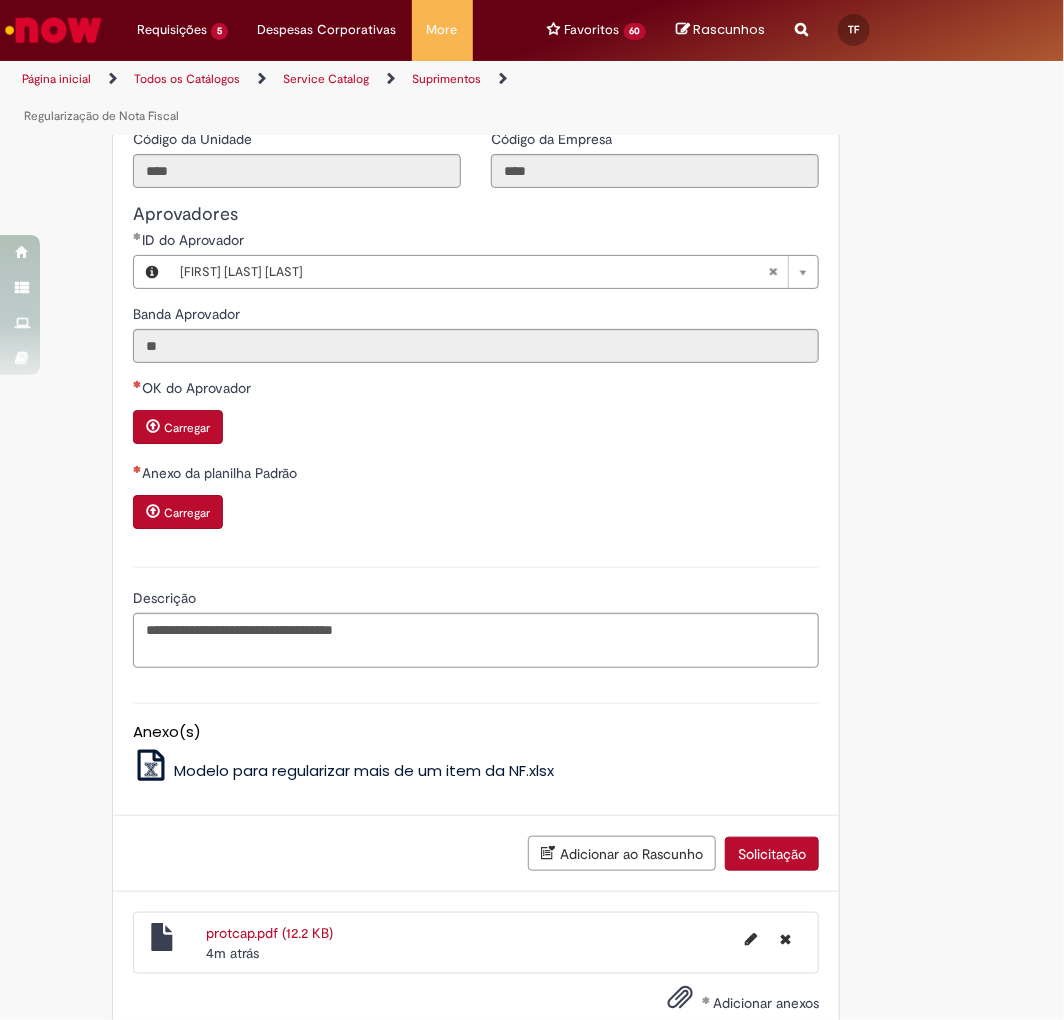 click on "Modelo para regularizar mais de um item da NF.xlsx" at bounding box center (364, 770) 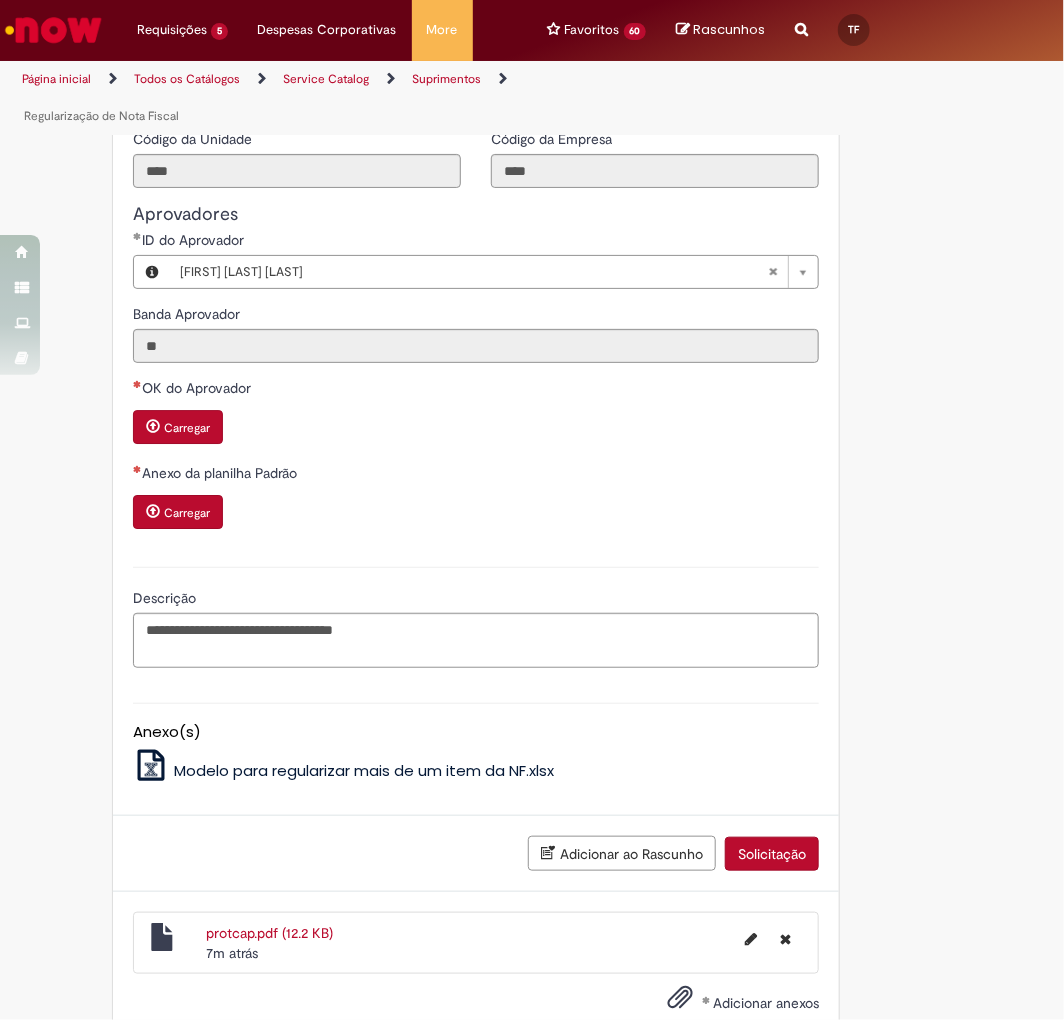 drag, startPoint x: 312, startPoint y: 926, endPoint x: 310, endPoint y: 887, distance: 39.051247 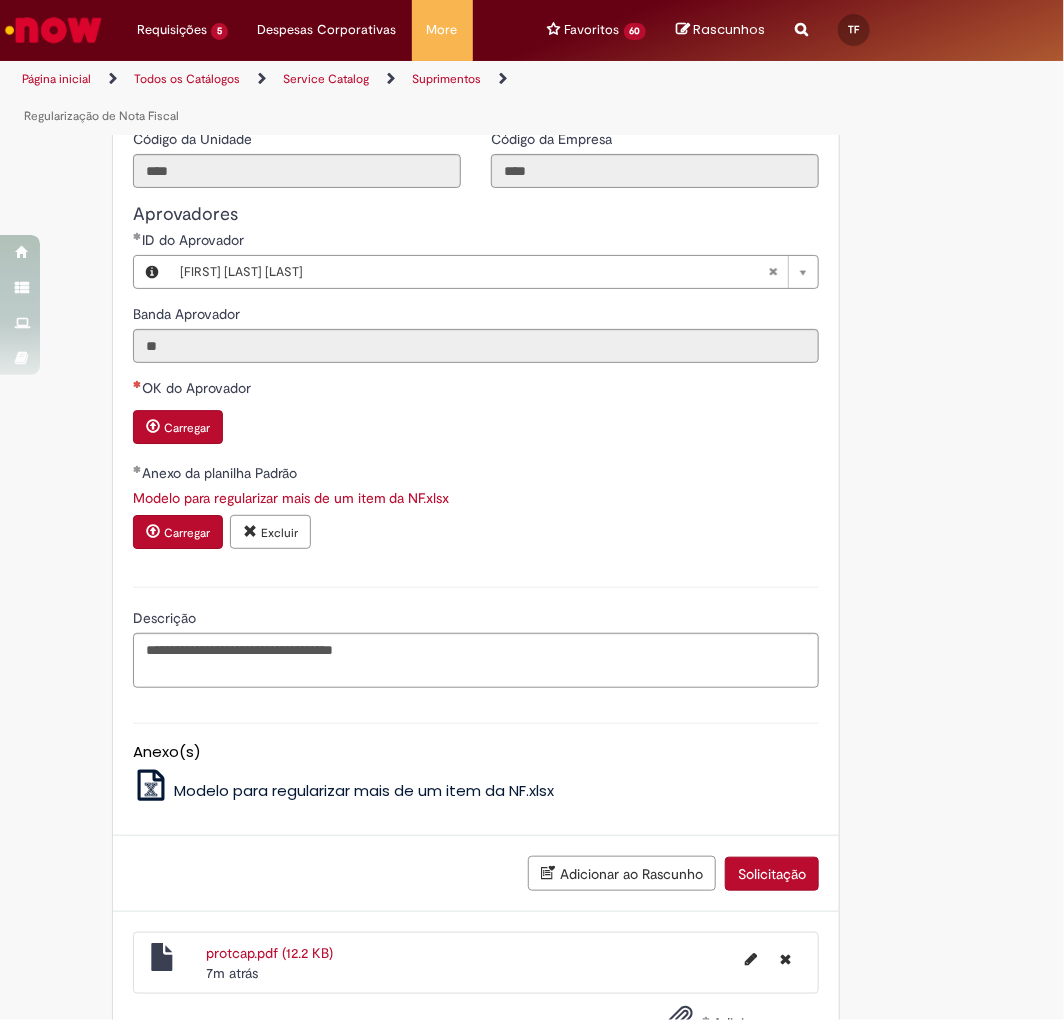 click on "Carregar" at bounding box center [187, 428] 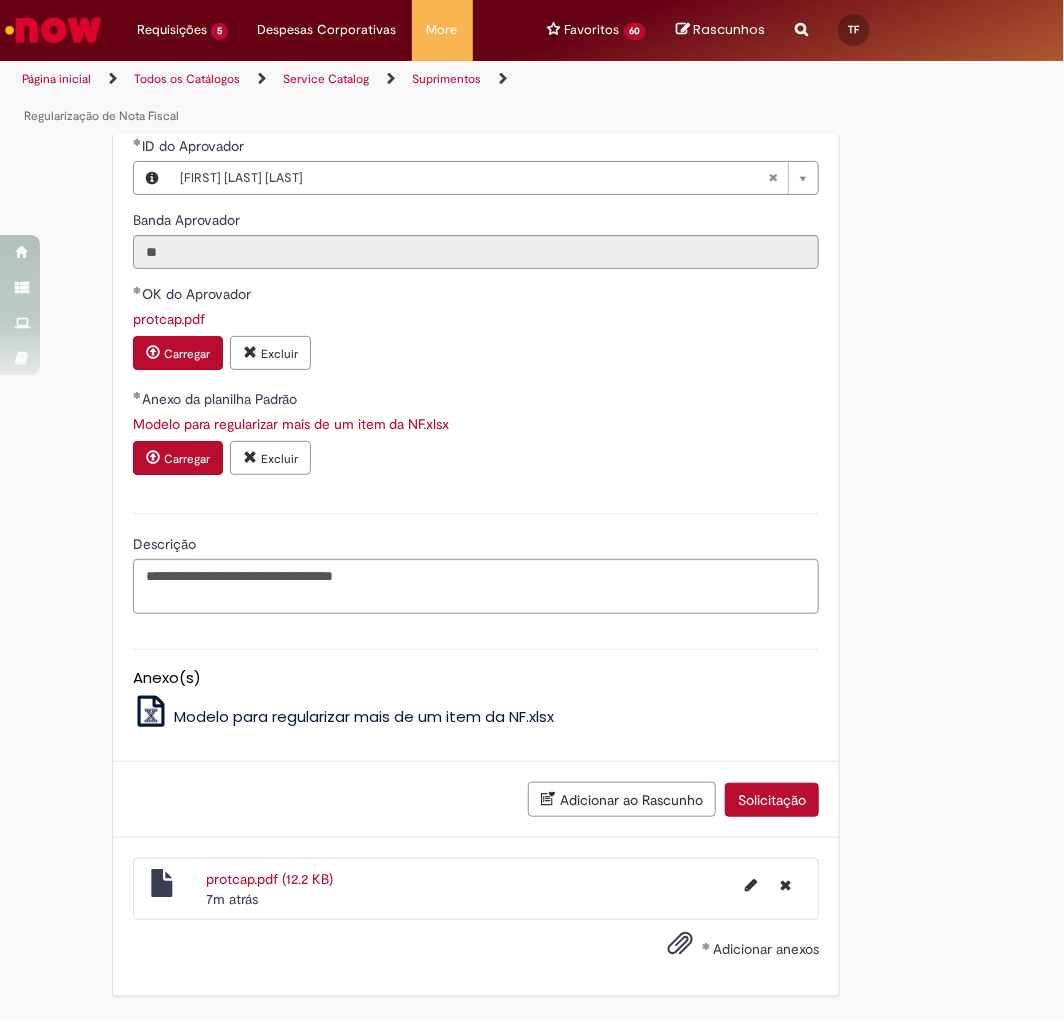 scroll, scrollTop: 2175, scrollLeft: 0, axis: vertical 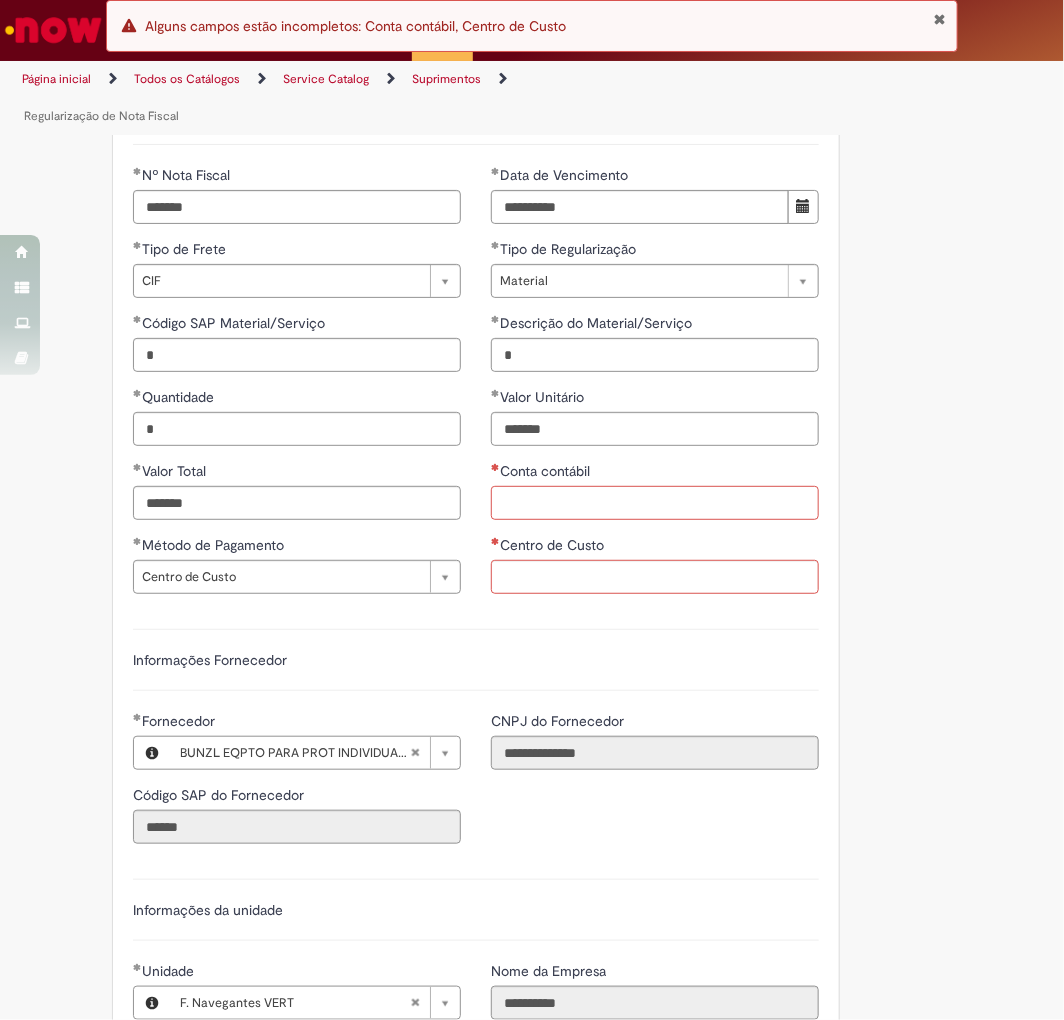 click on "Conta contábil" at bounding box center (655, 503) 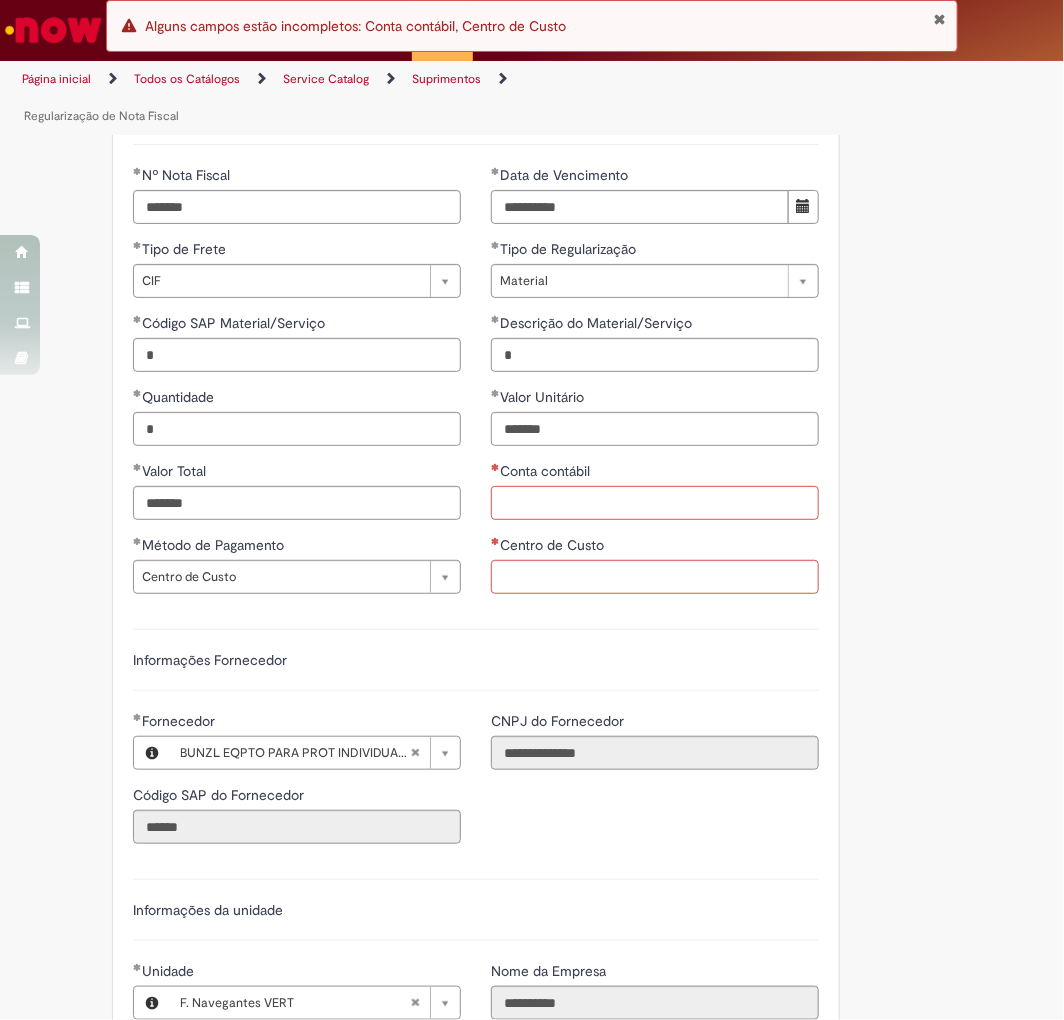 click on "Conta contábil" at bounding box center (655, 503) 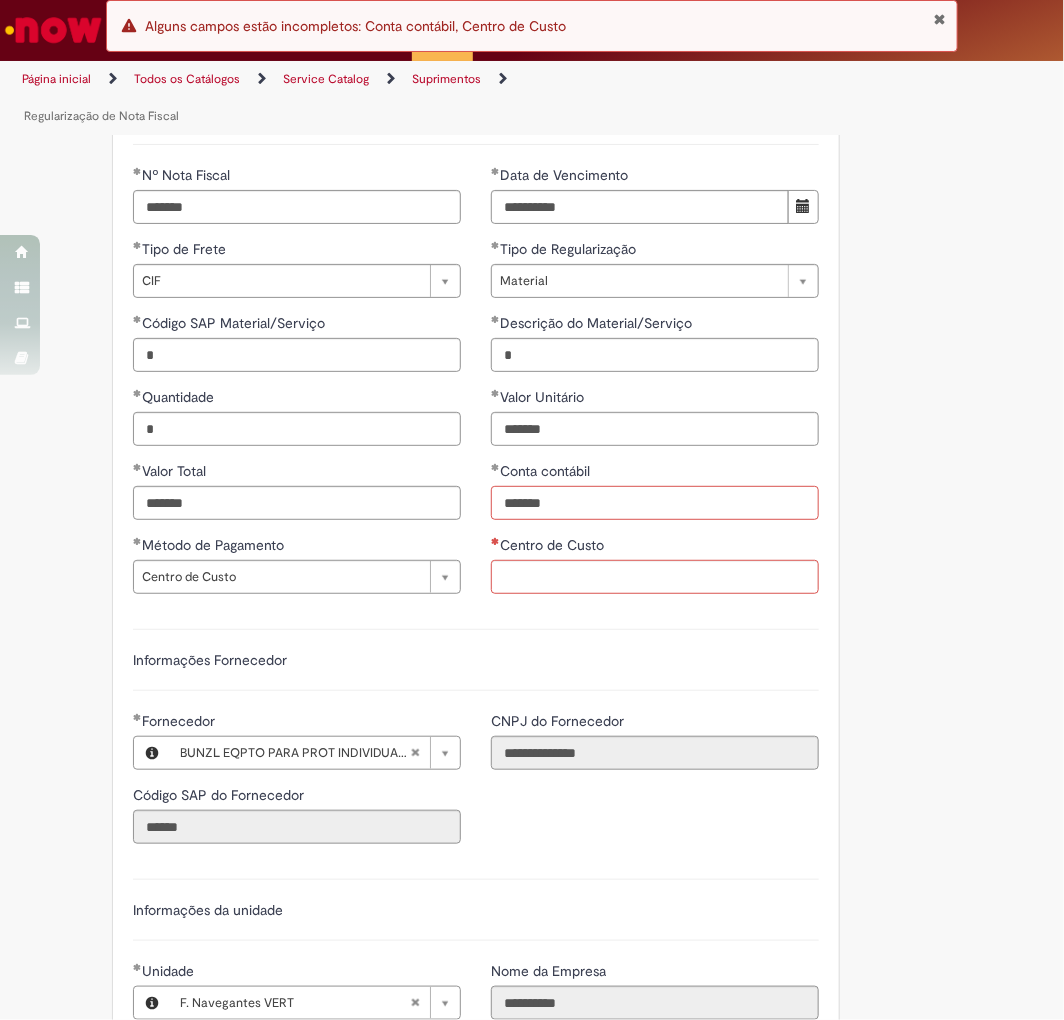 type on "*******" 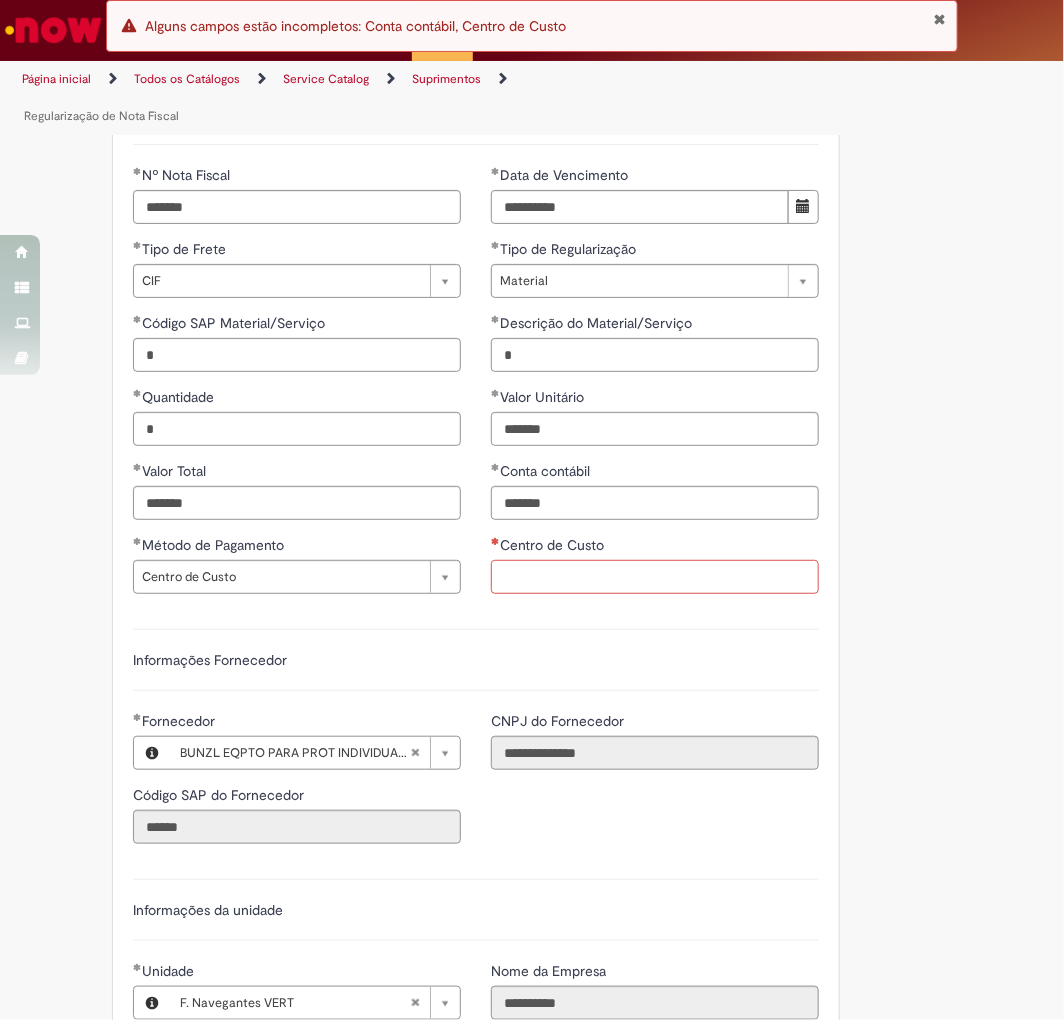 click on "Centro de Custo" at bounding box center [655, 577] 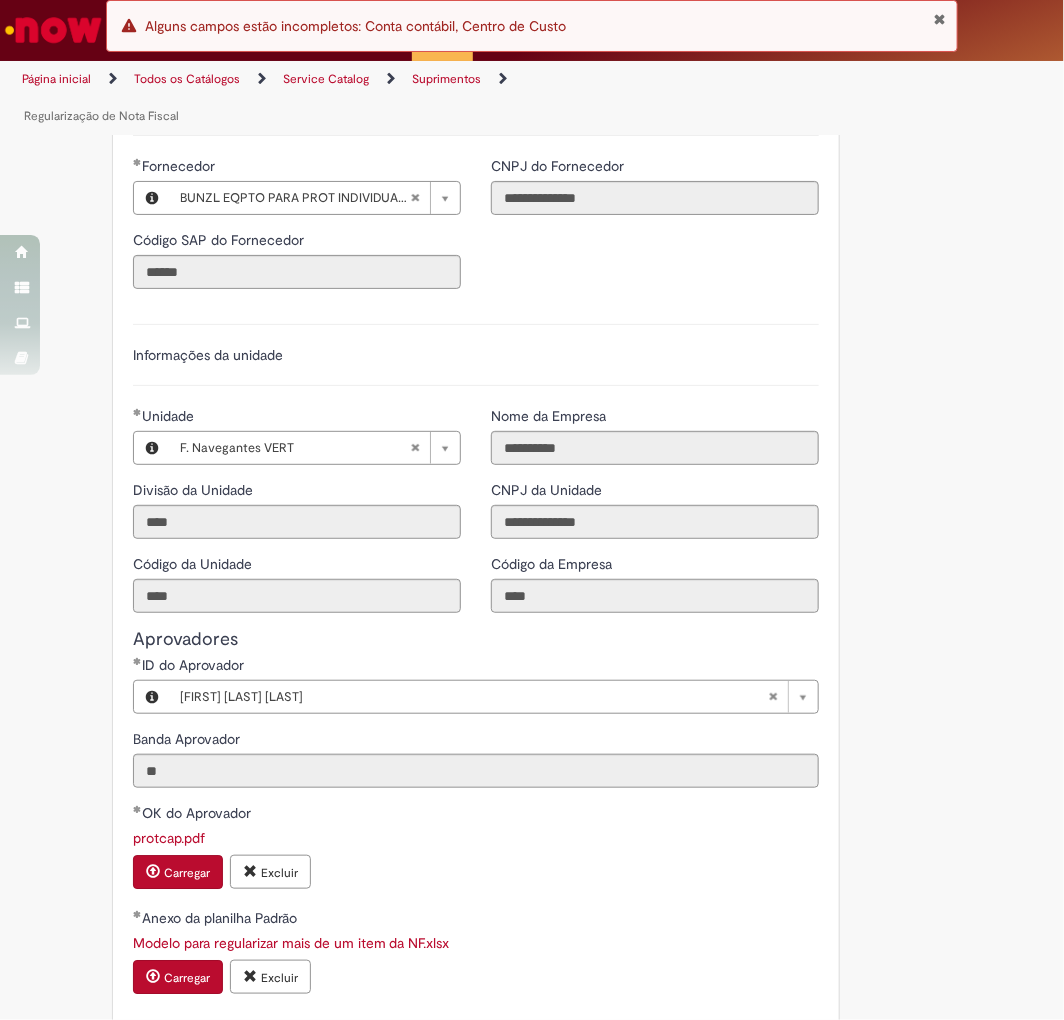 scroll, scrollTop: 2175, scrollLeft: 0, axis: vertical 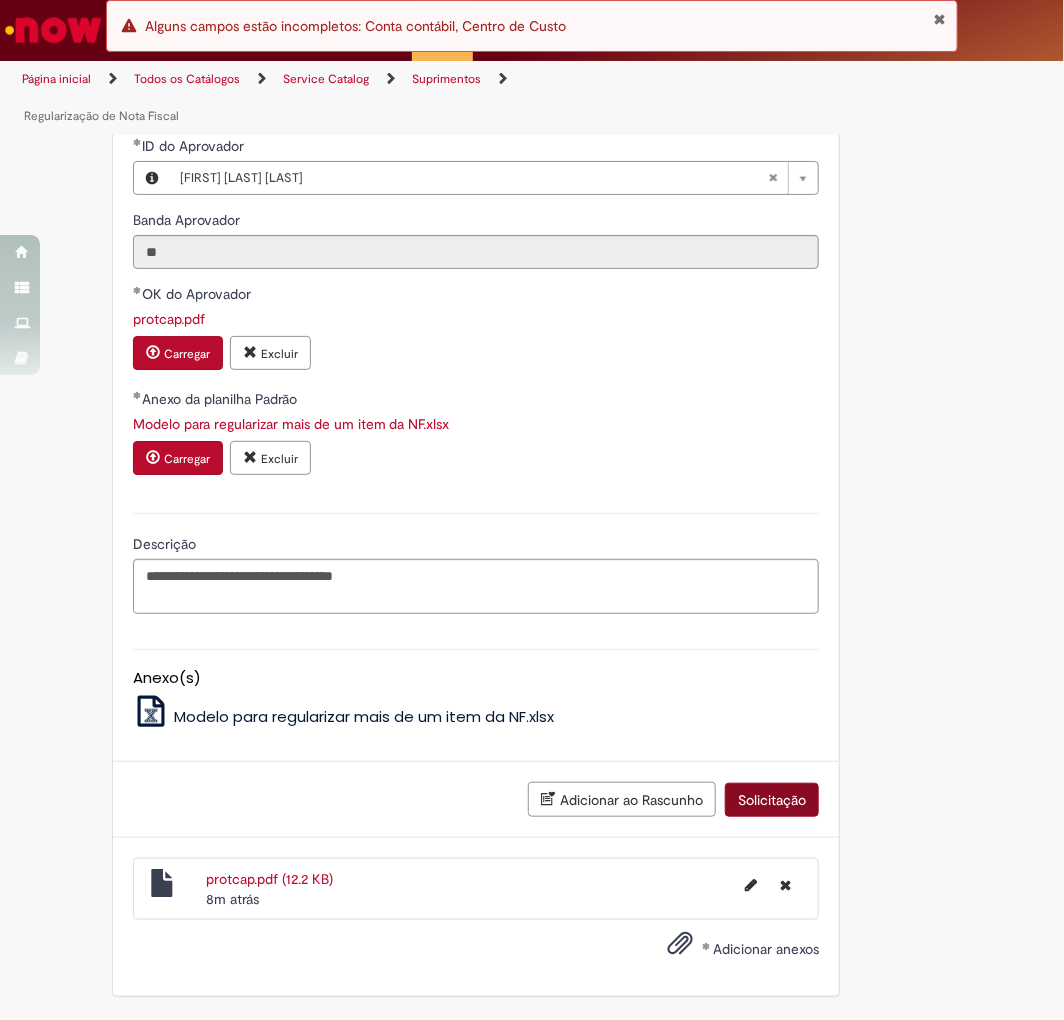type on "**********" 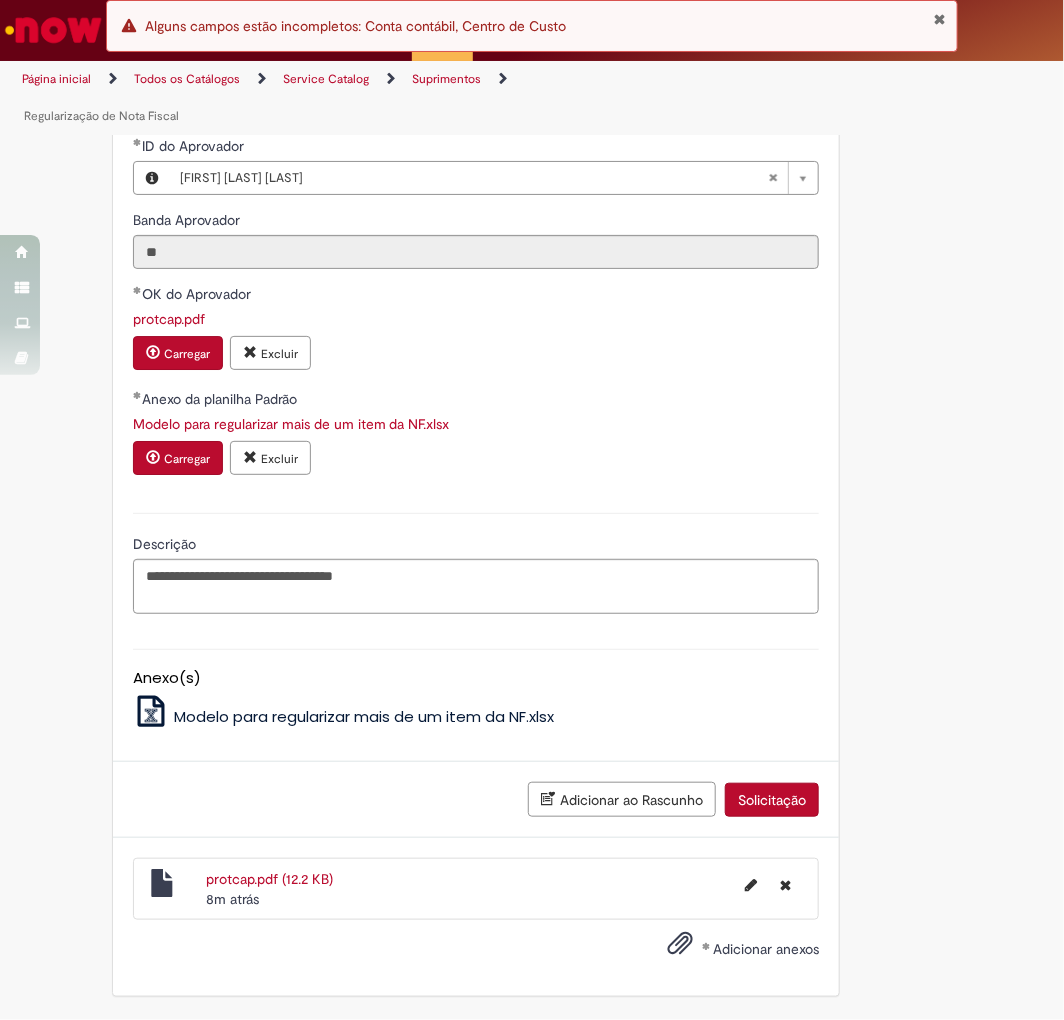 click on "Solicitação" at bounding box center (772, 800) 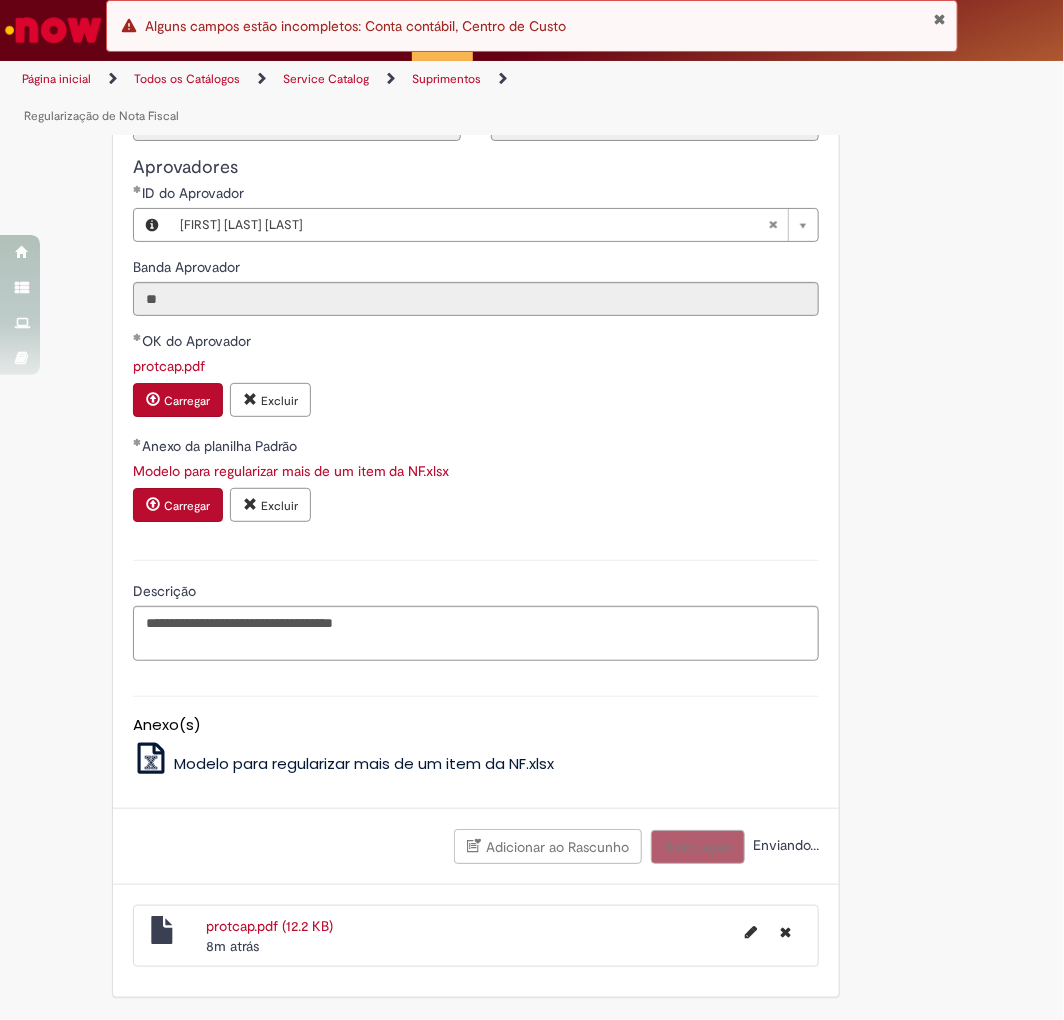 scroll, scrollTop: 2128, scrollLeft: 0, axis: vertical 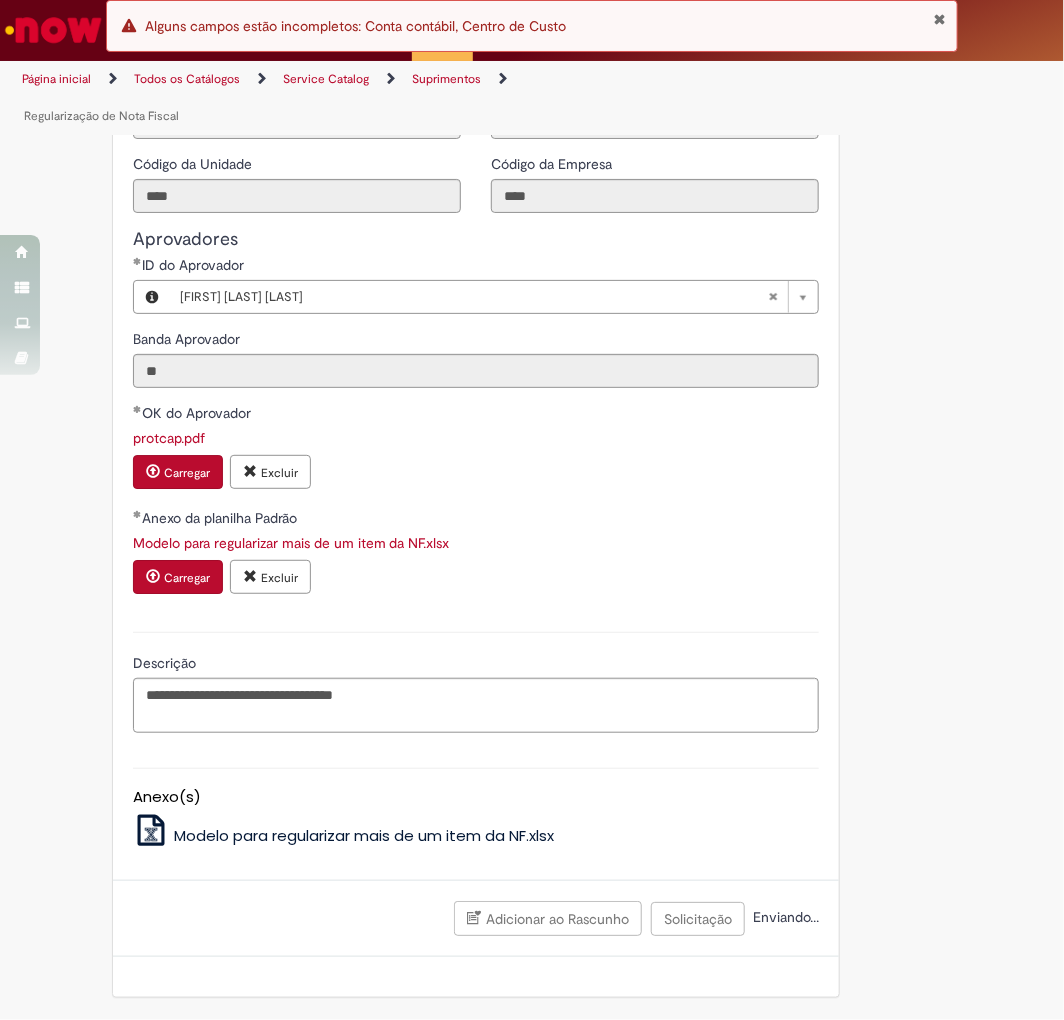 click at bounding box center (940, 19) 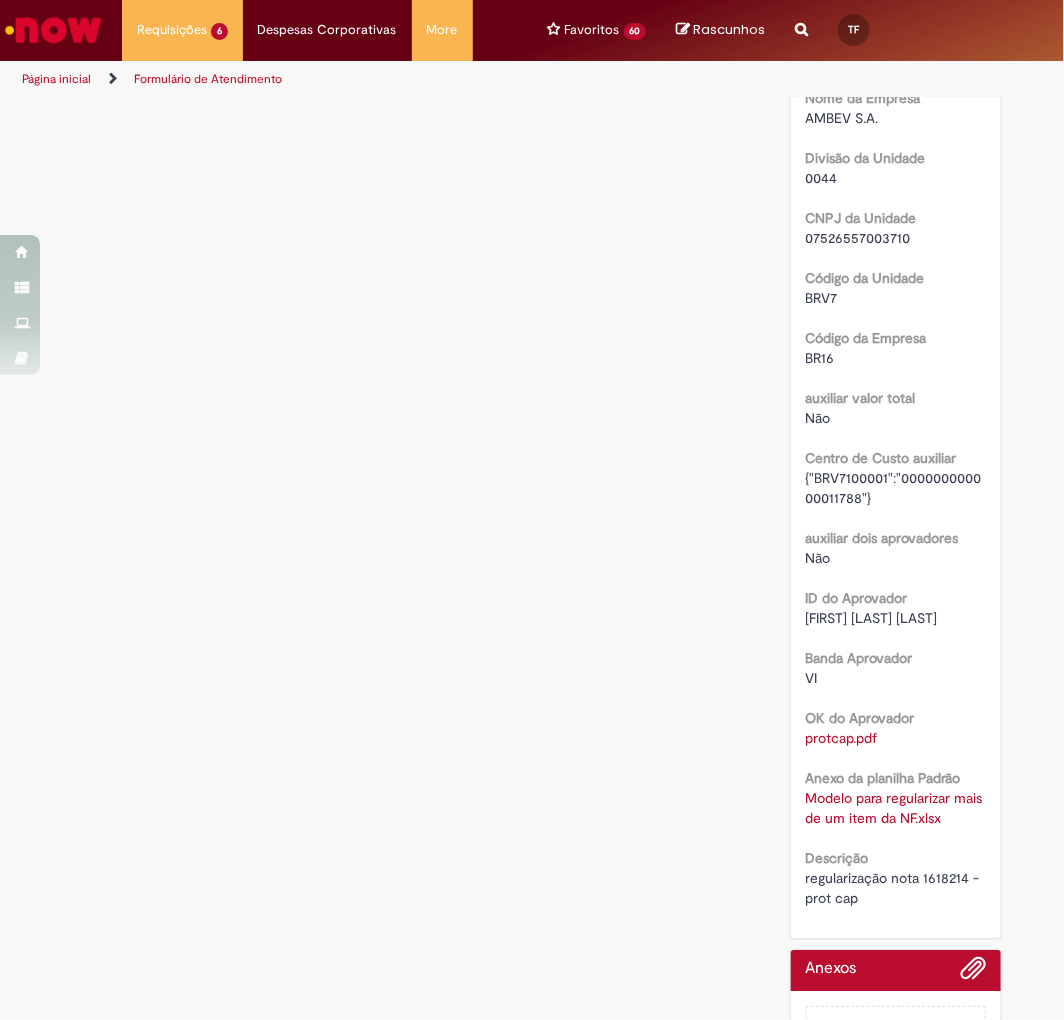 scroll, scrollTop: 0, scrollLeft: 0, axis: both 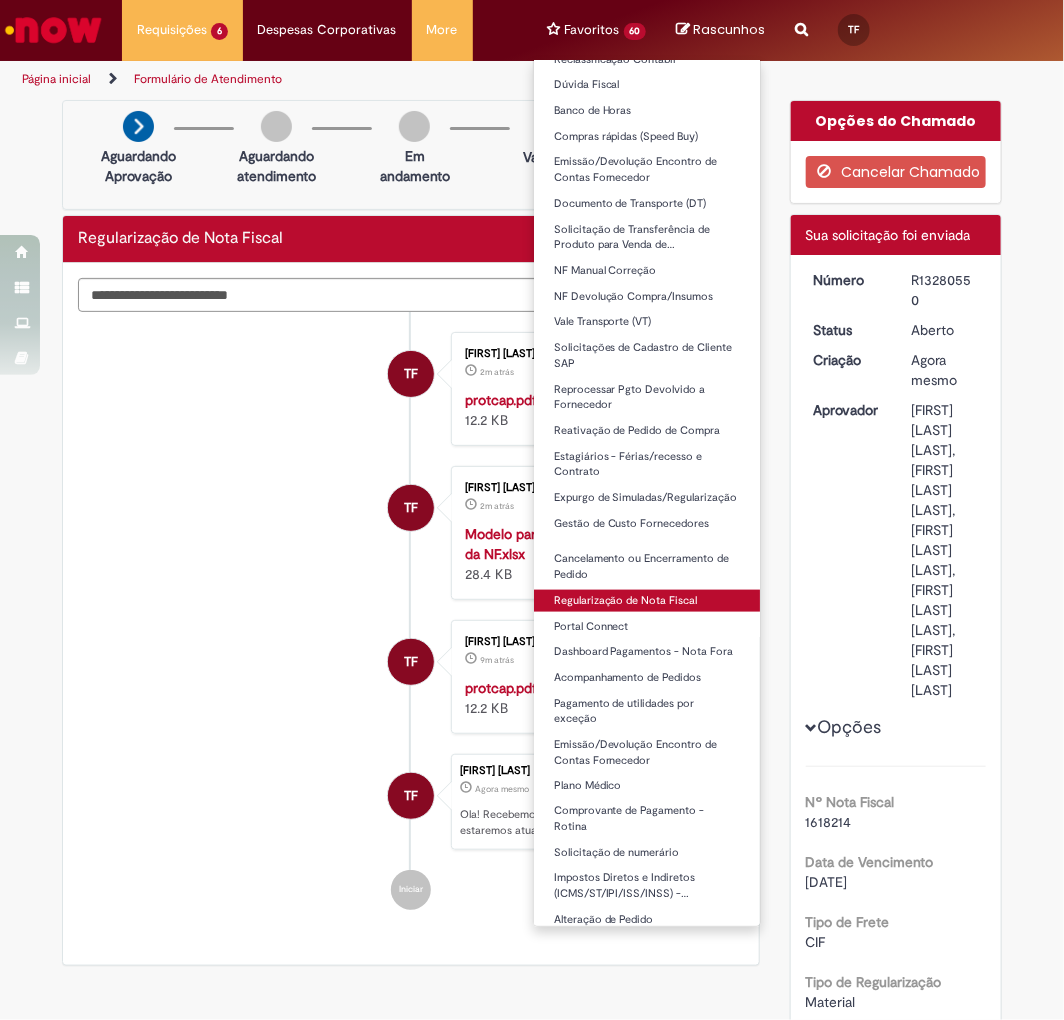 click on "Regularização de Nota Fiscal" at bounding box center (647, 601) 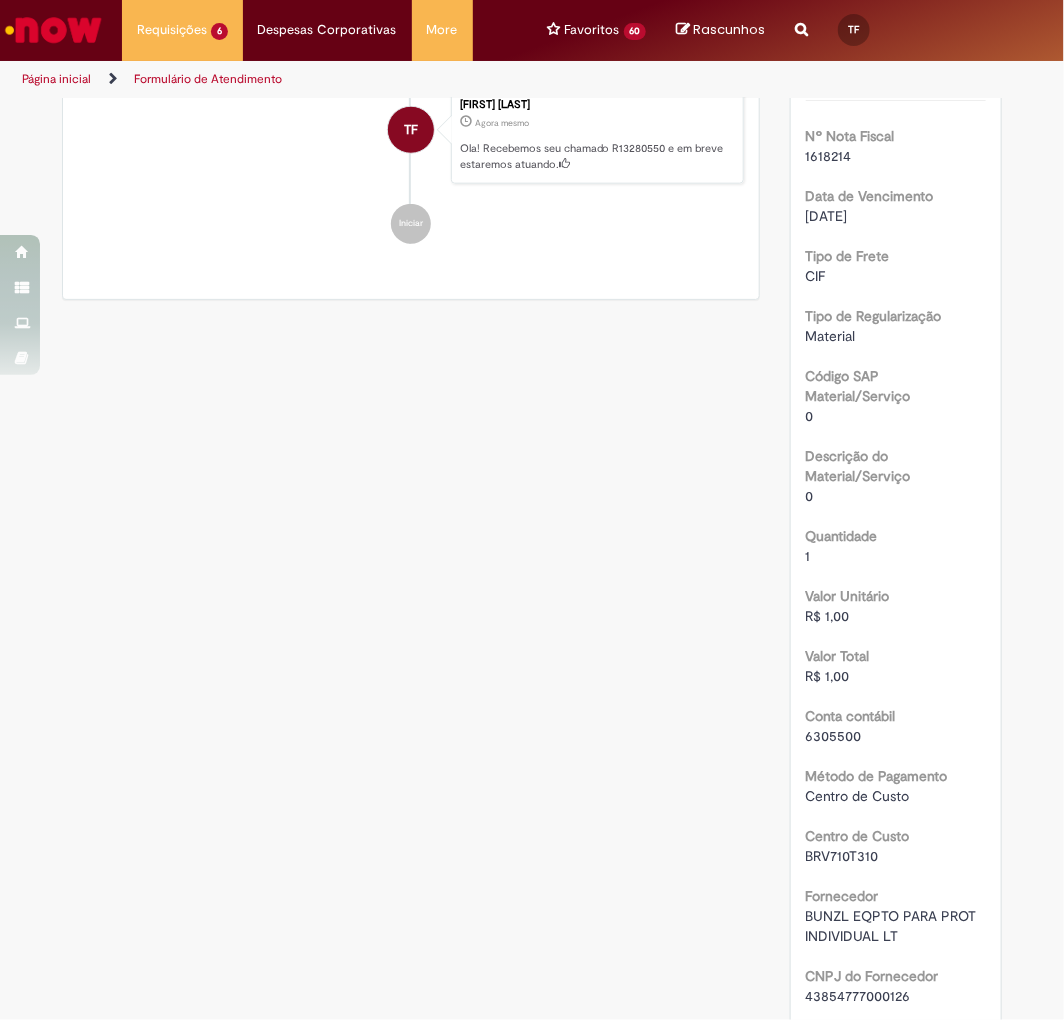 scroll, scrollTop: 0, scrollLeft: 0, axis: both 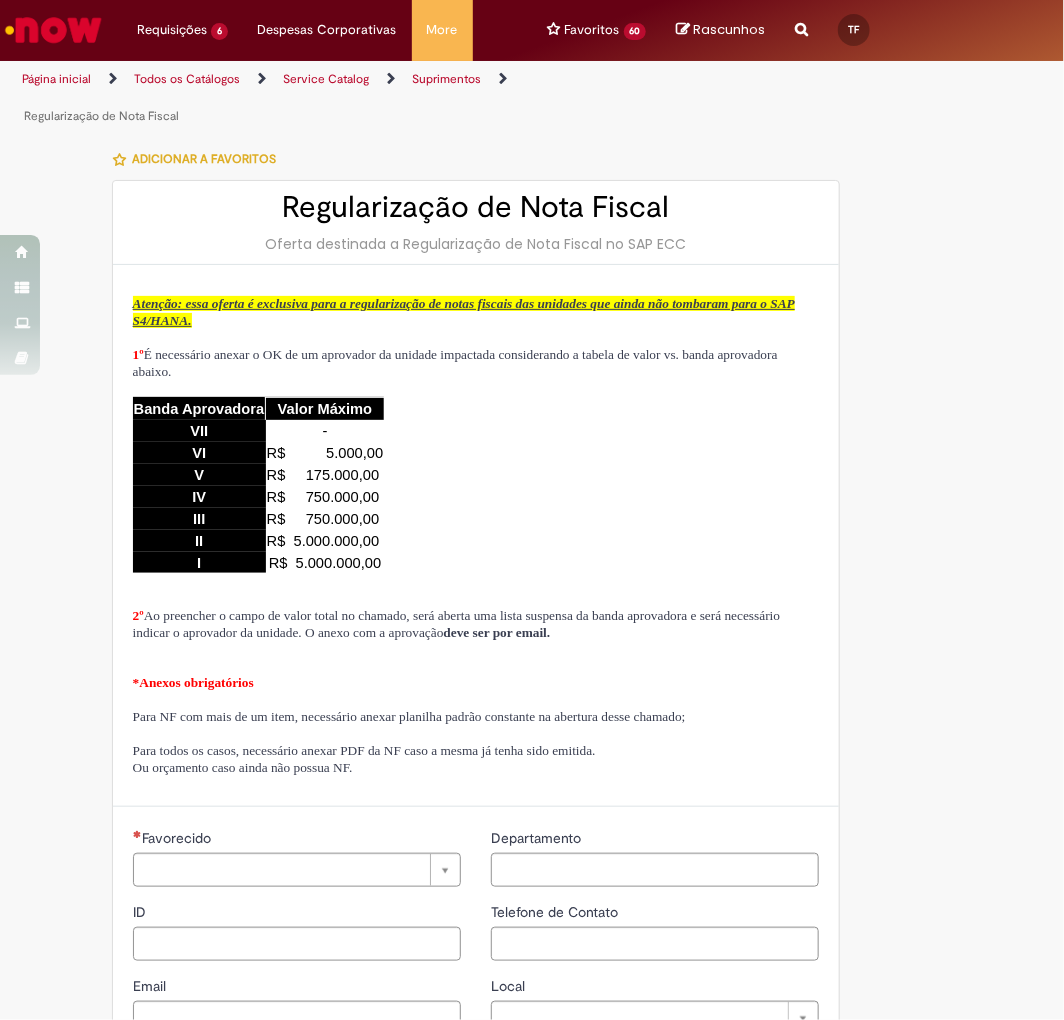 type on "********" 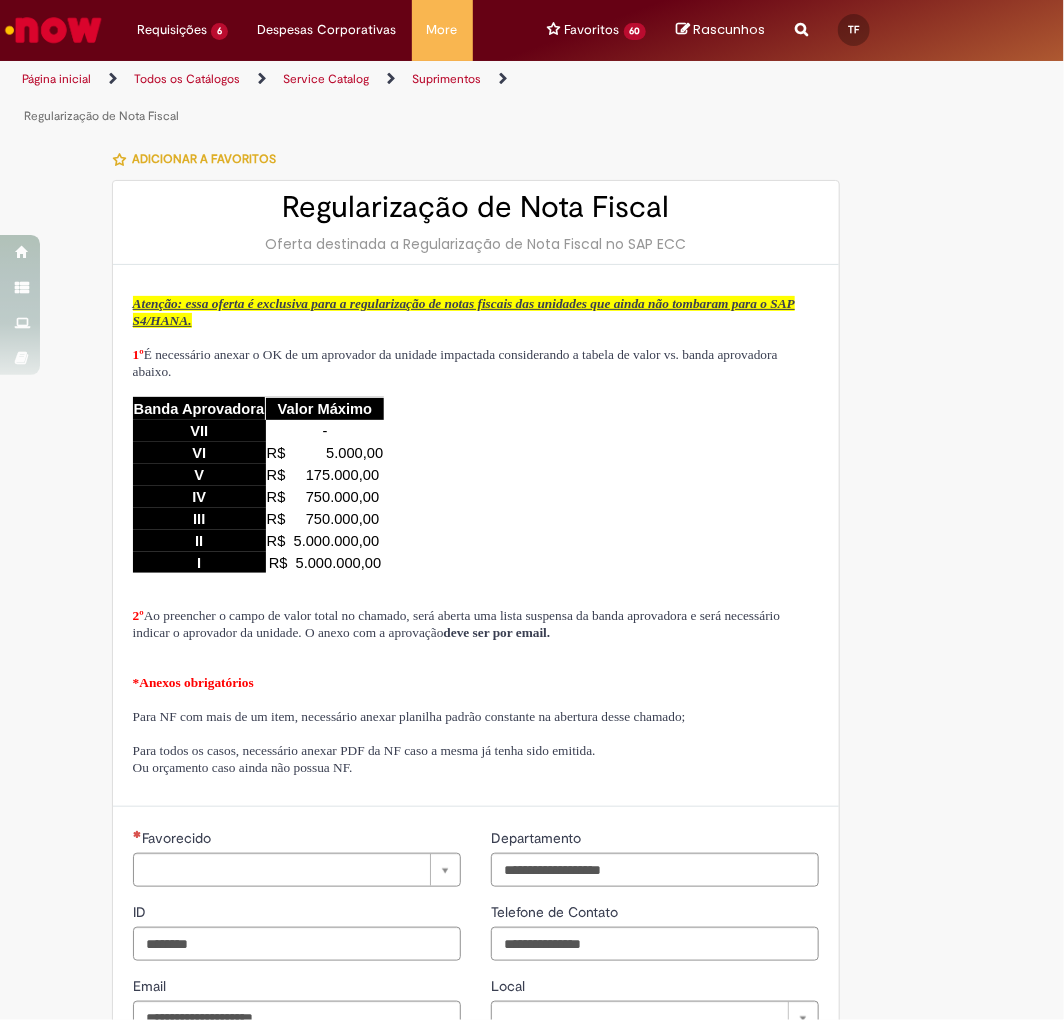 type on "**********" 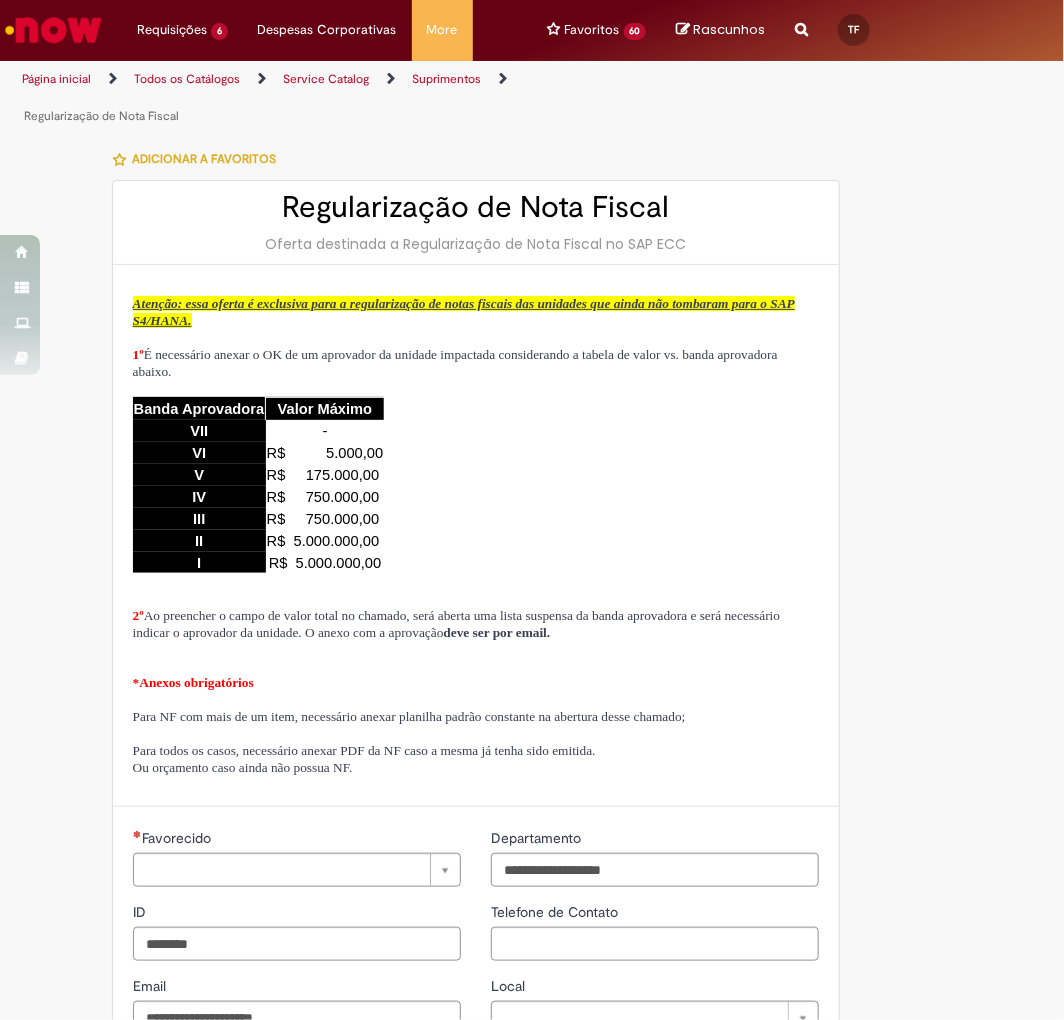 type on "**********" 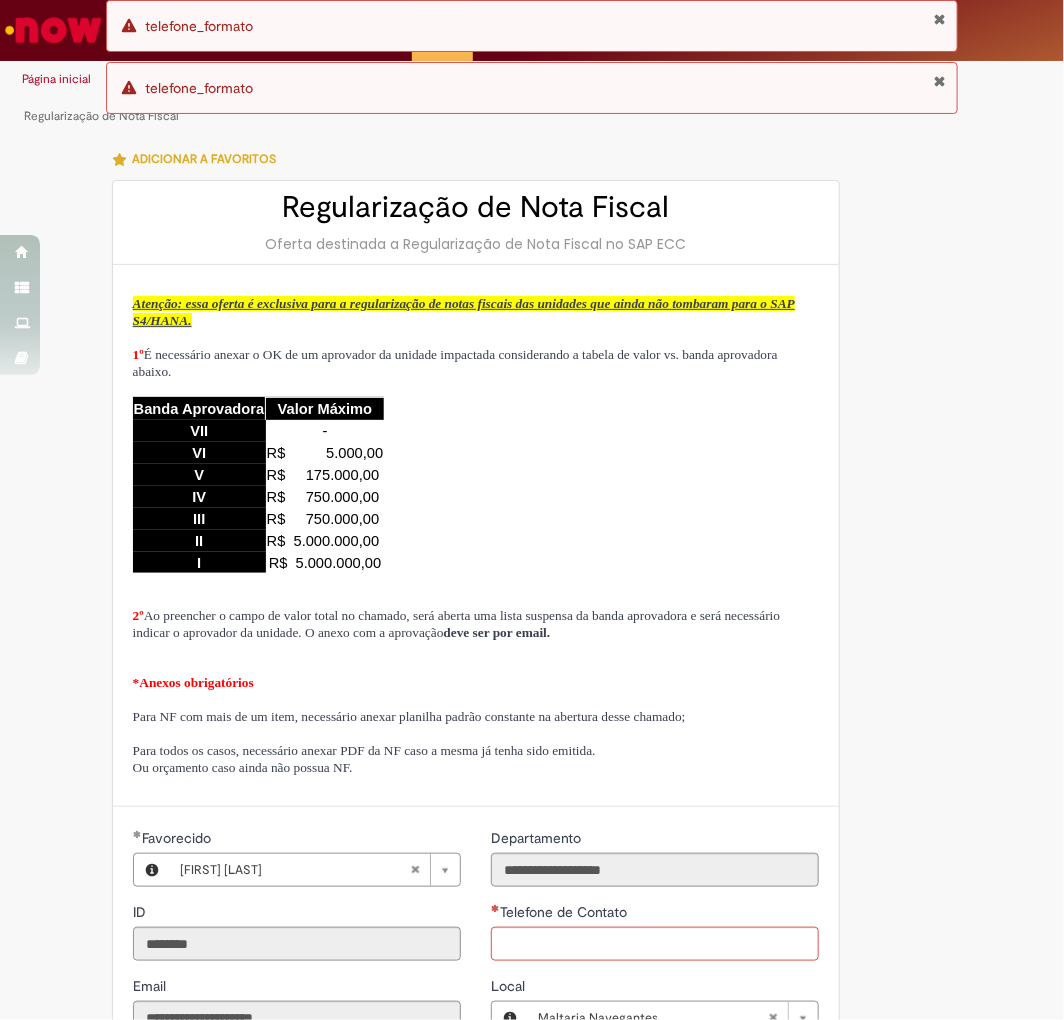 scroll, scrollTop: 15, scrollLeft: 0, axis: vertical 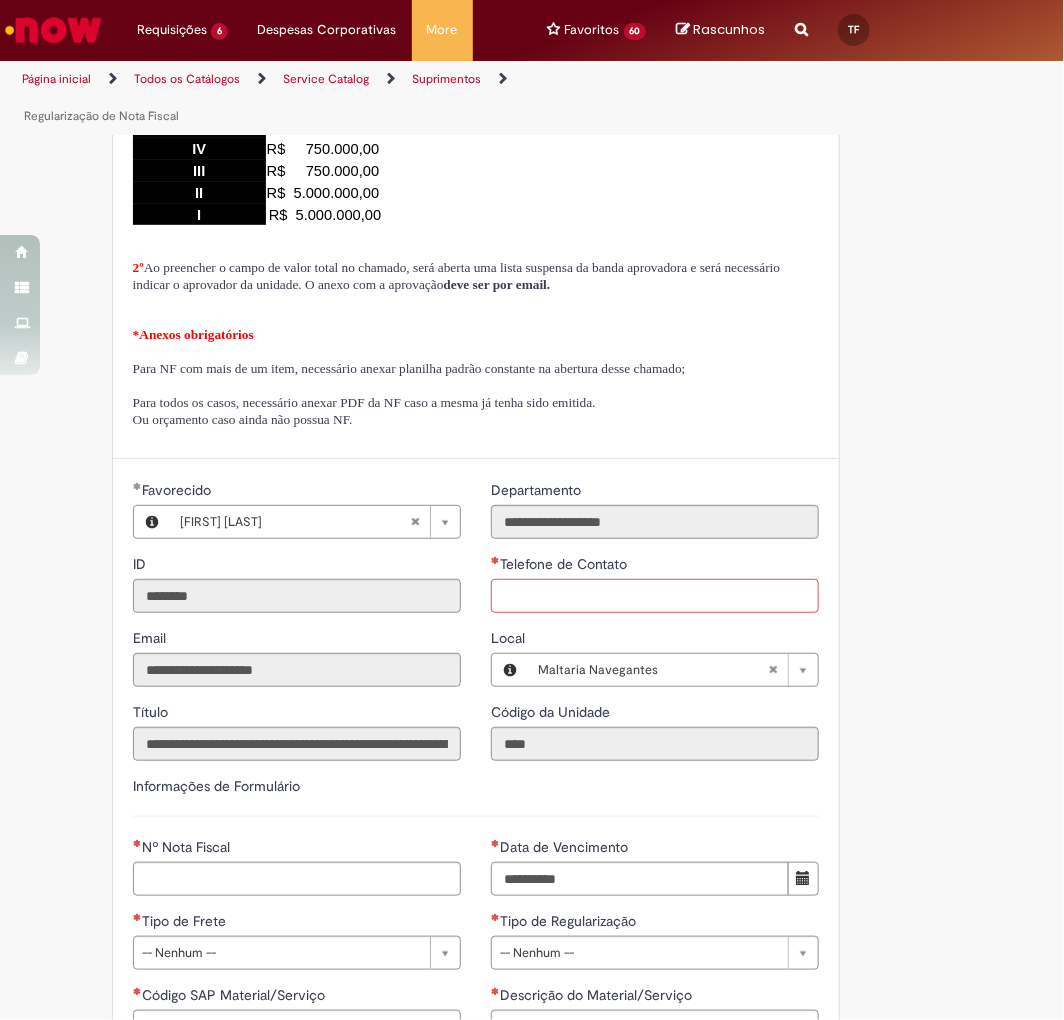 click on "Telefone de Contato" at bounding box center (655, 596) 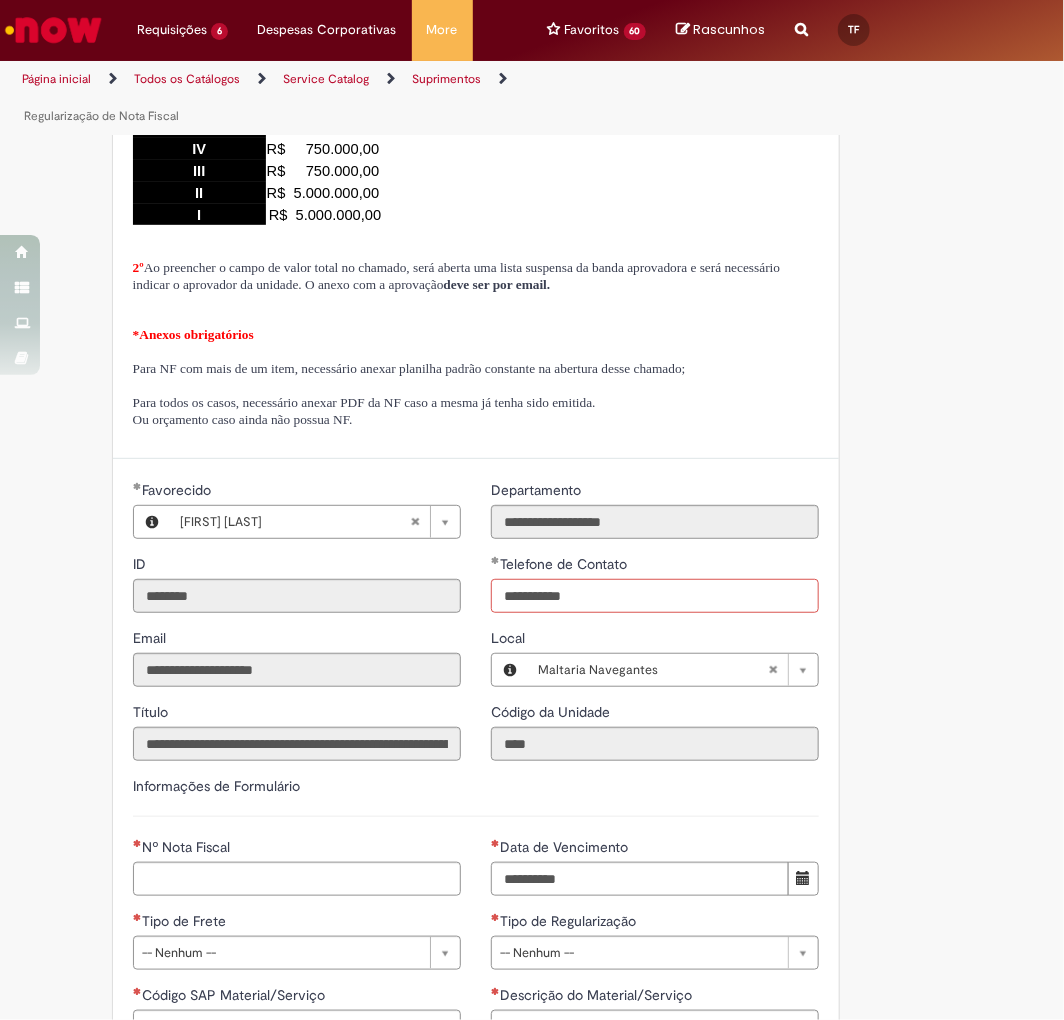 scroll, scrollTop: 904, scrollLeft: 0, axis: vertical 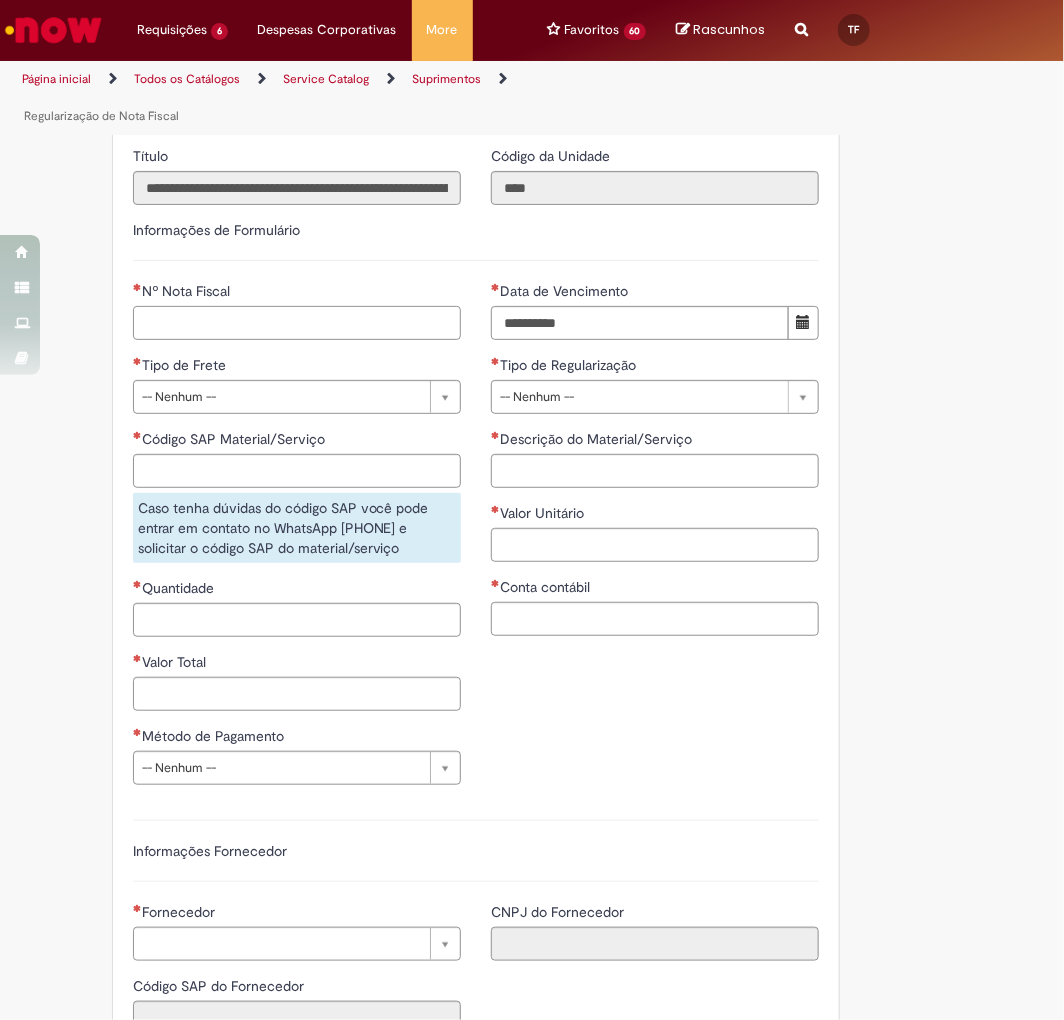type on "**********" 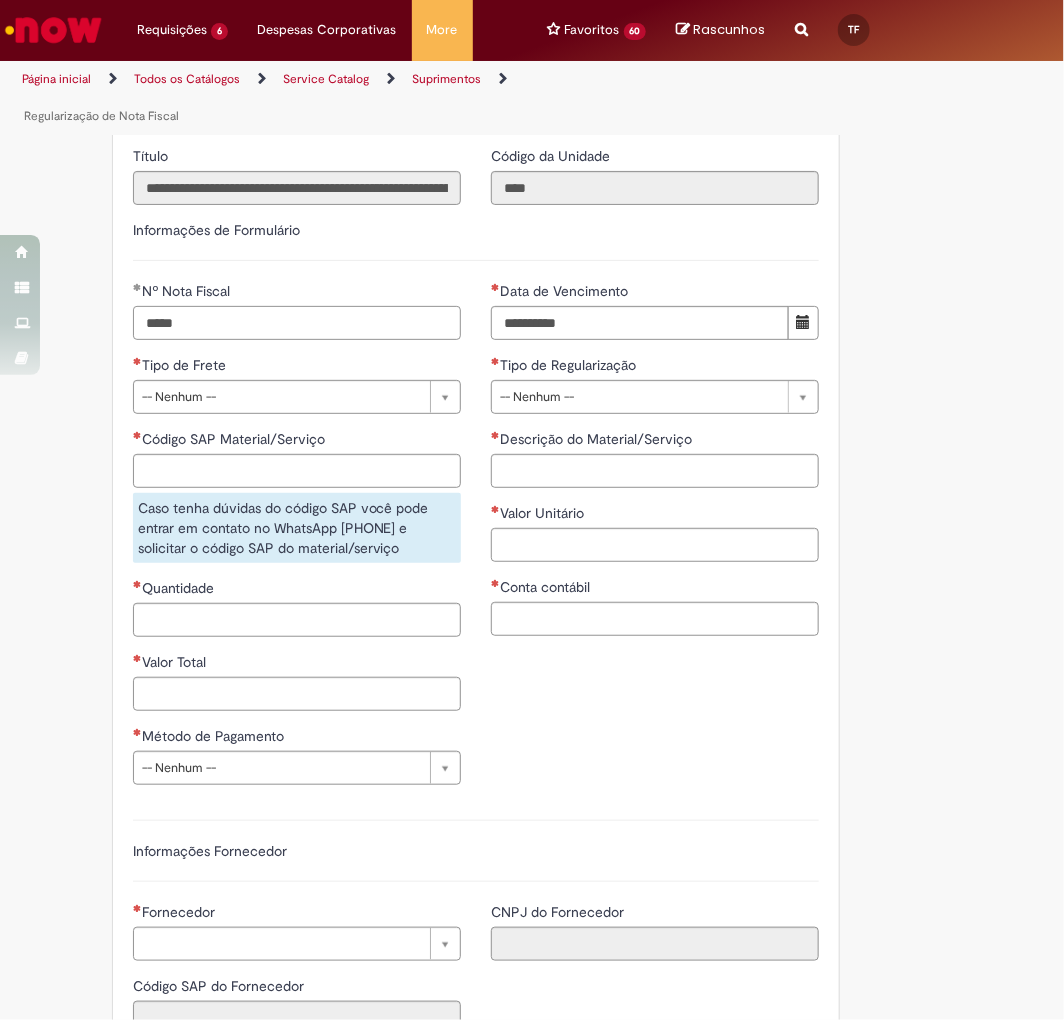 type on "*****" 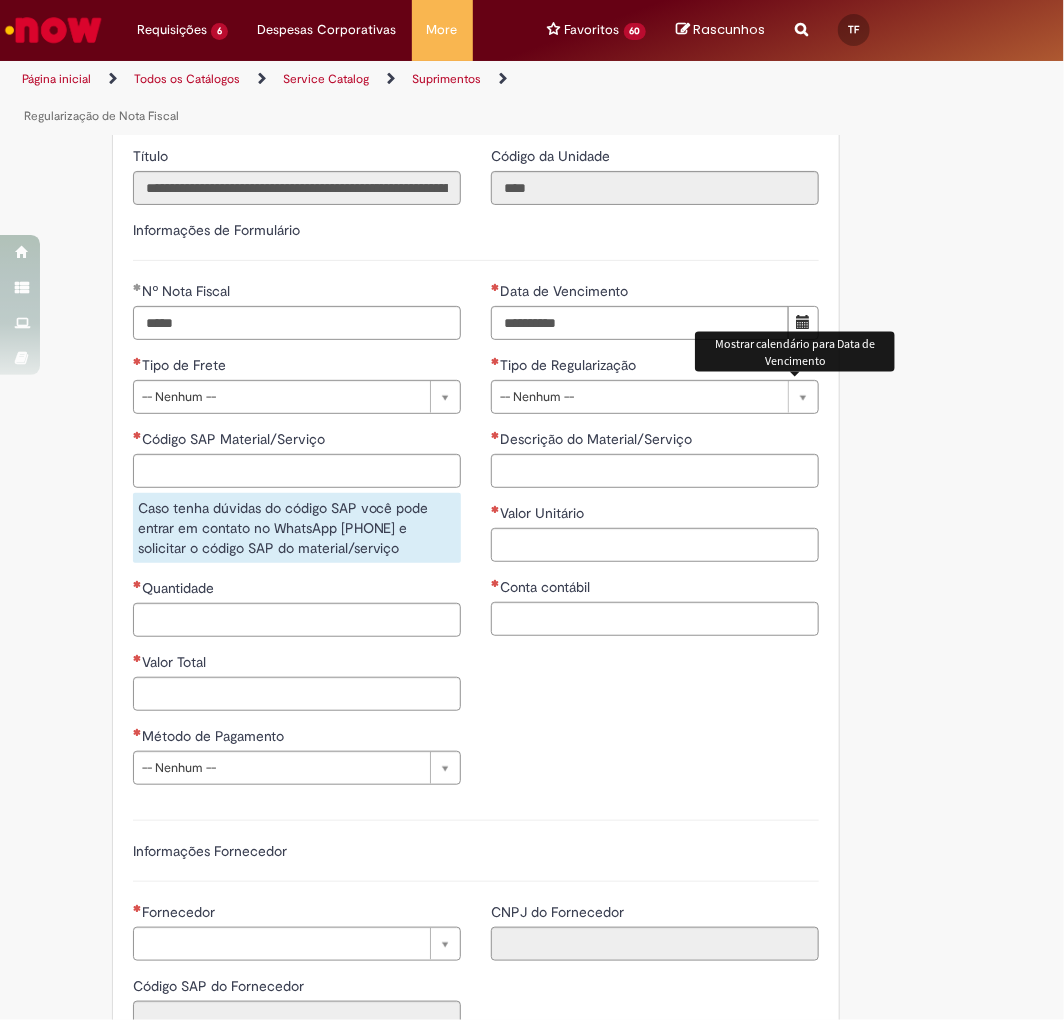 click at bounding box center [804, 322] 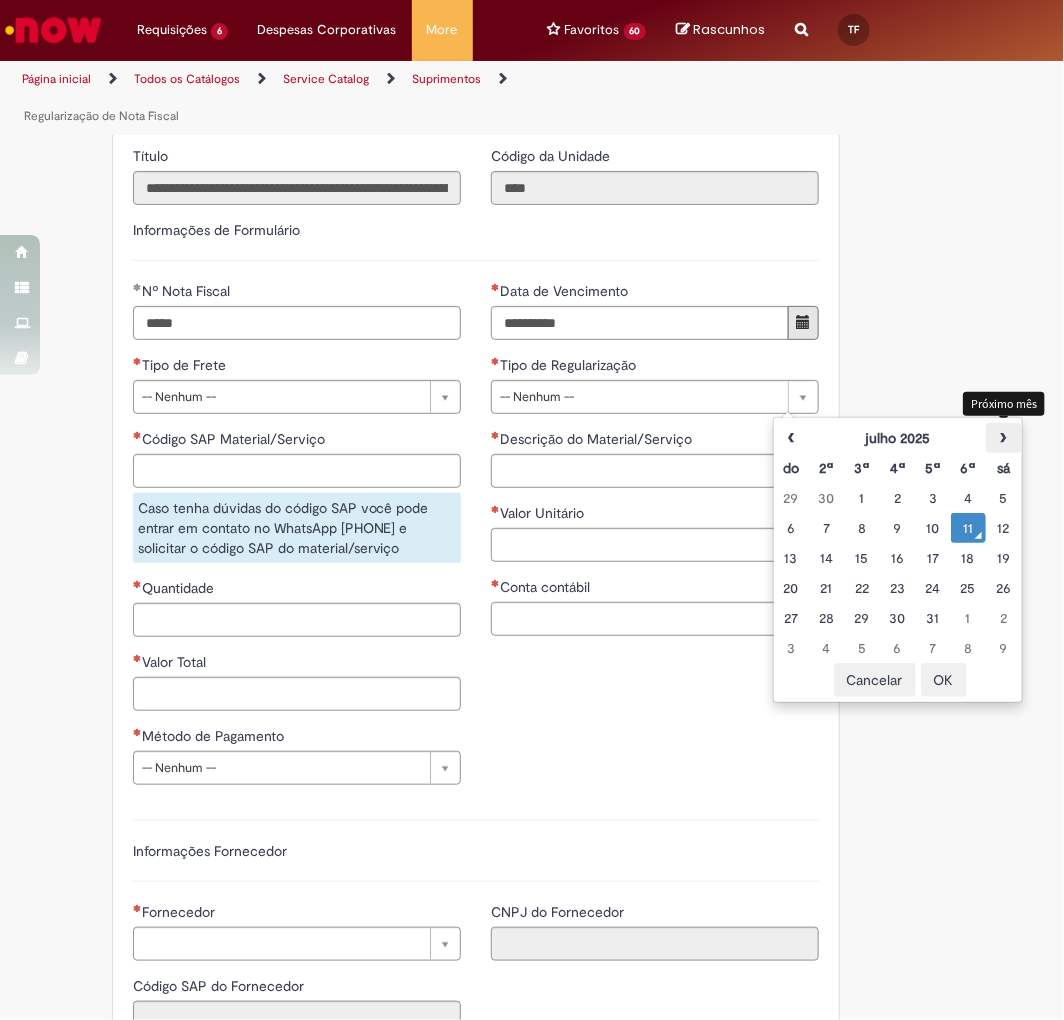 click on "›" at bounding box center [1003, 438] 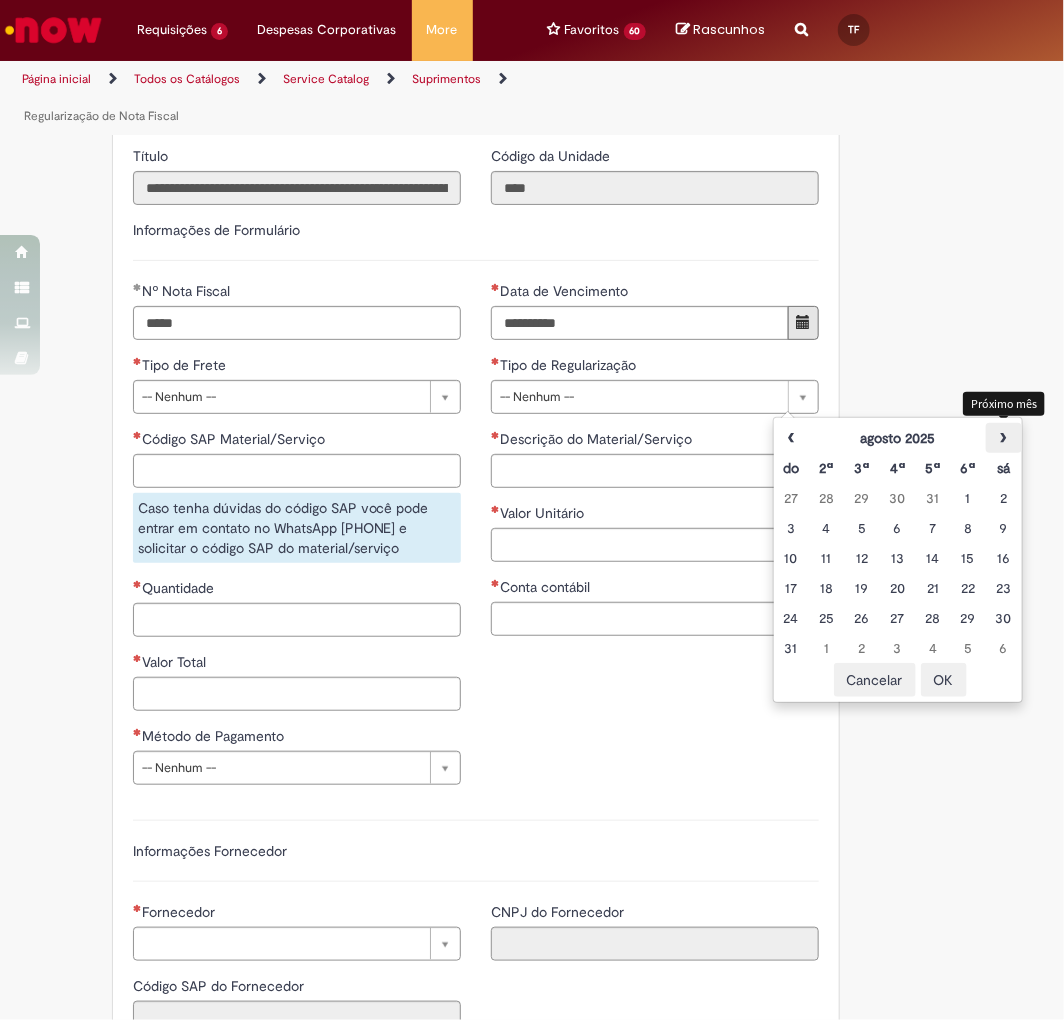 click on "›" at bounding box center (1003, 438) 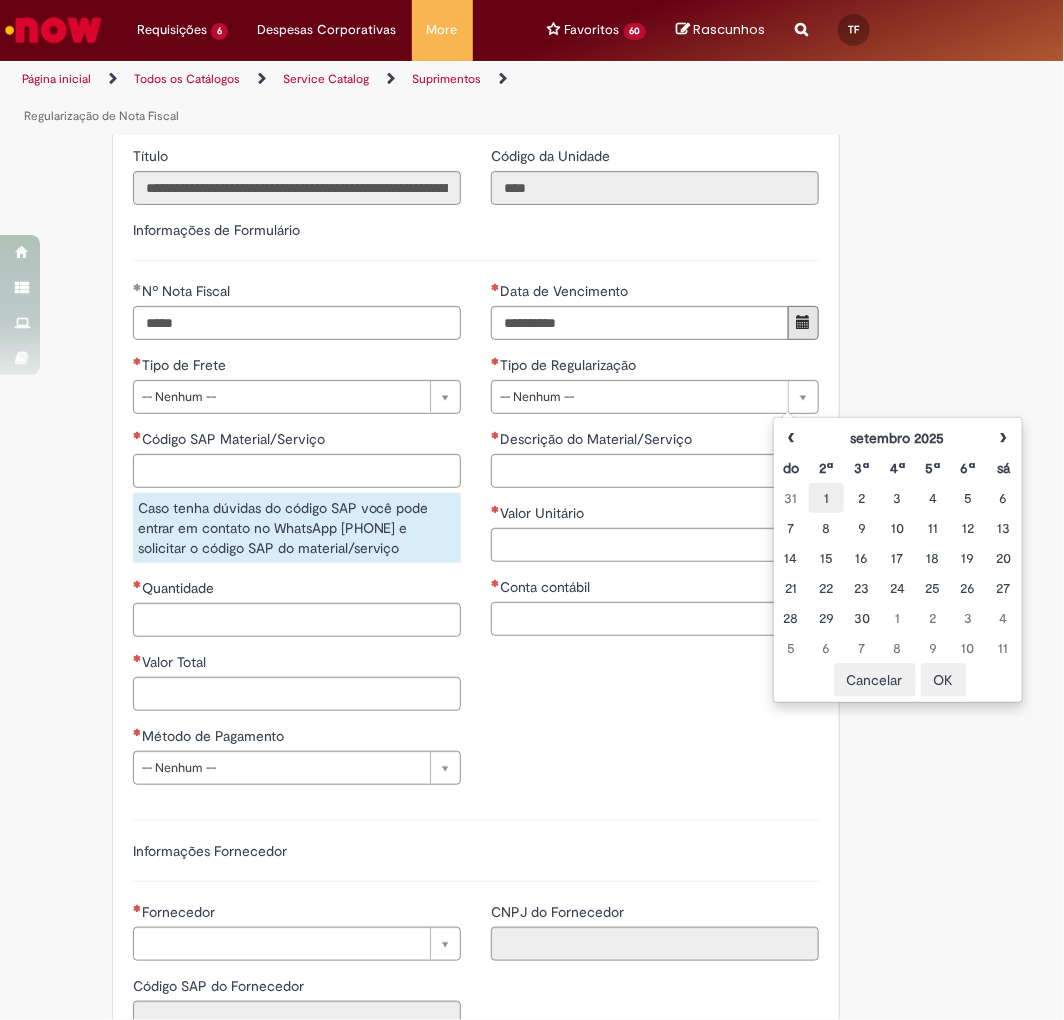 click on "1" at bounding box center [826, 498] 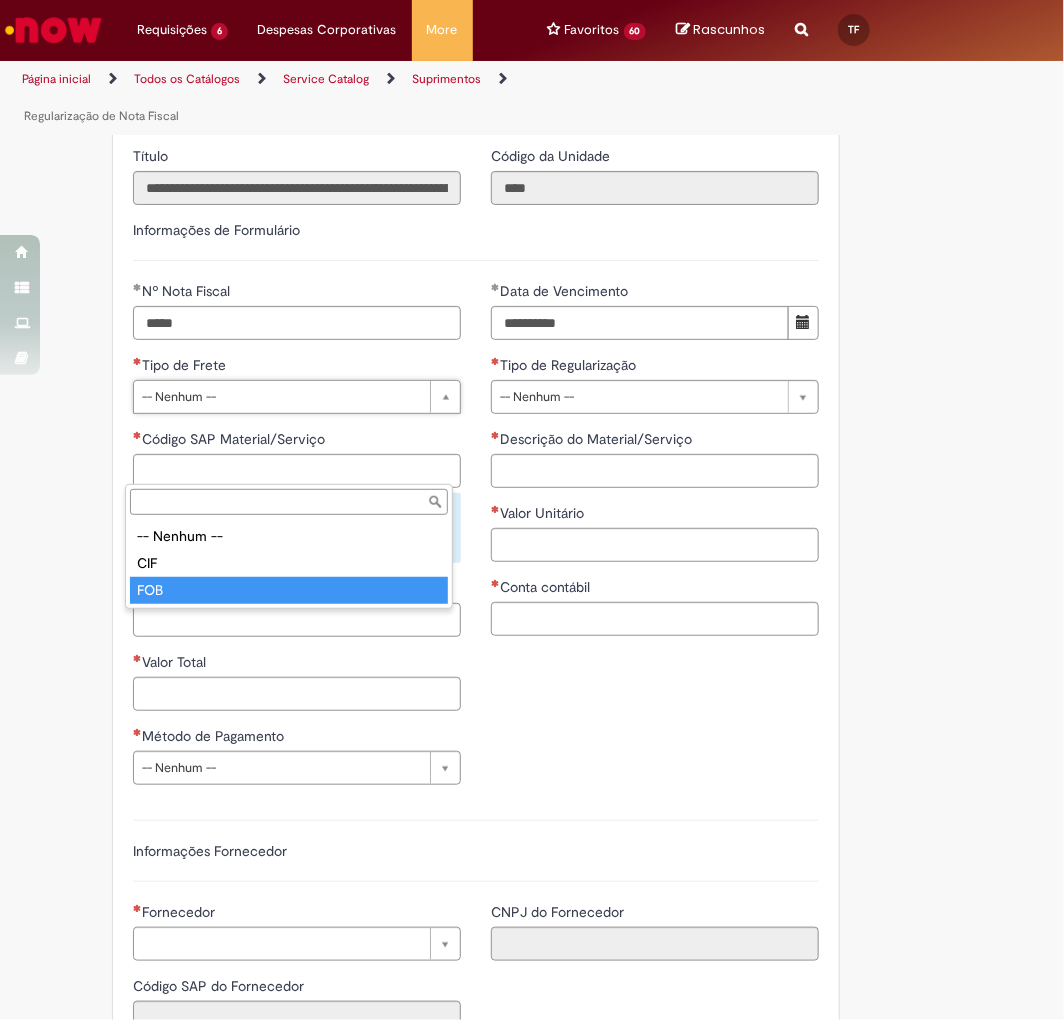 type on "***" 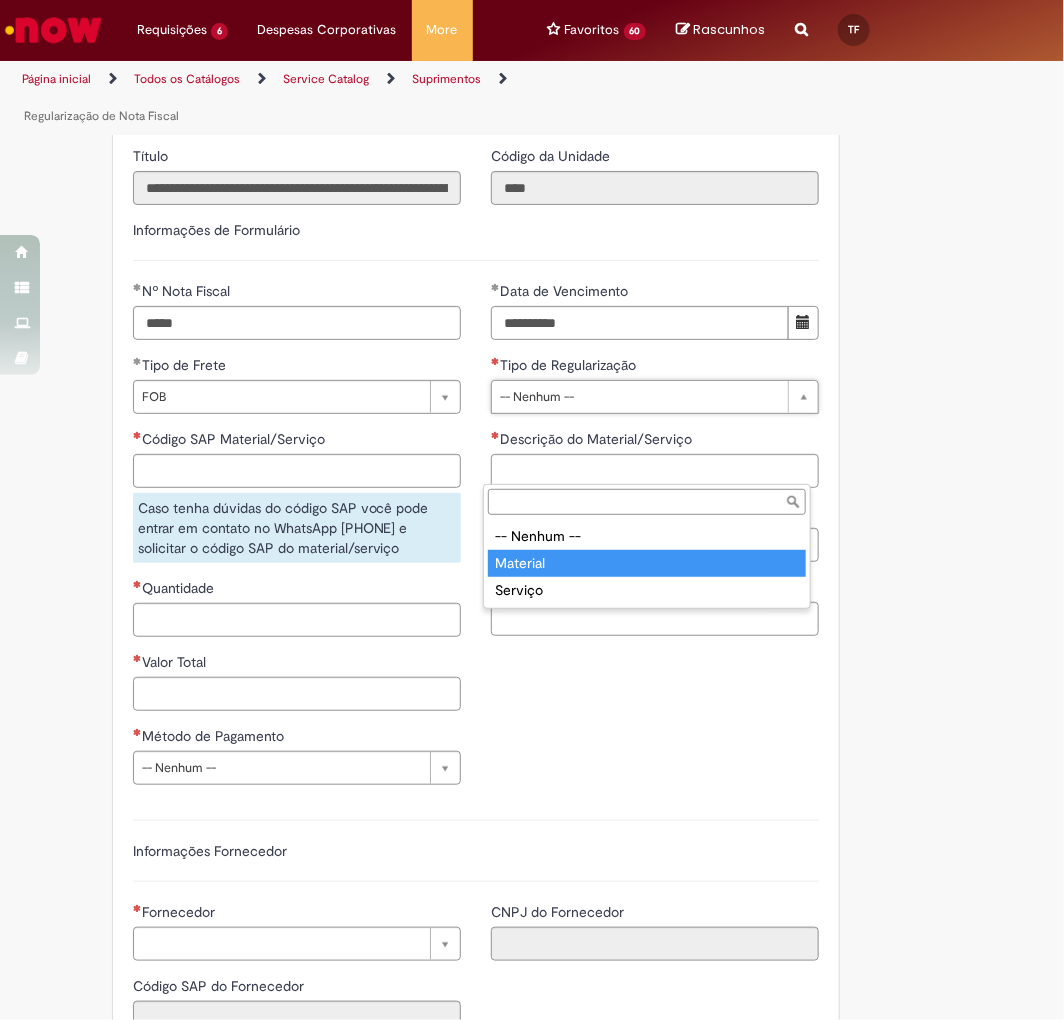 type on "********" 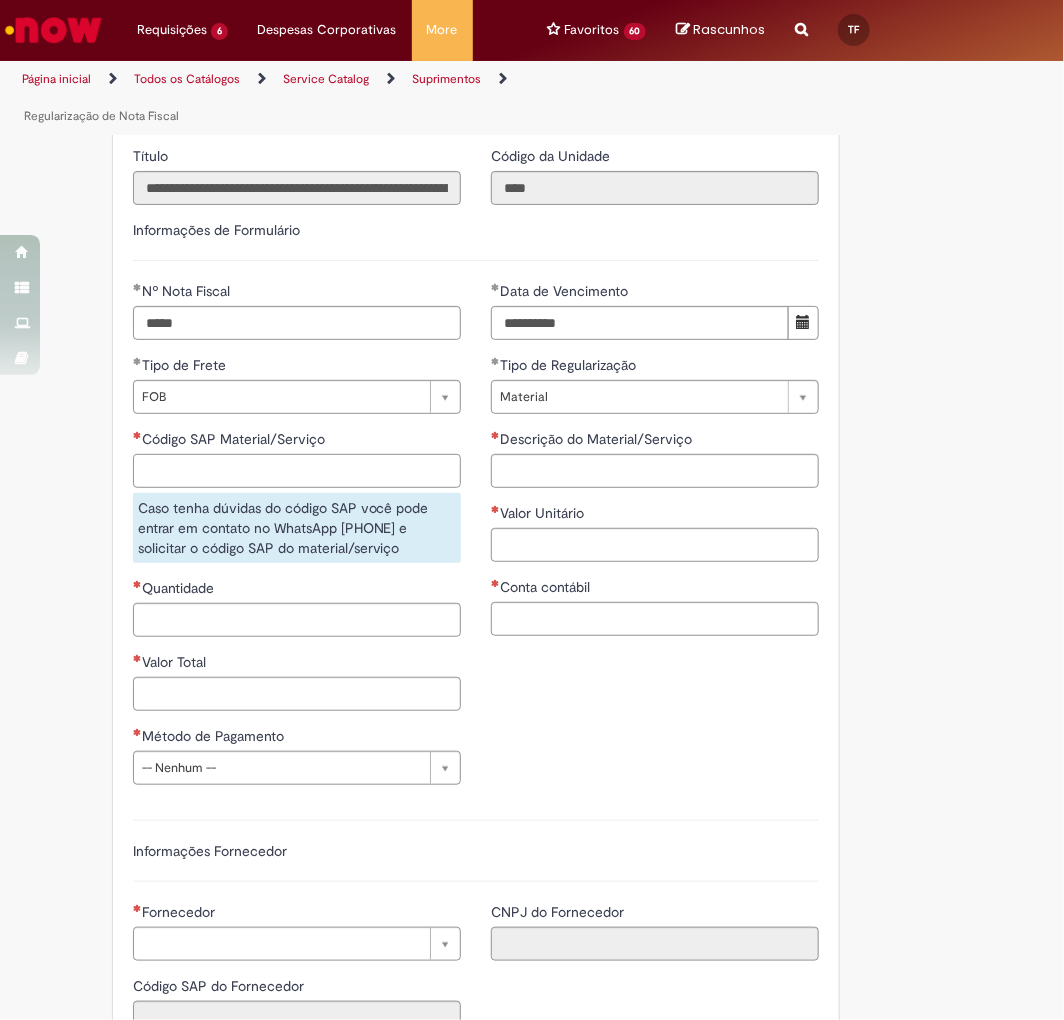 click on "Código SAP Material/Serviço" at bounding box center [297, 471] 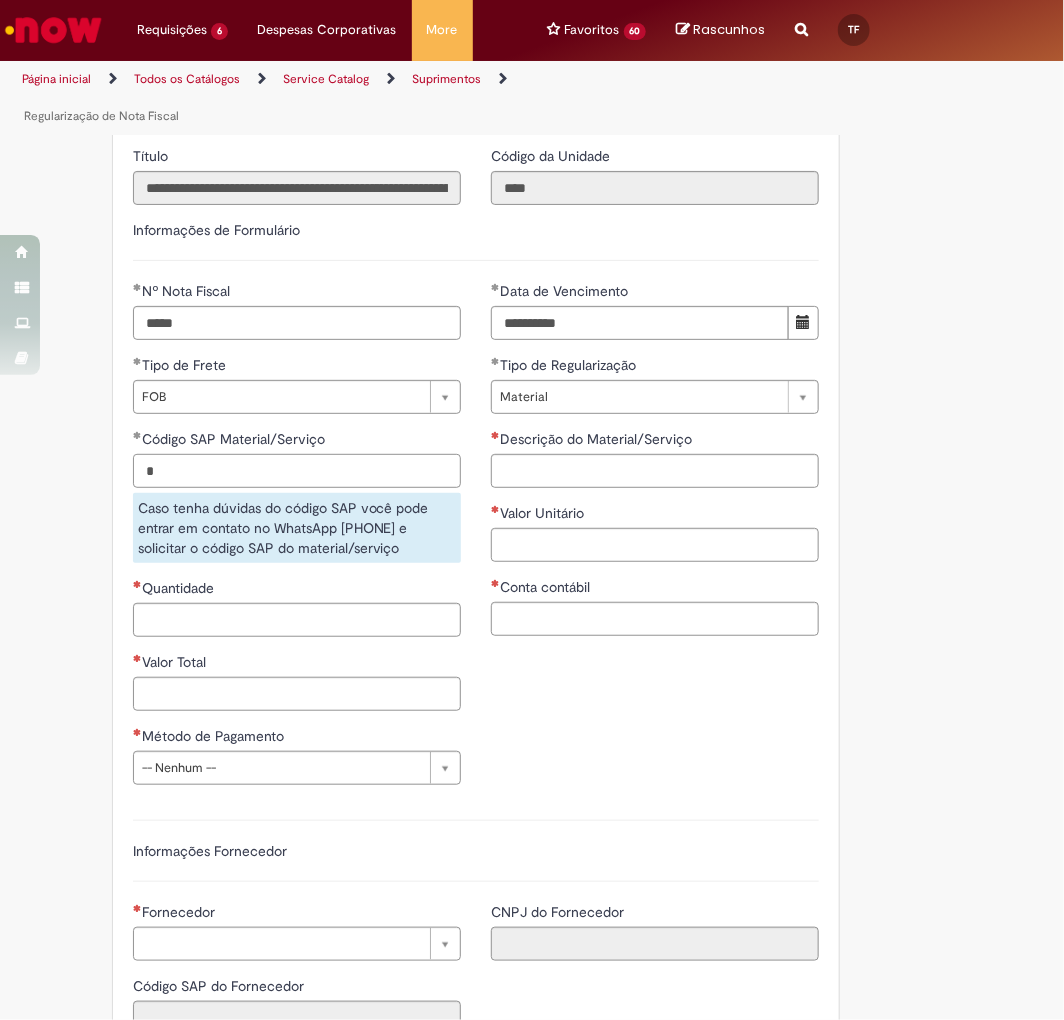 type on "*" 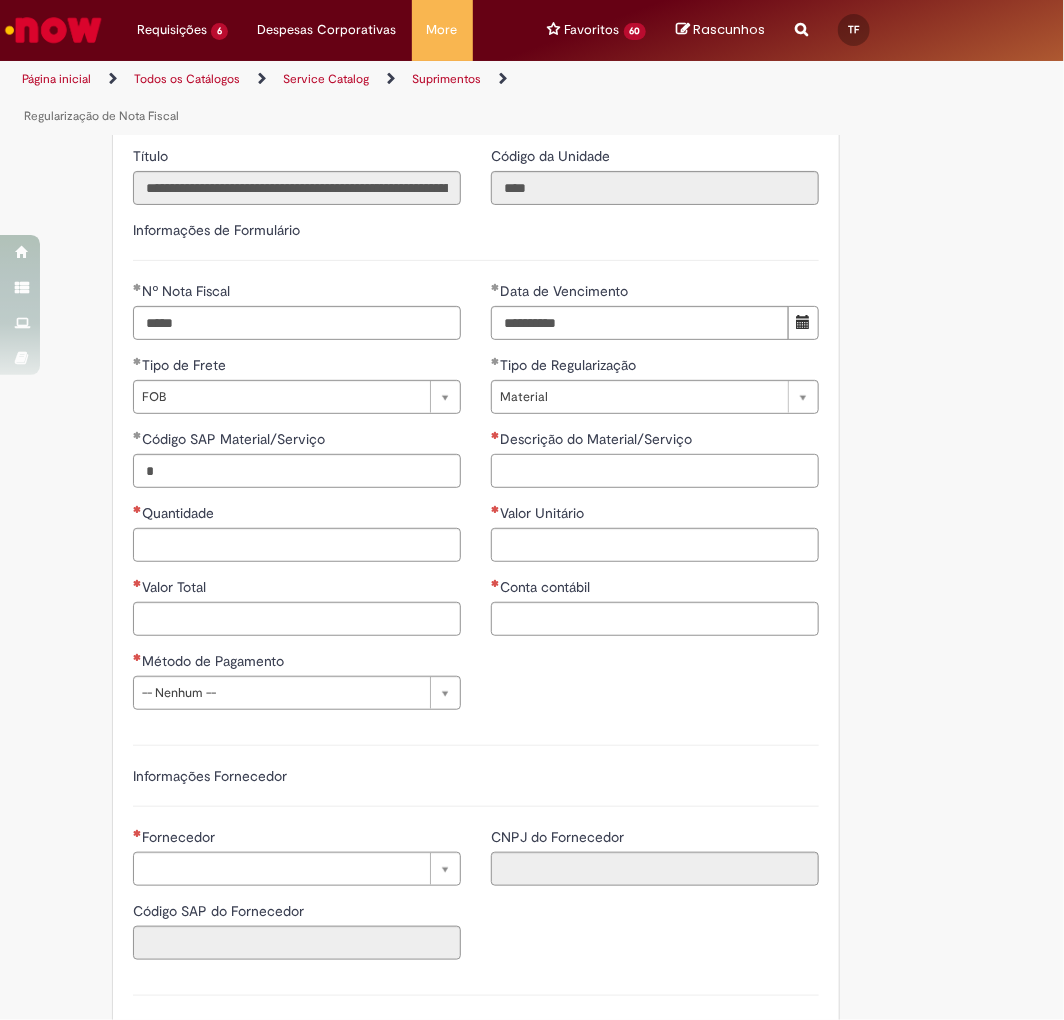click on "Descrição do Material/Serviço" at bounding box center [655, 471] 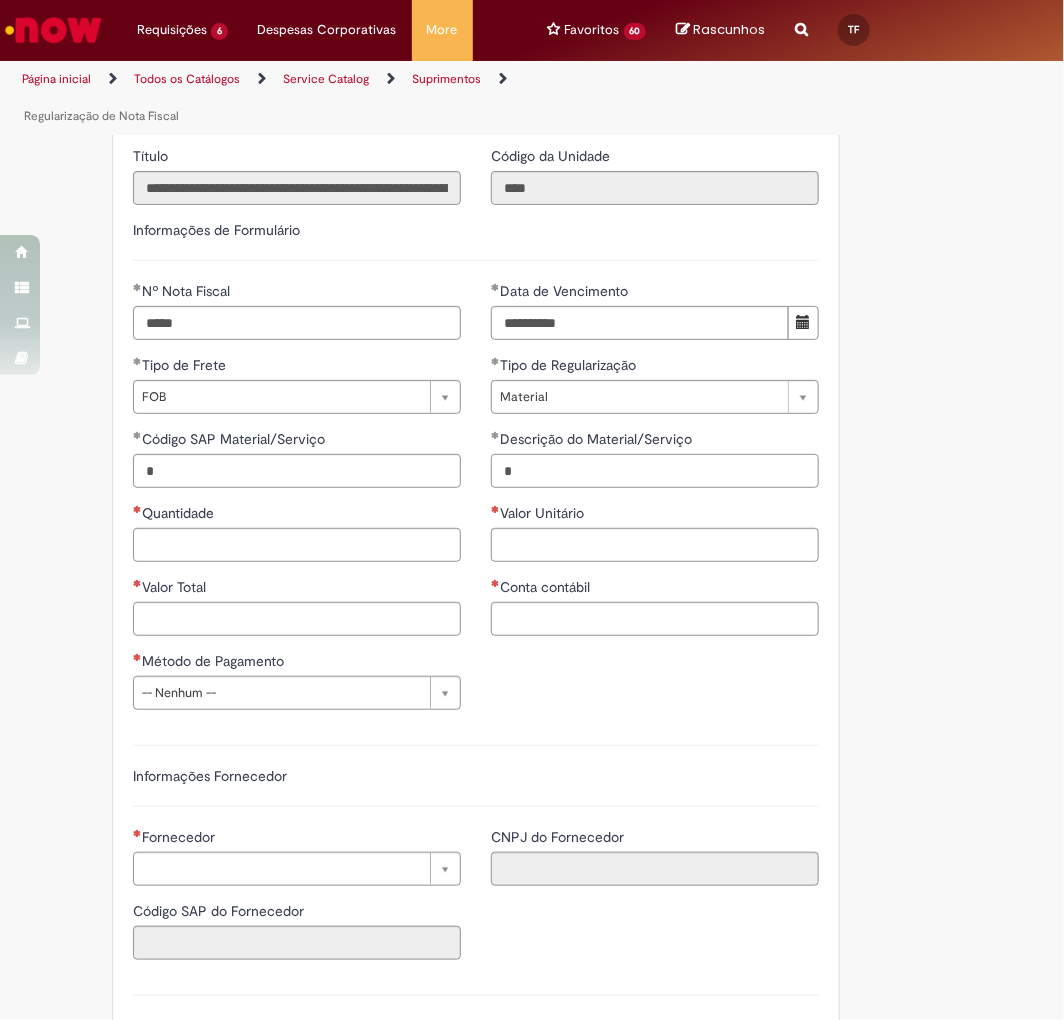 type on "*" 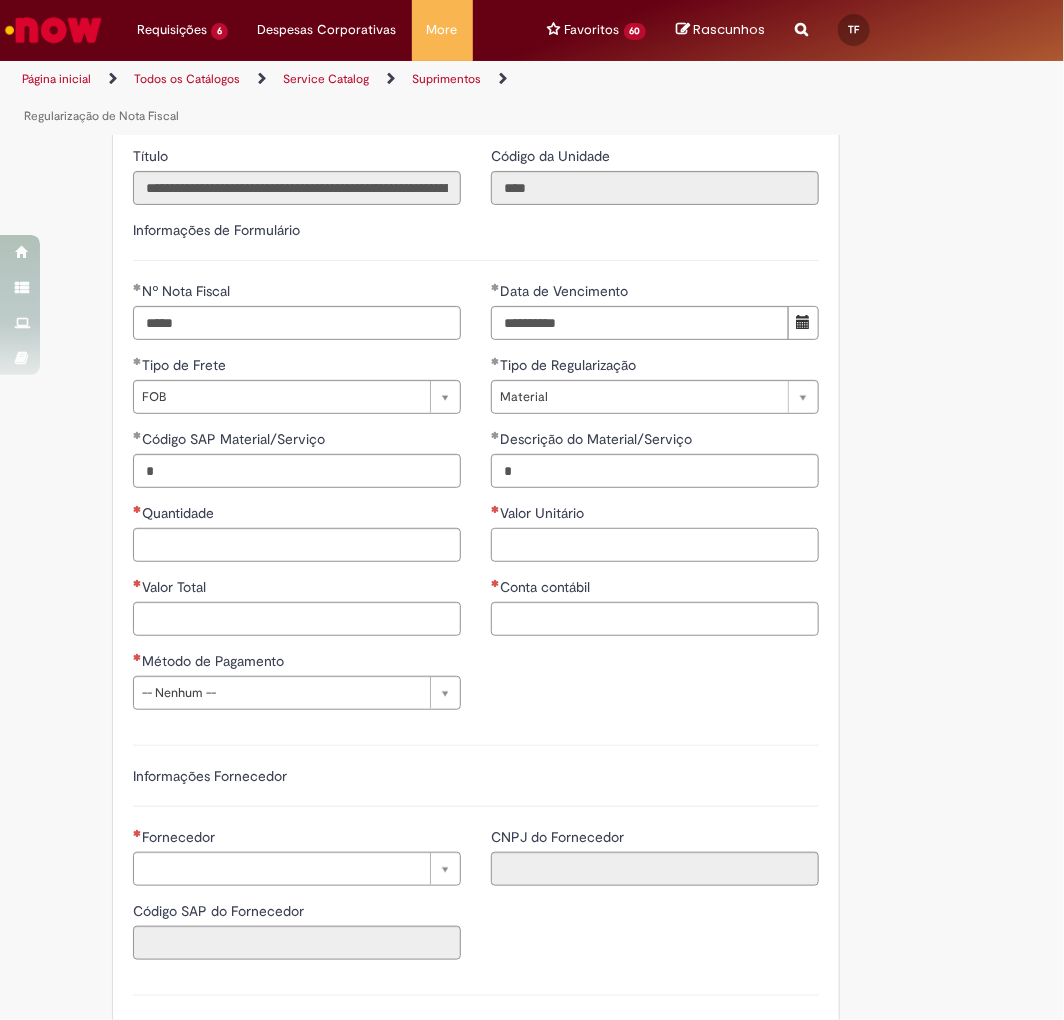 click on "Valor Unitário" at bounding box center (655, 545) 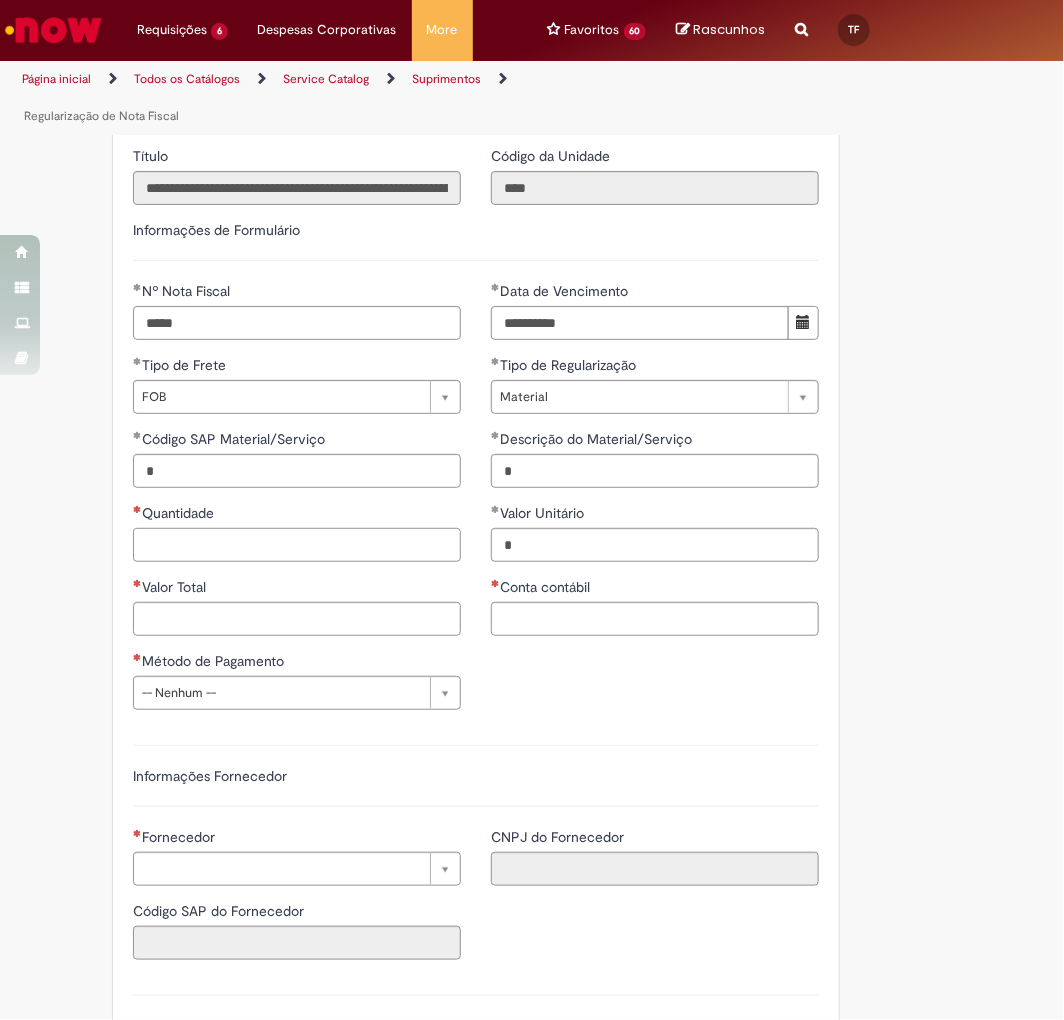 type on "*******" 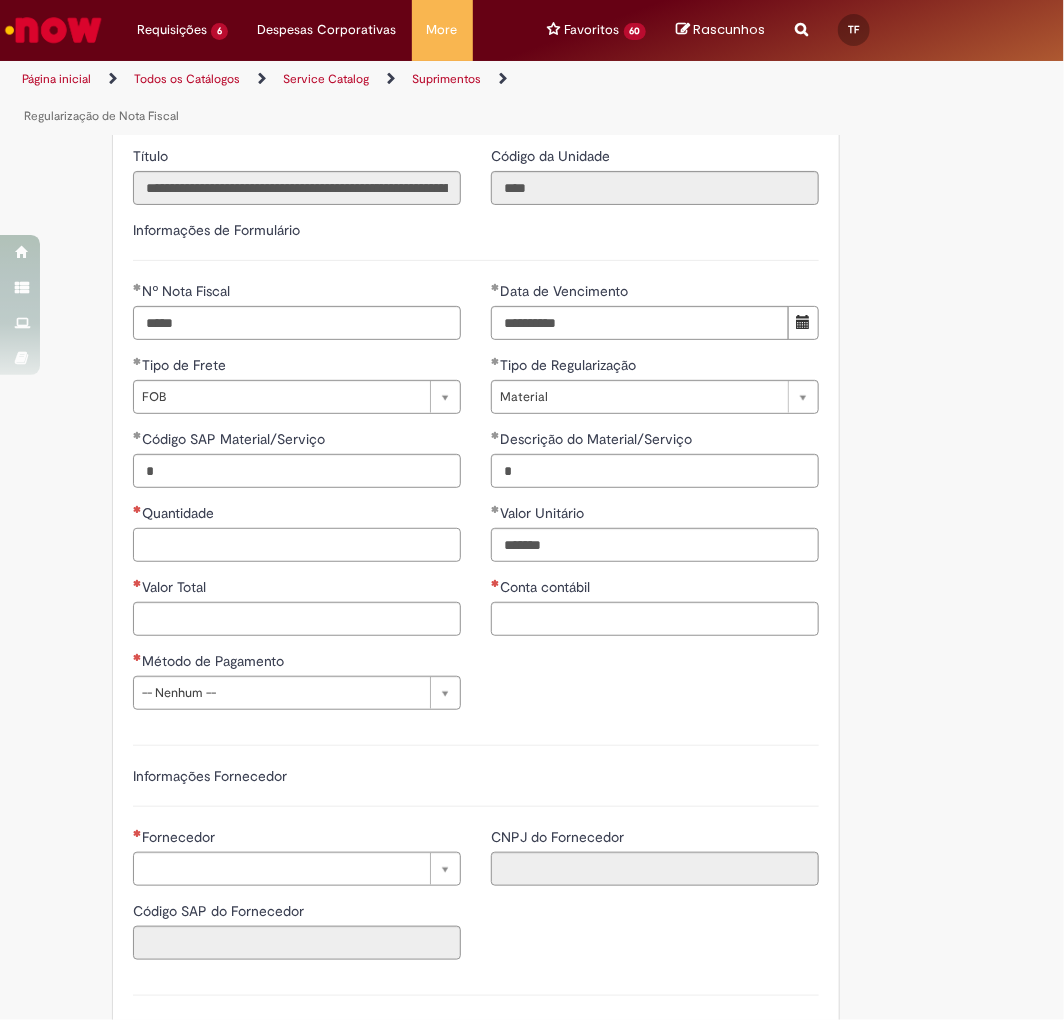 click on "Quantidade" at bounding box center (297, 545) 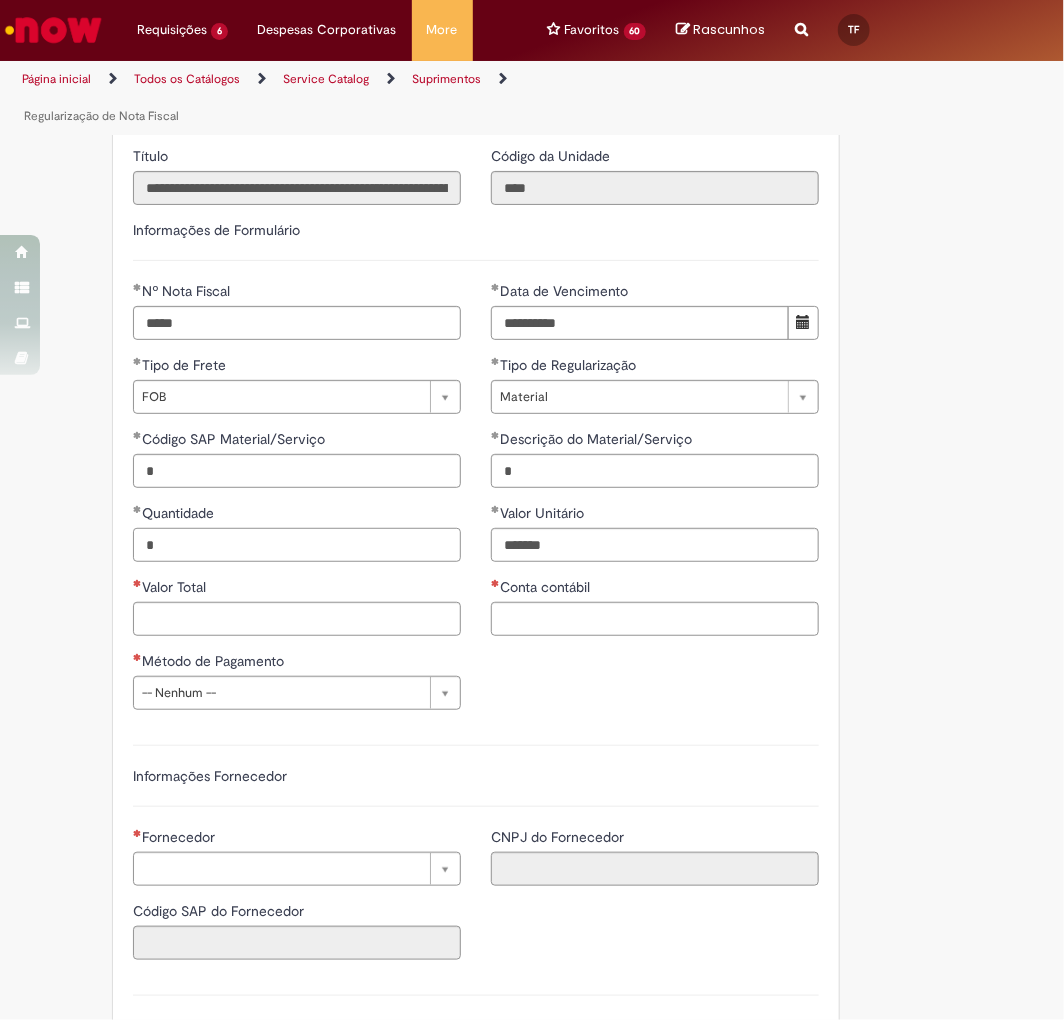 type on "*" 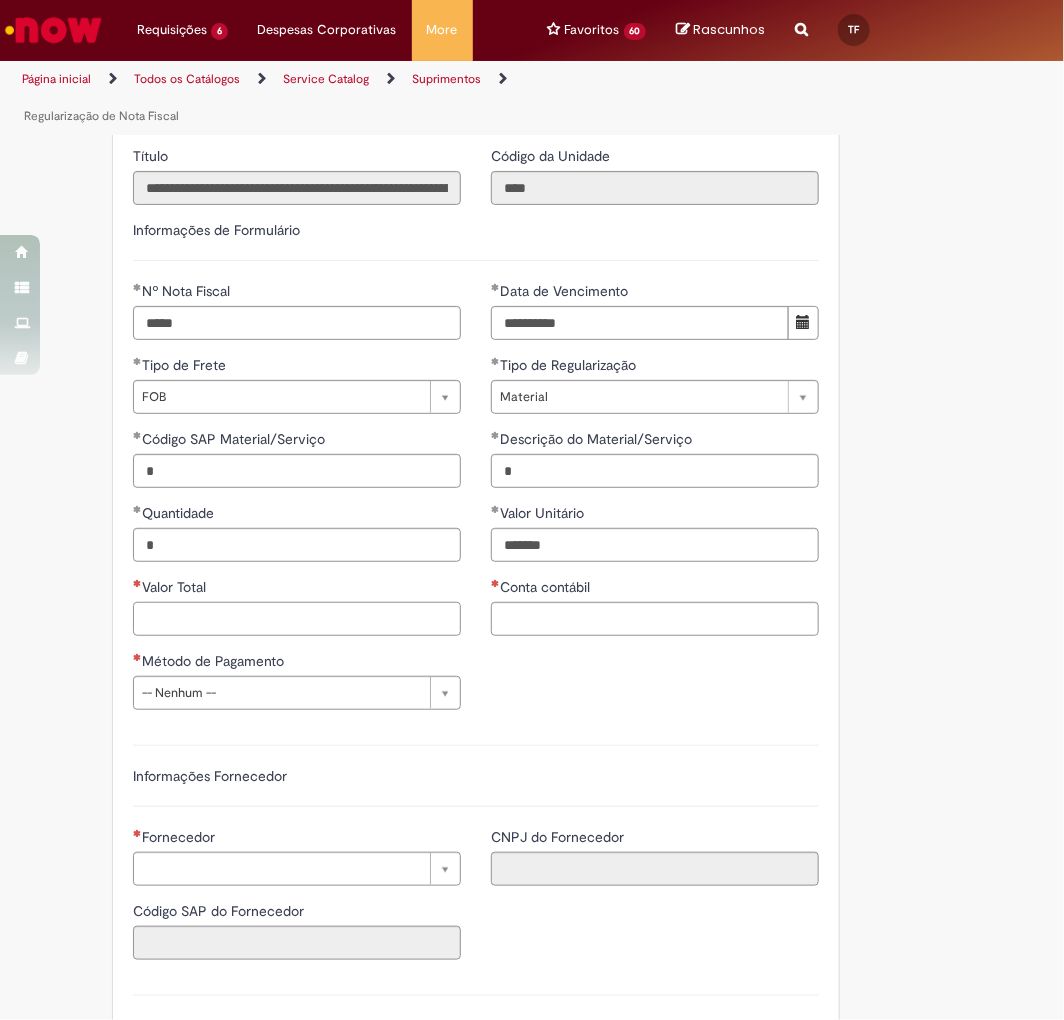click on "Valor Total" at bounding box center [297, 619] 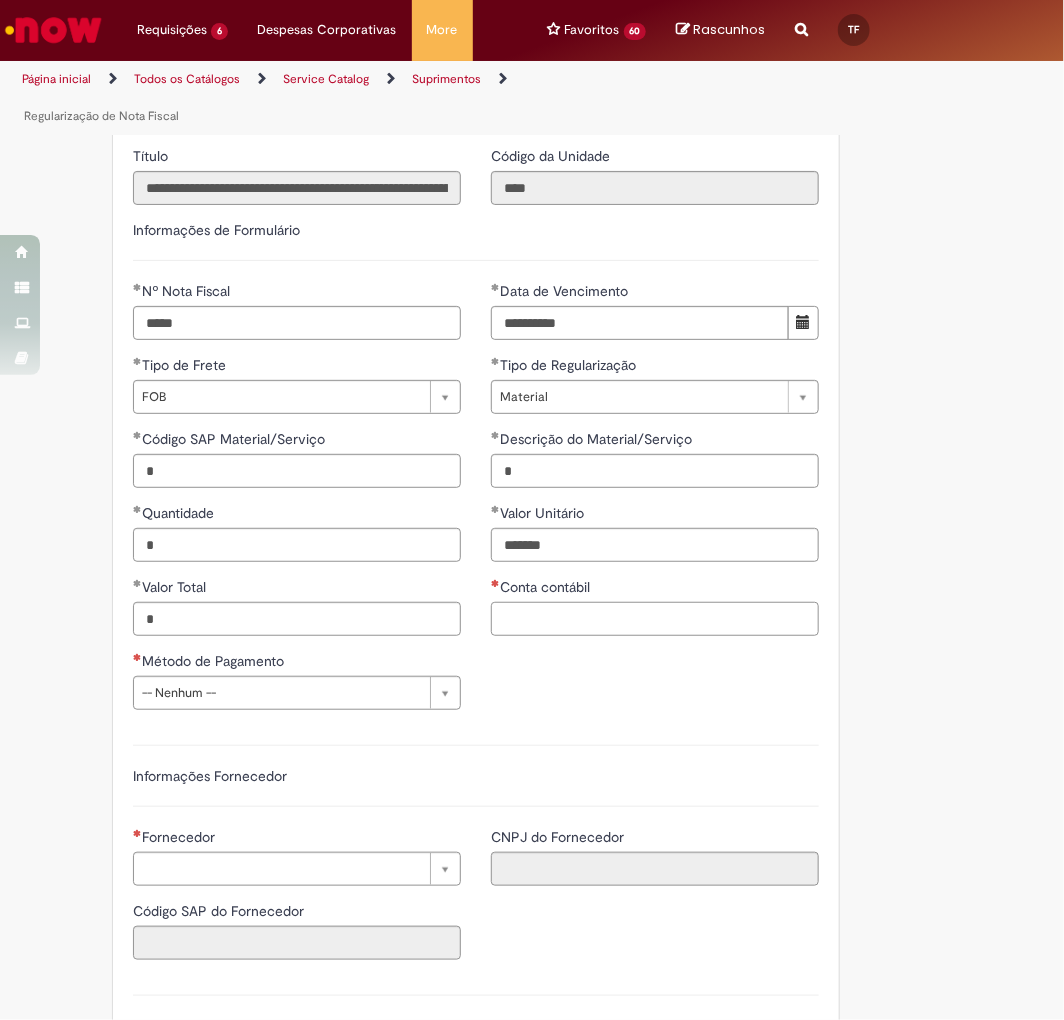 type on "*******" 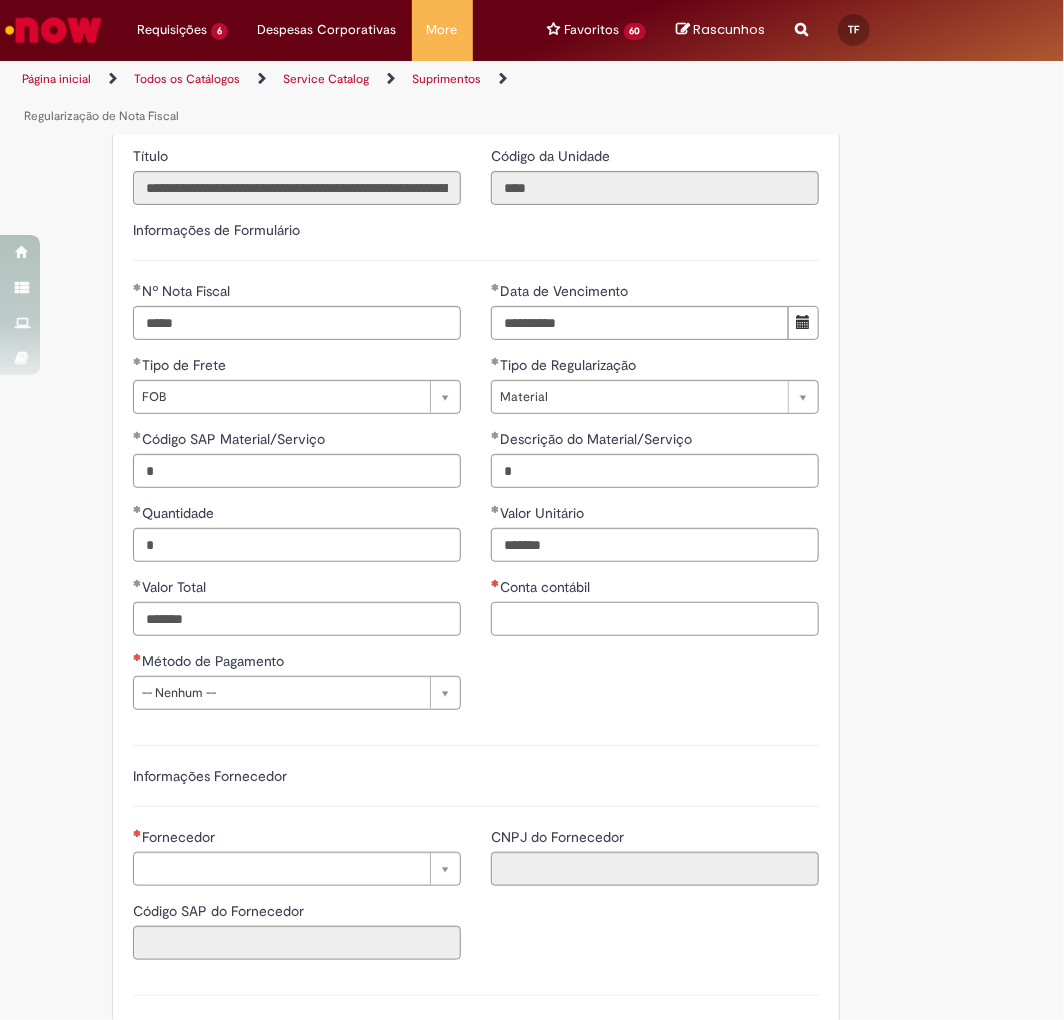 click on "Conta contábil" at bounding box center (655, 619) 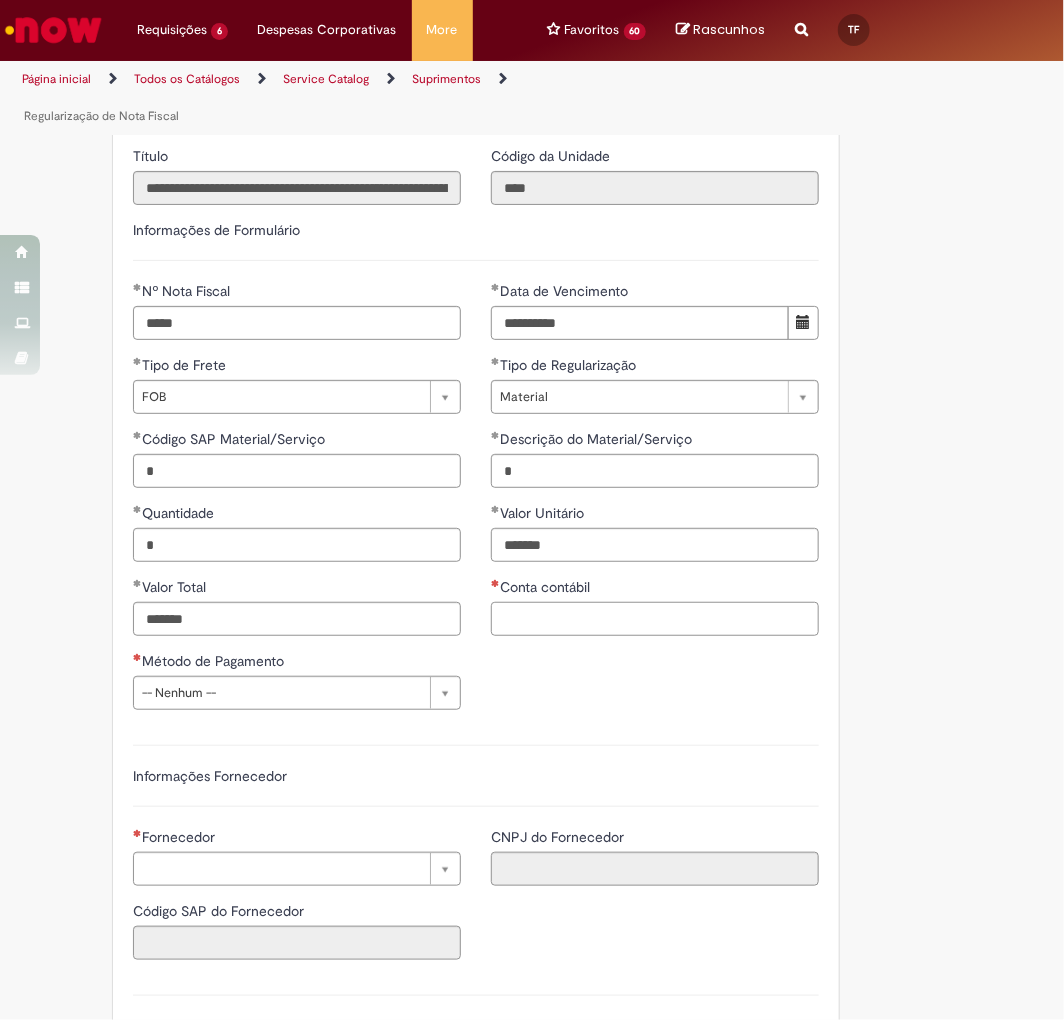 paste on "*******" 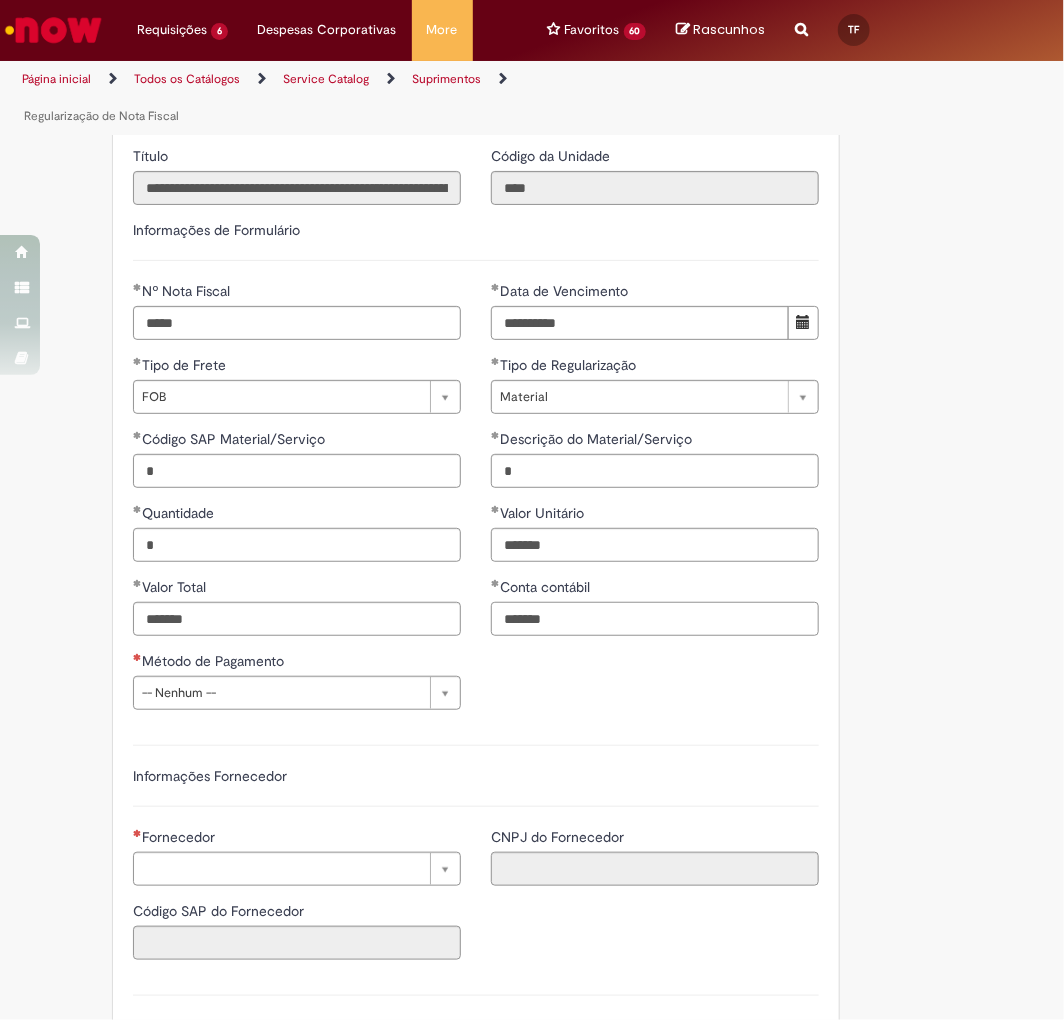type on "*******" 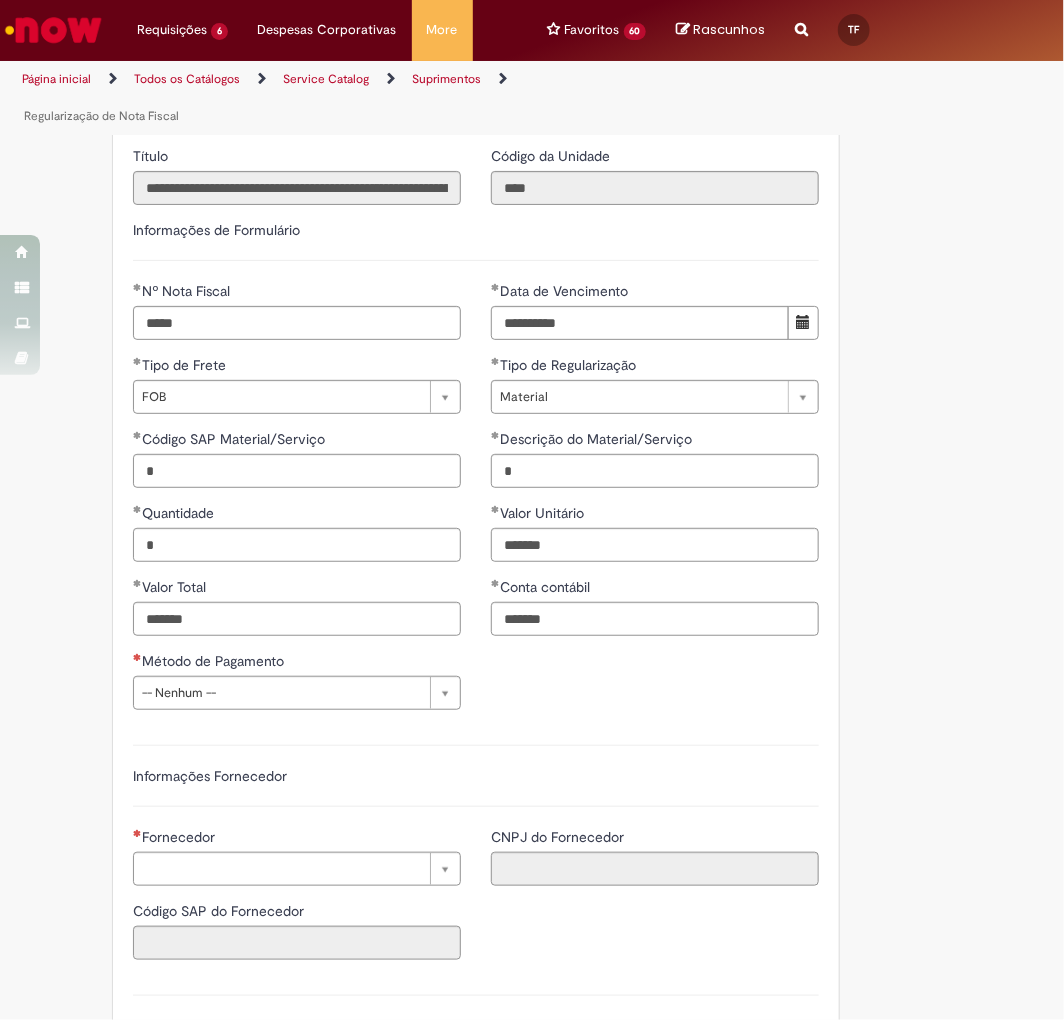 drag, startPoint x: 271, startPoint y: 760, endPoint x: 258, endPoint y: 771, distance: 17.029387 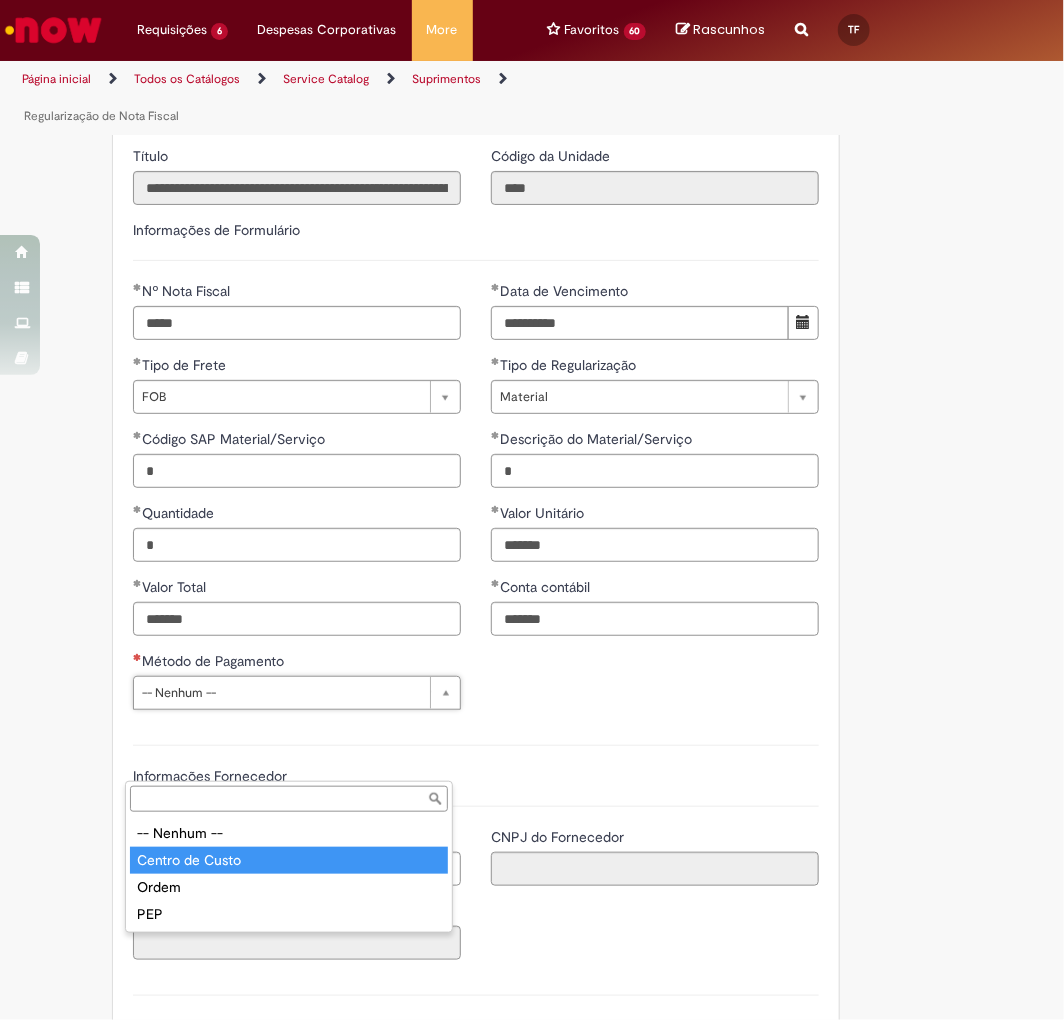 type on "**********" 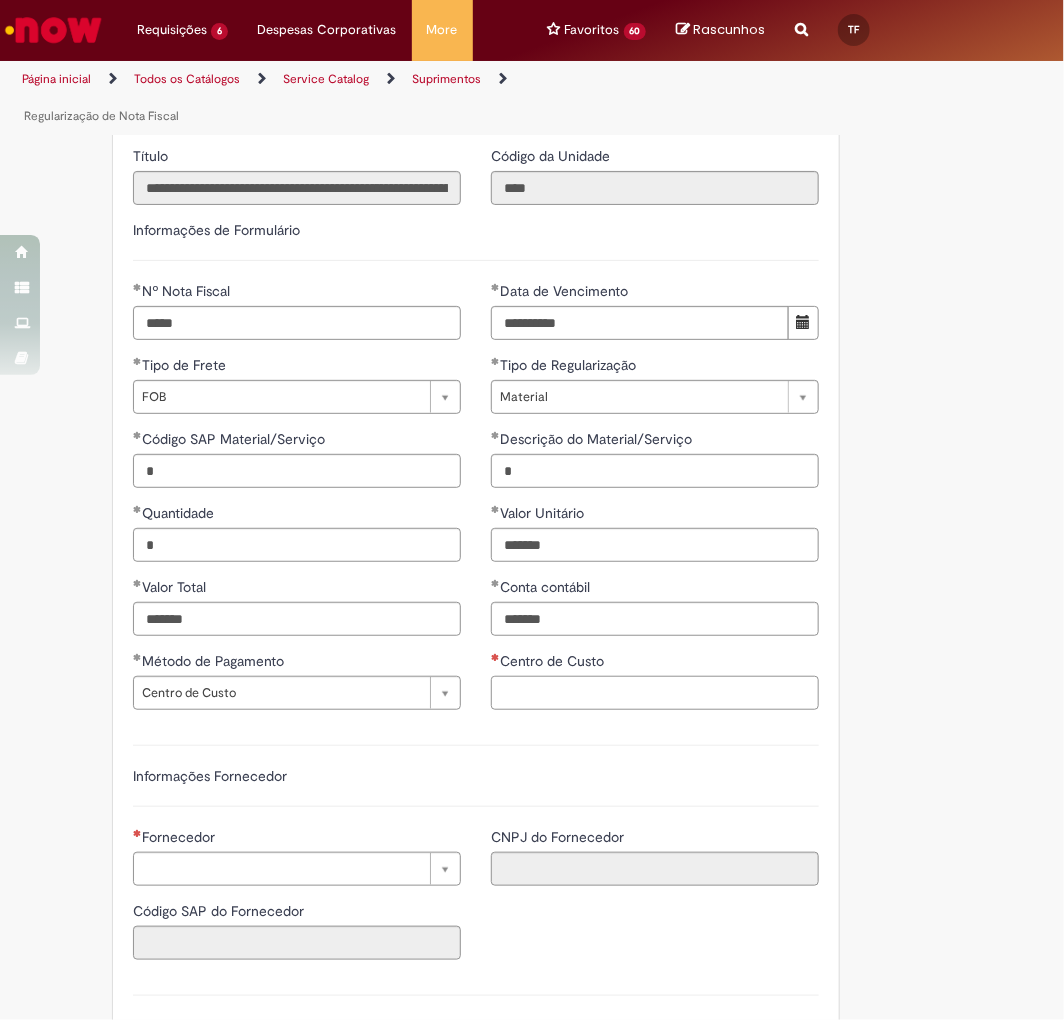 click on "Centro de Custo" at bounding box center (655, 693) 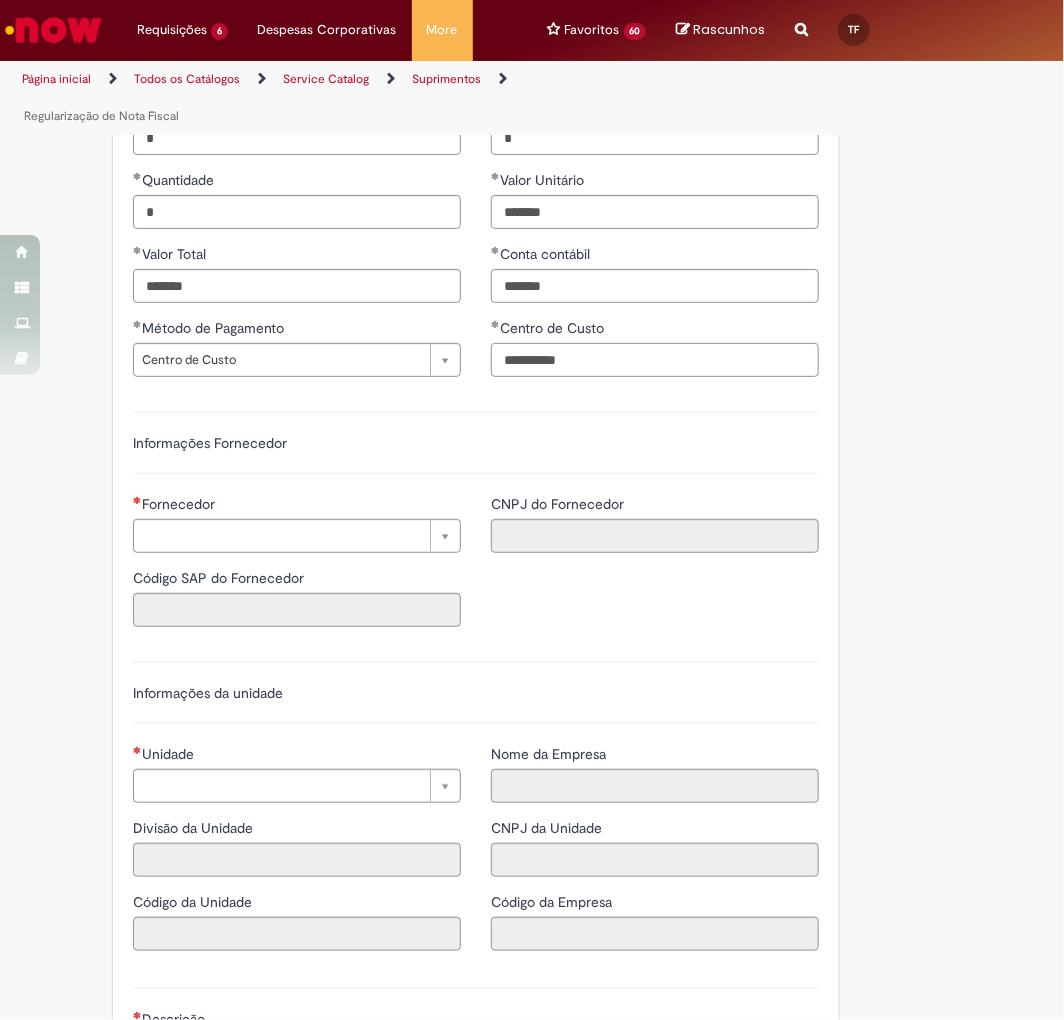 scroll, scrollTop: 1348, scrollLeft: 0, axis: vertical 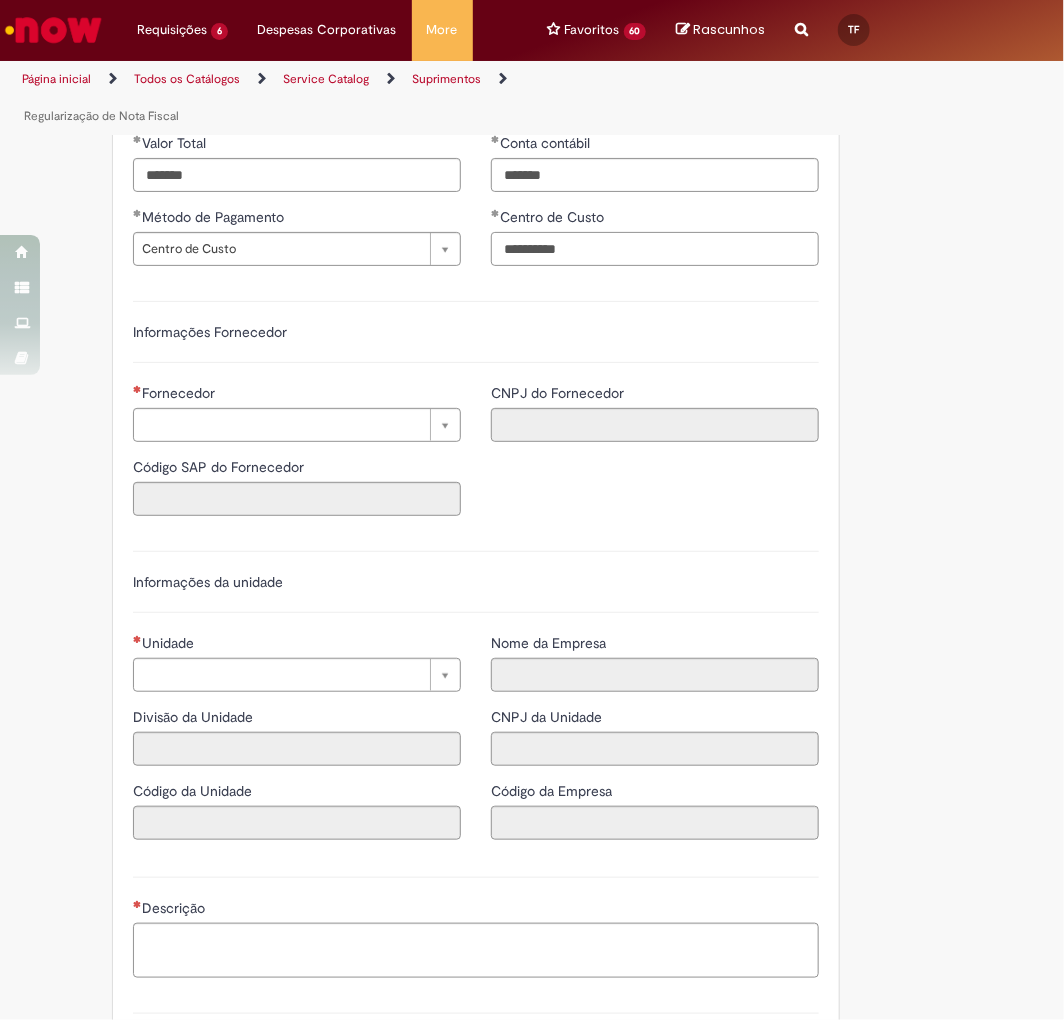 type on "**********" 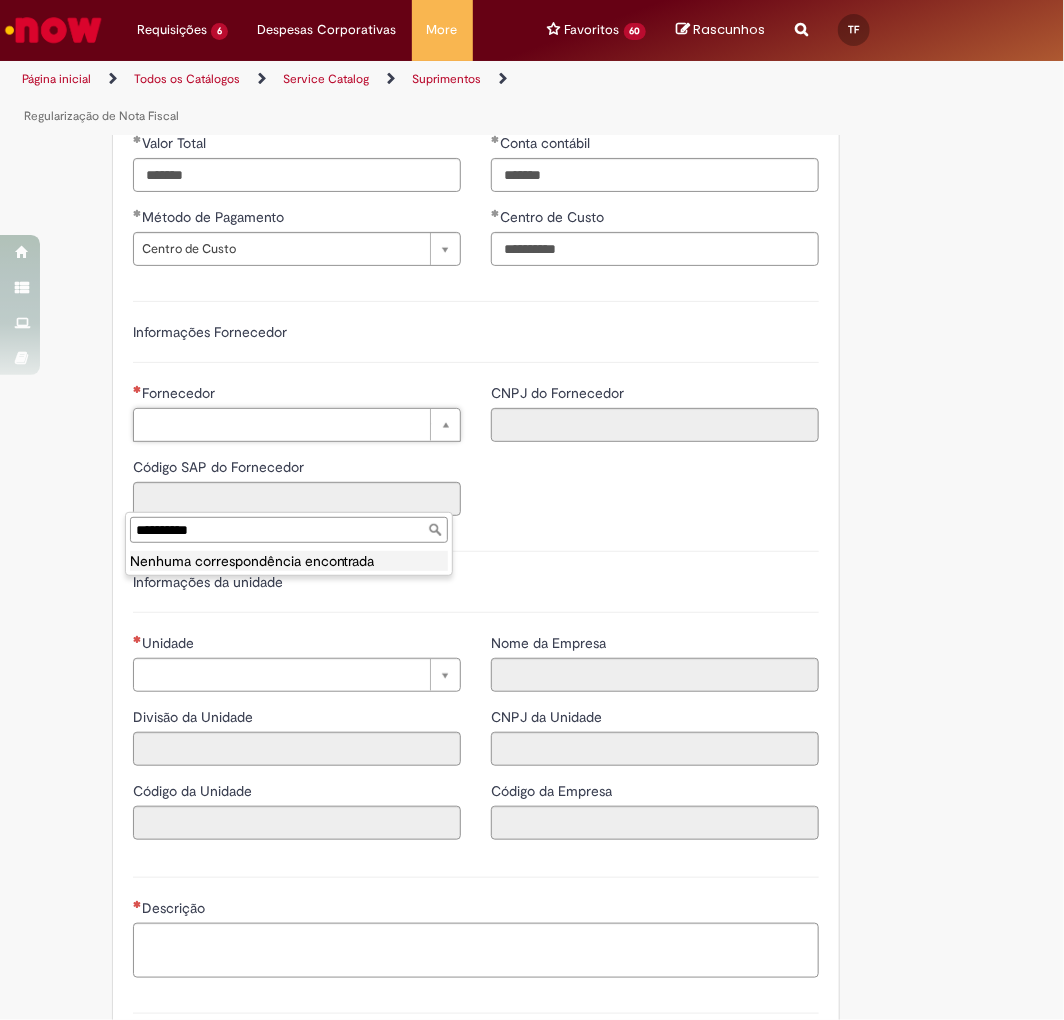 drag, startPoint x: 166, startPoint y: 530, endPoint x: -204, endPoint y: 585, distance: 374.0655 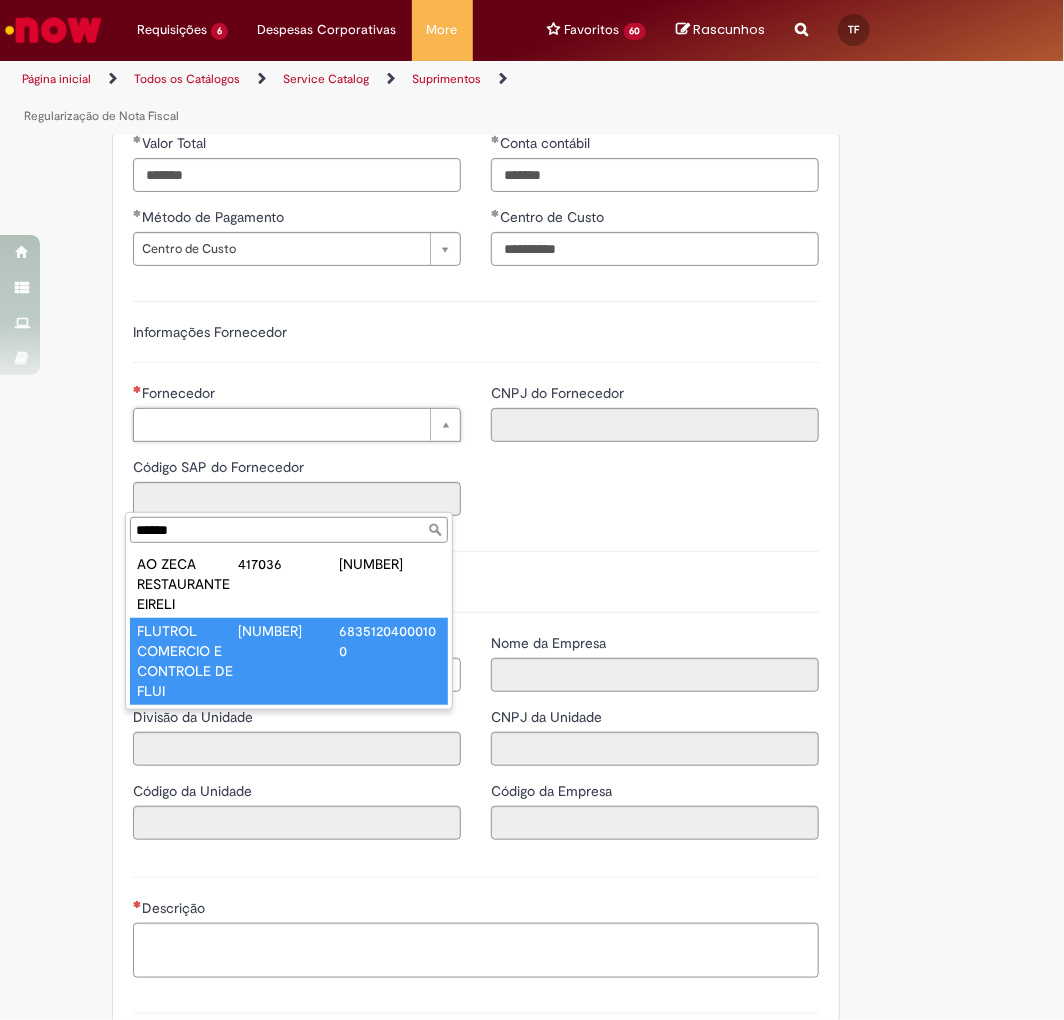 type on "******" 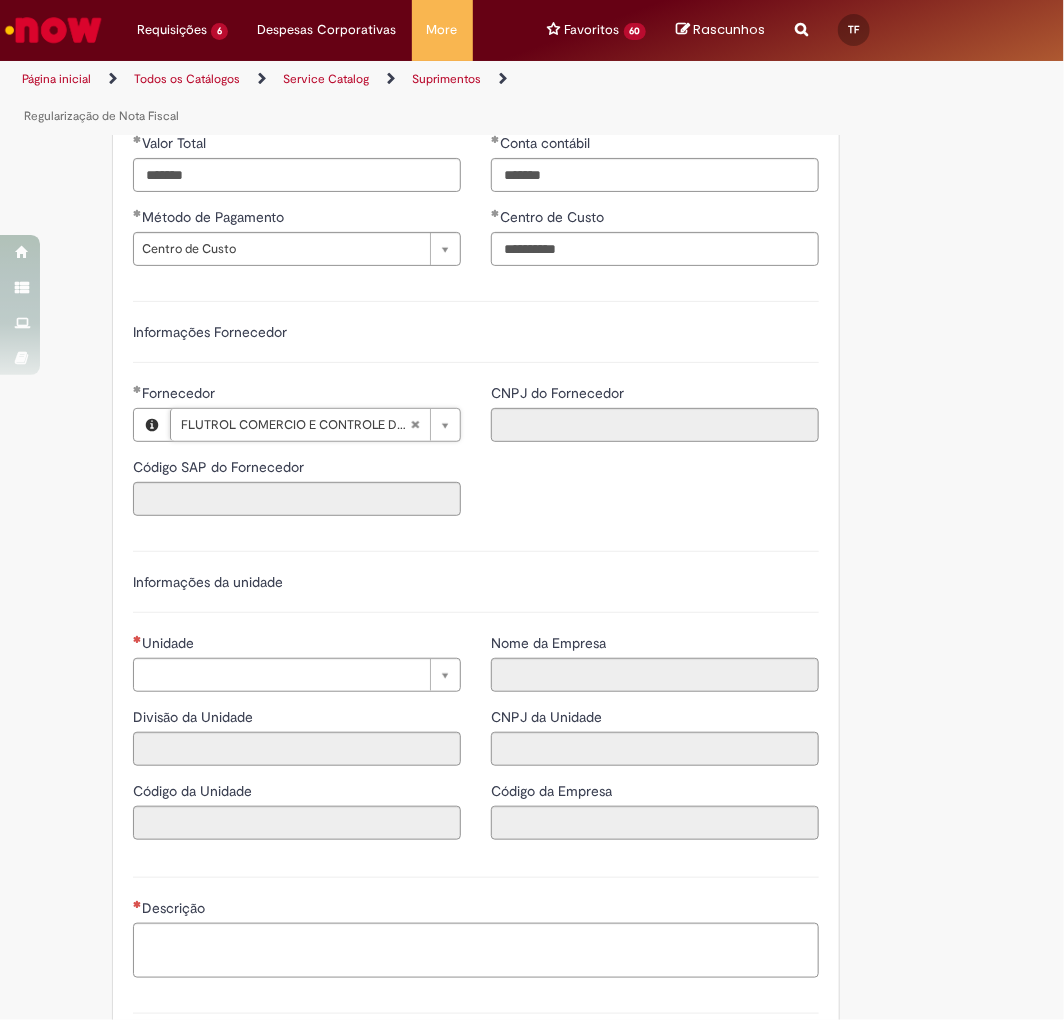 type on "******" 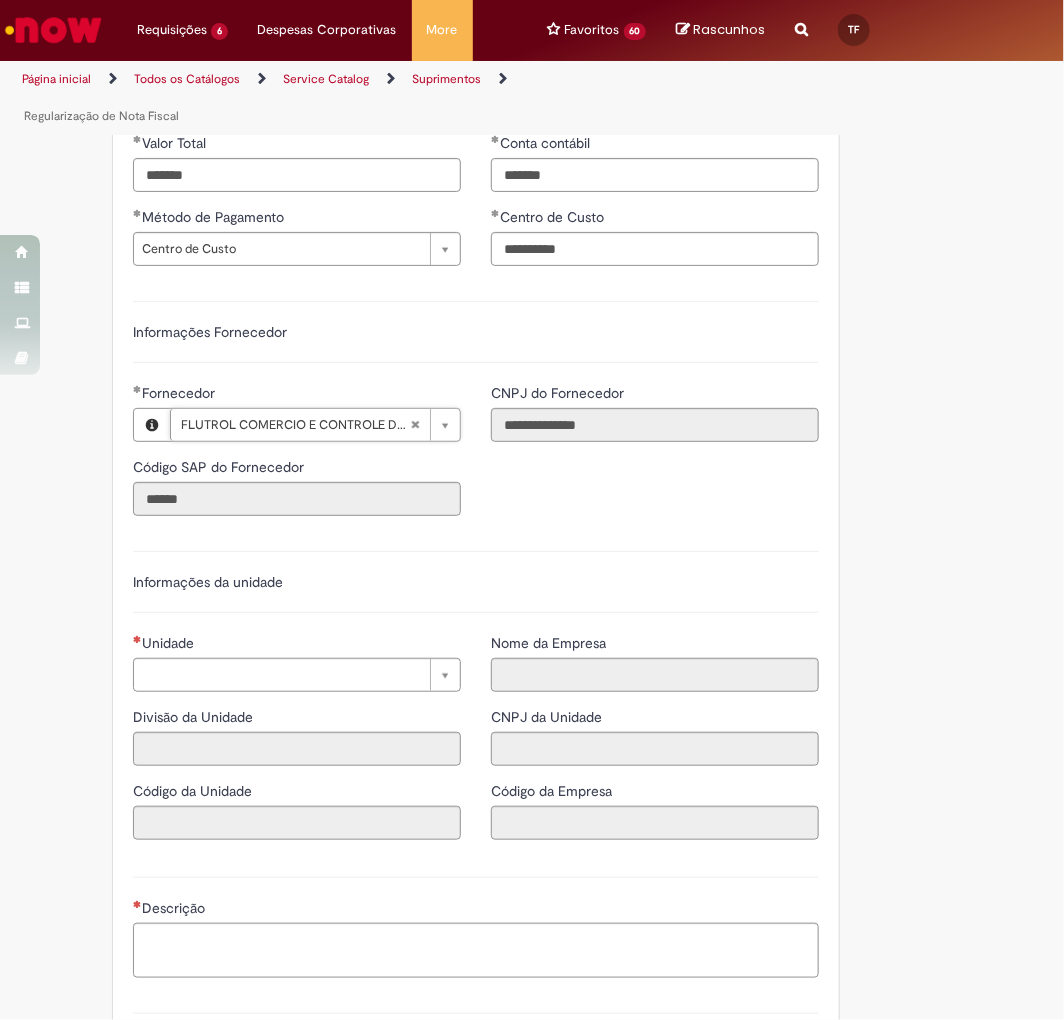 scroll, scrollTop: 1571, scrollLeft: 0, axis: vertical 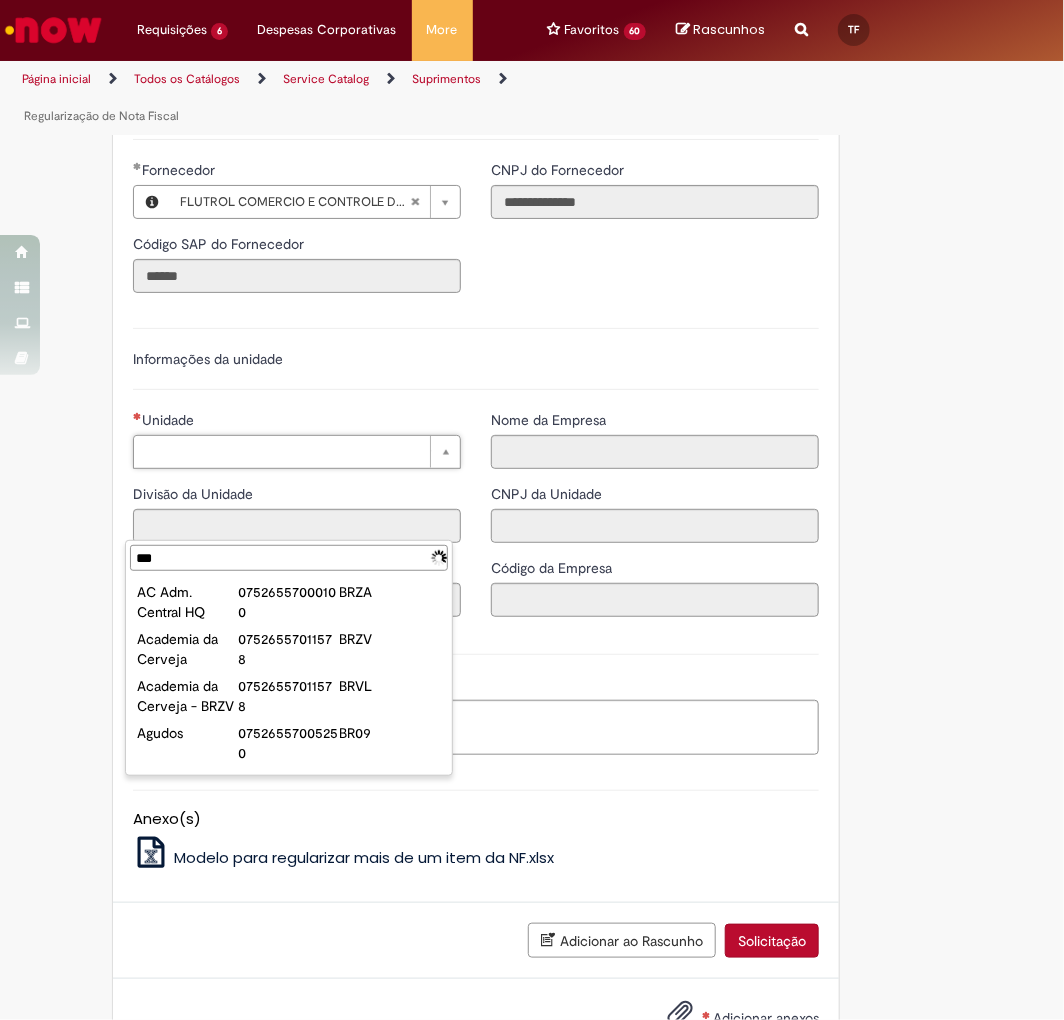 type on "****" 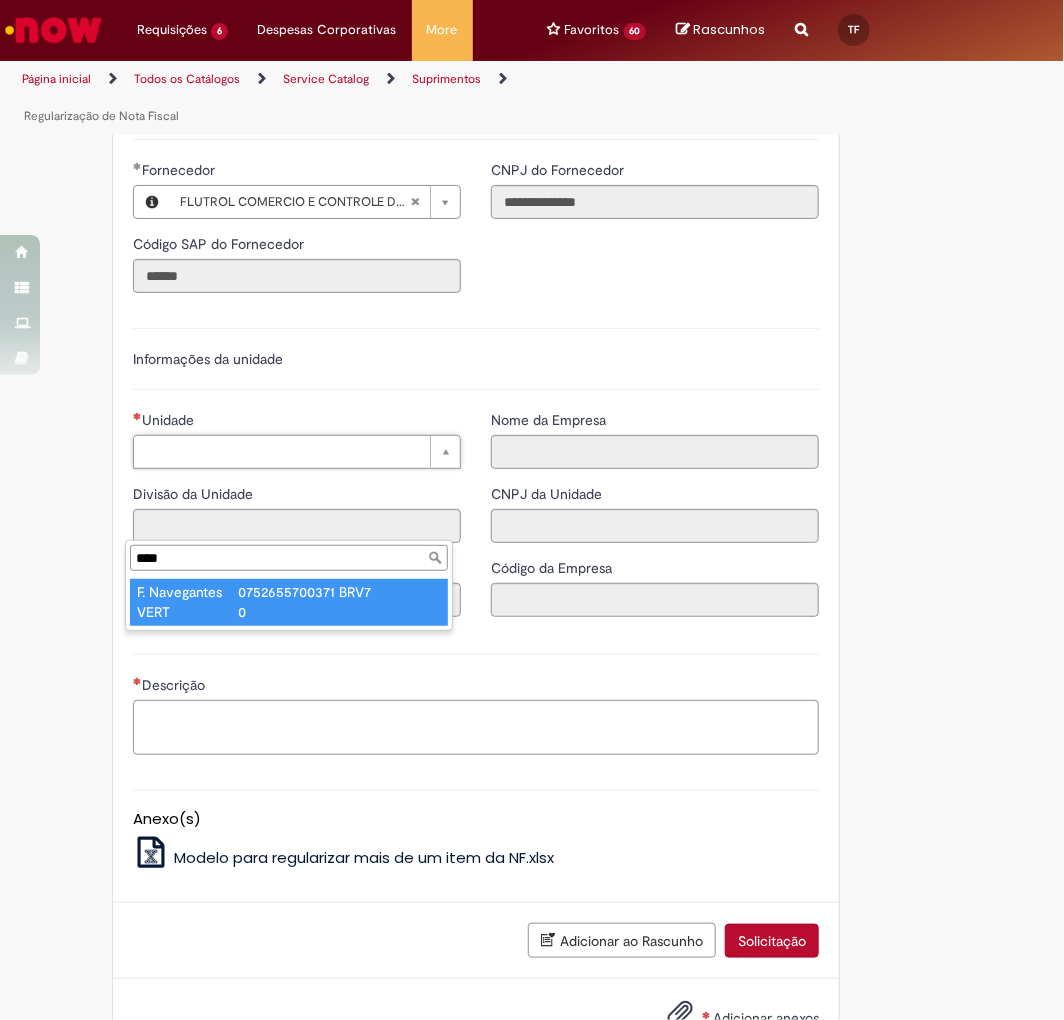 type on "**********" 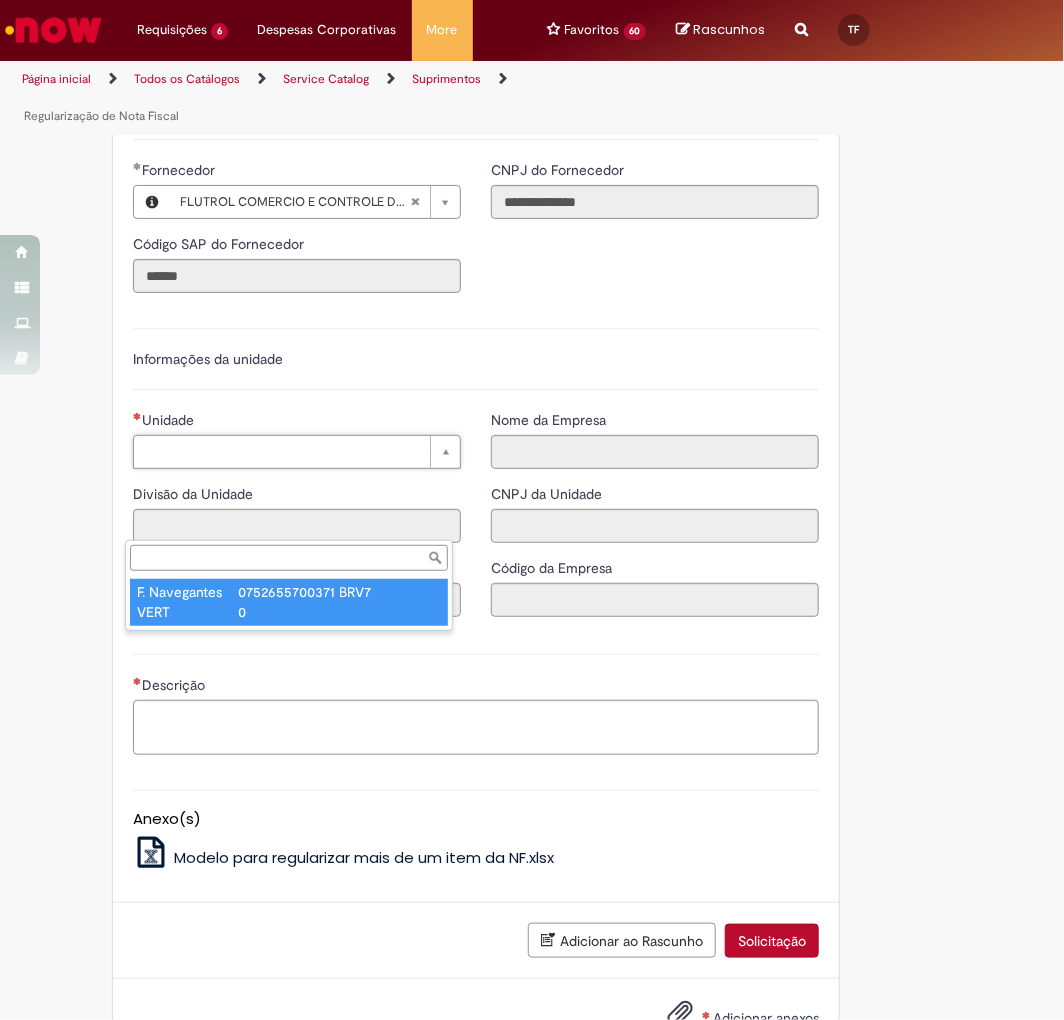 type on "****" 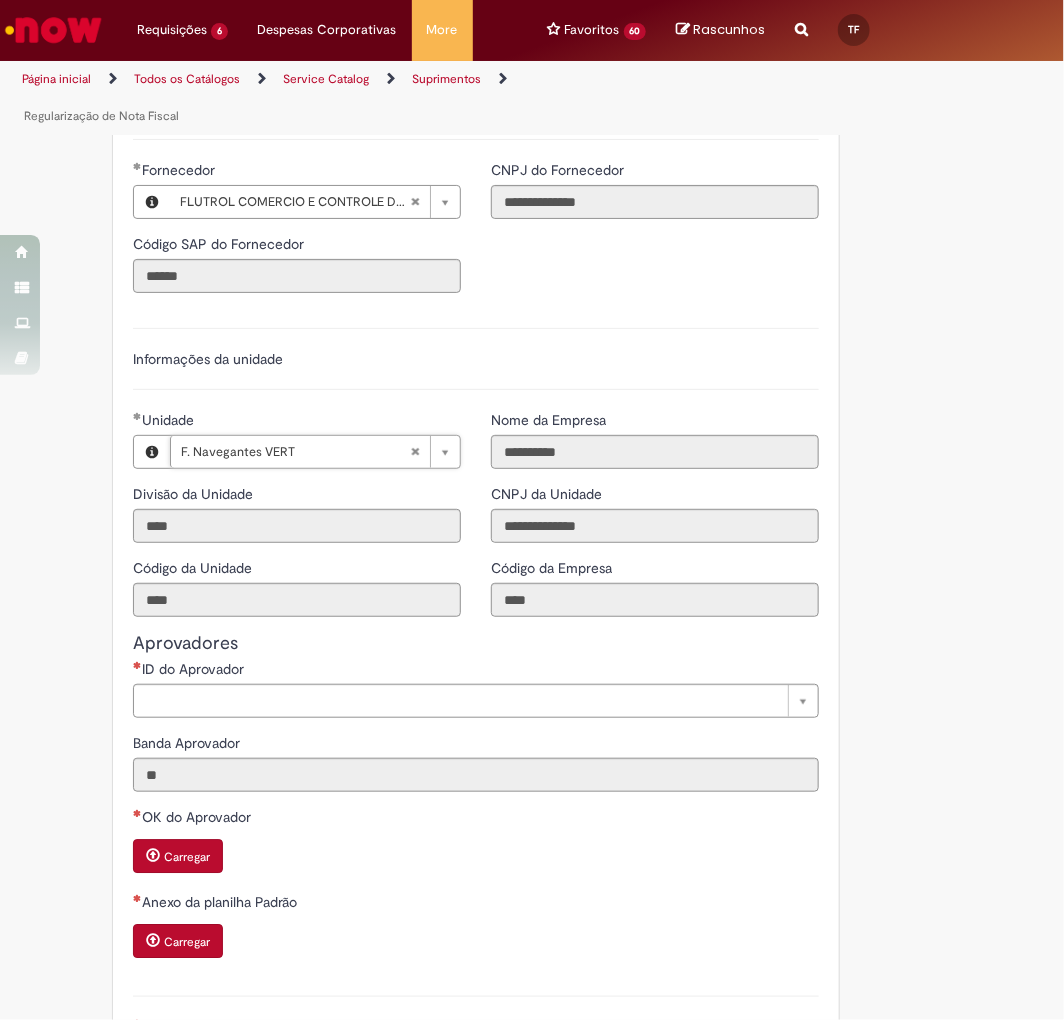 scroll, scrollTop: 1904, scrollLeft: 0, axis: vertical 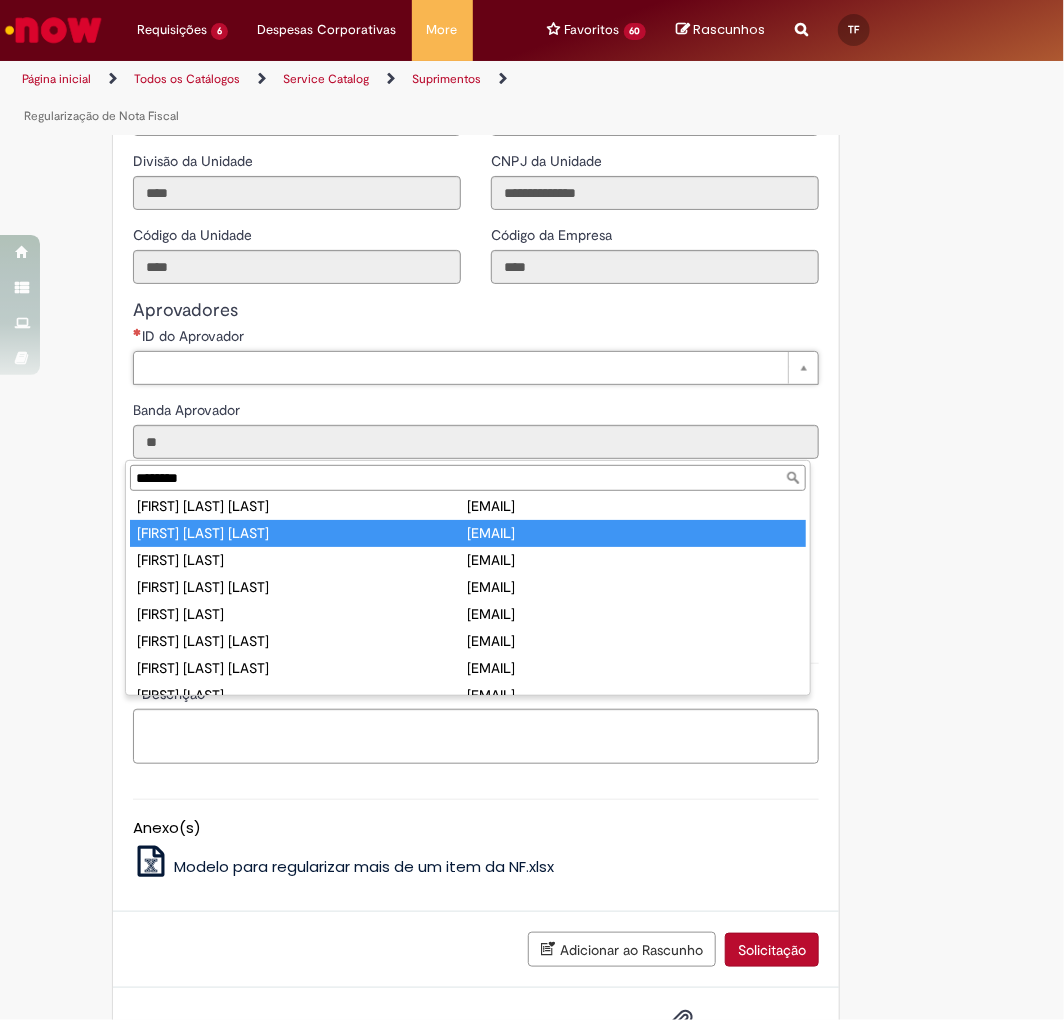 type on "*******" 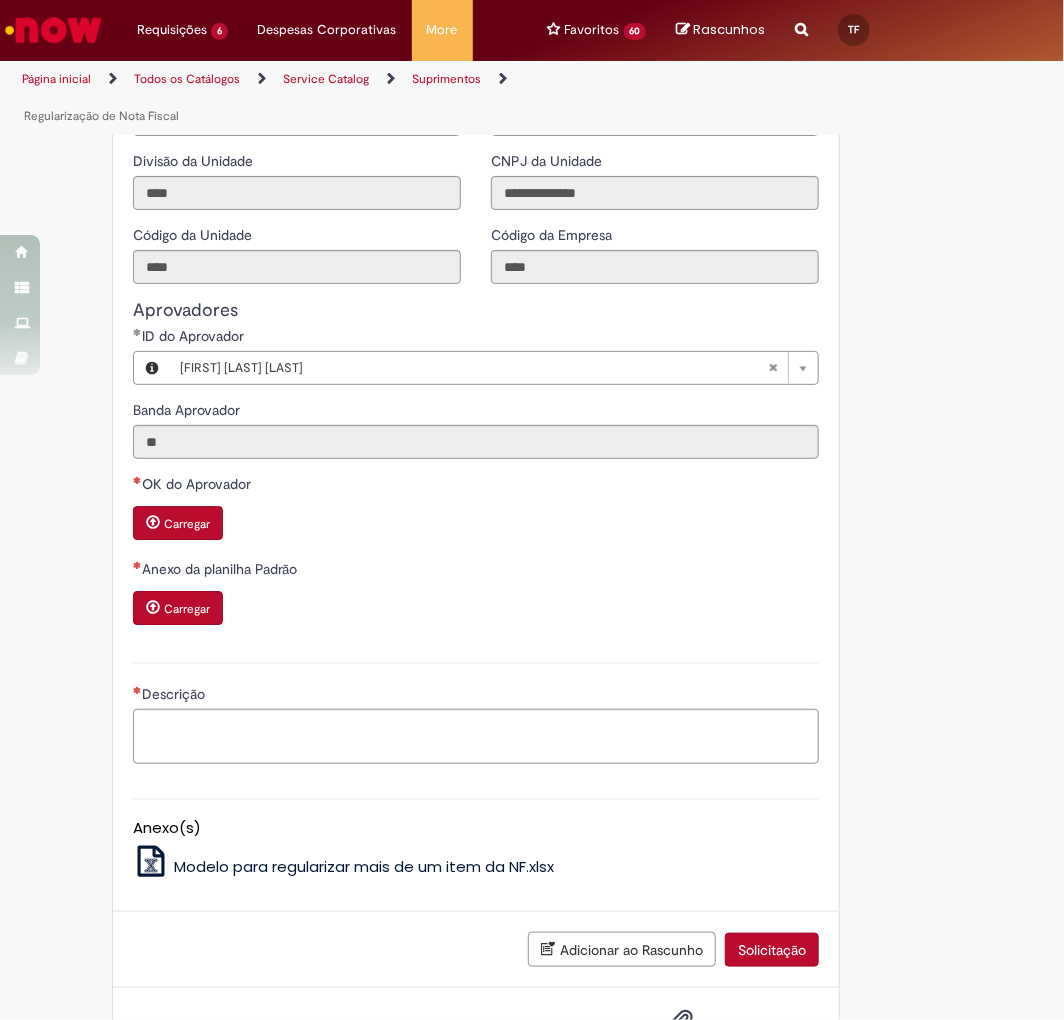 scroll, scrollTop: 2063, scrollLeft: 0, axis: vertical 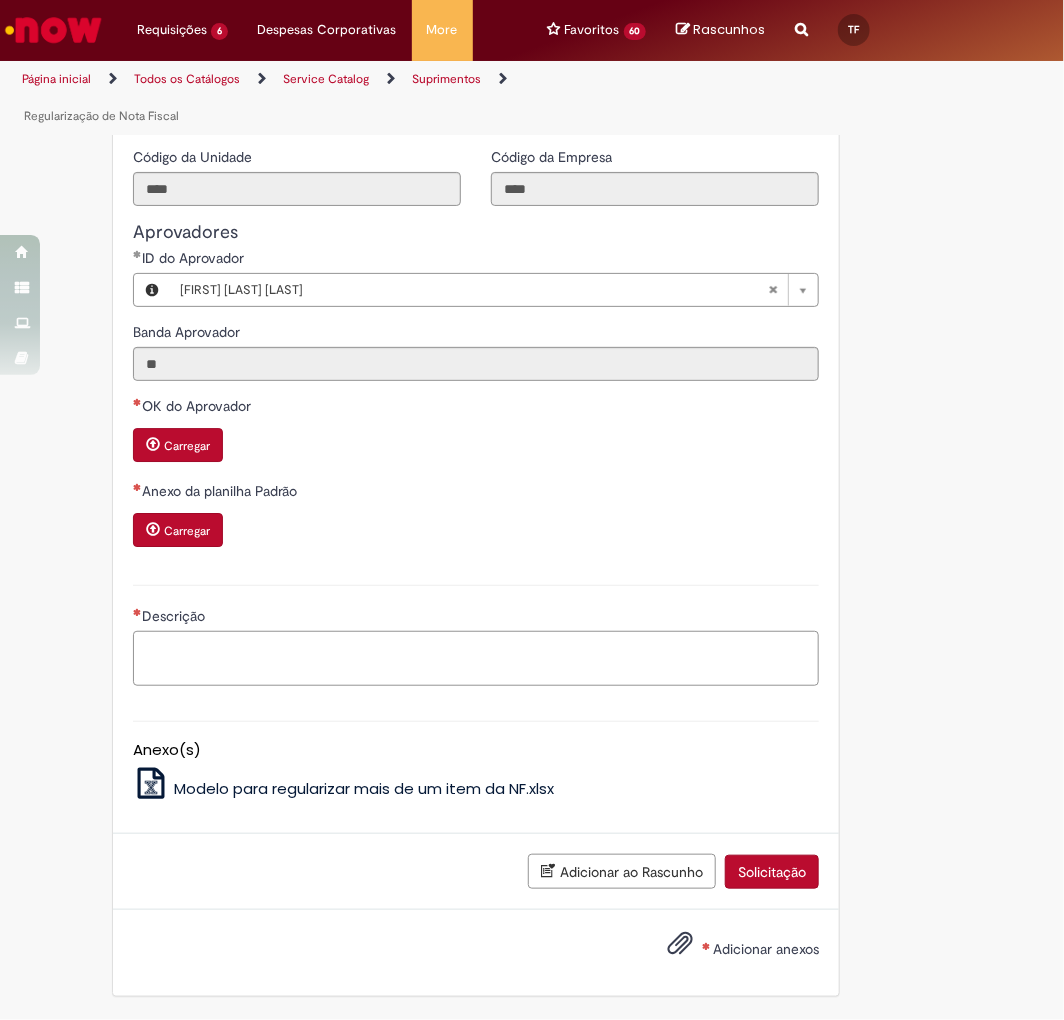 click on "Descrição" at bounding box center [476, 658] 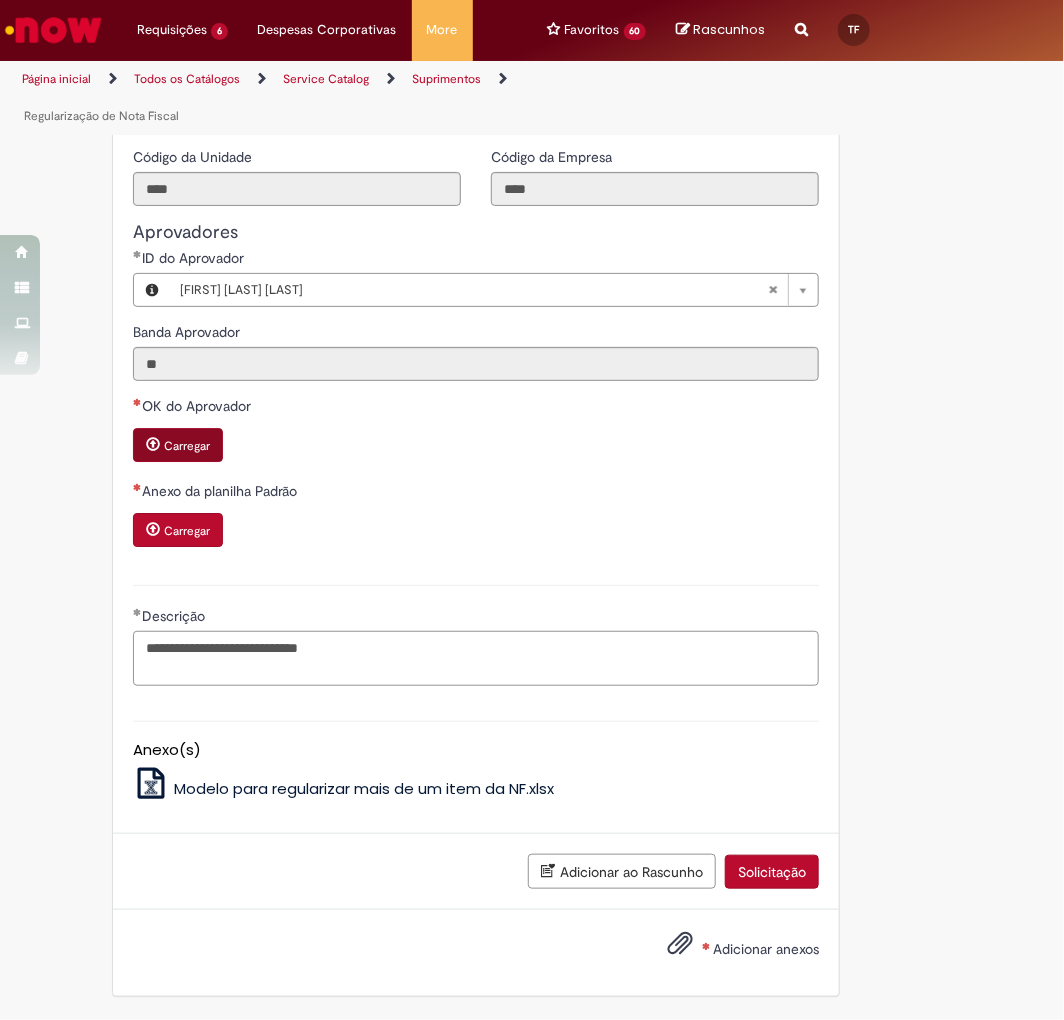 type on "**********" 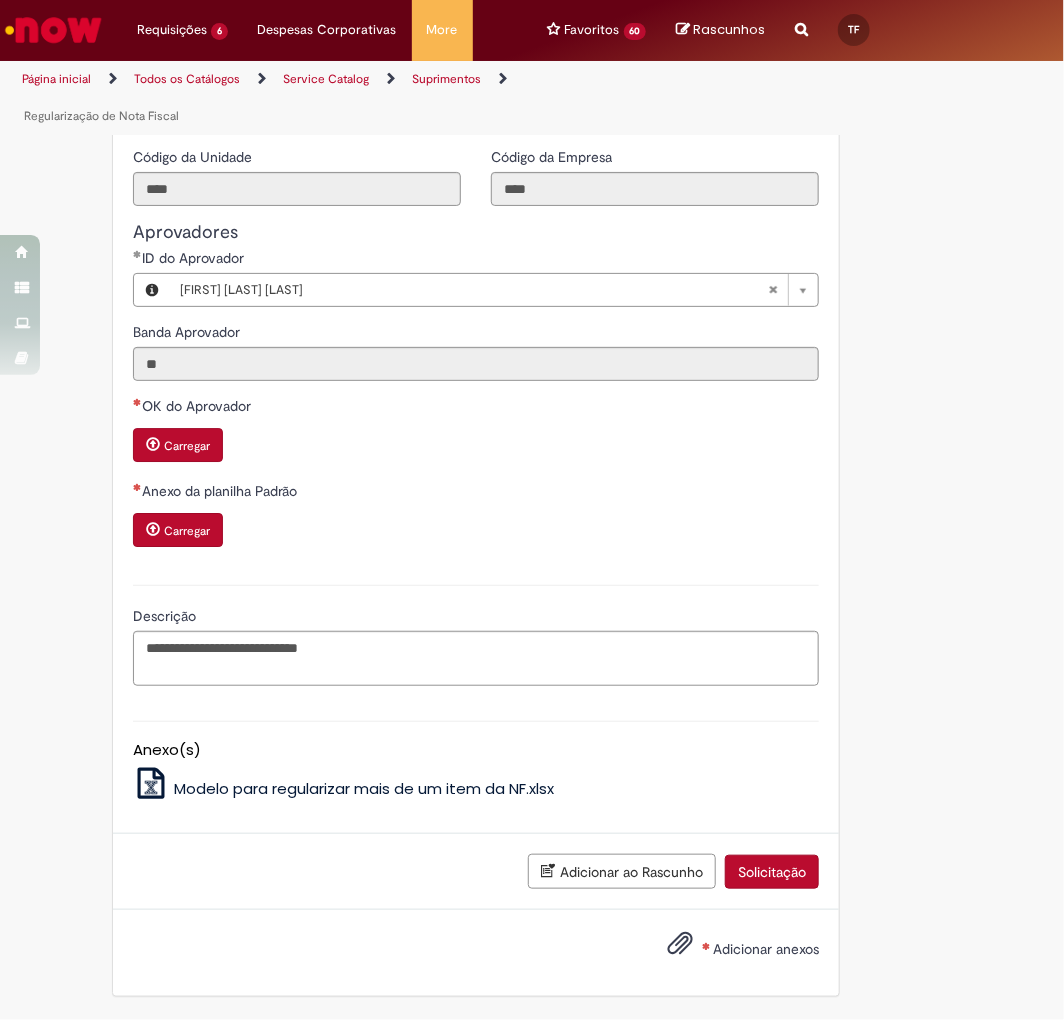 click on "Carregar" at bounding box center [178, 445] 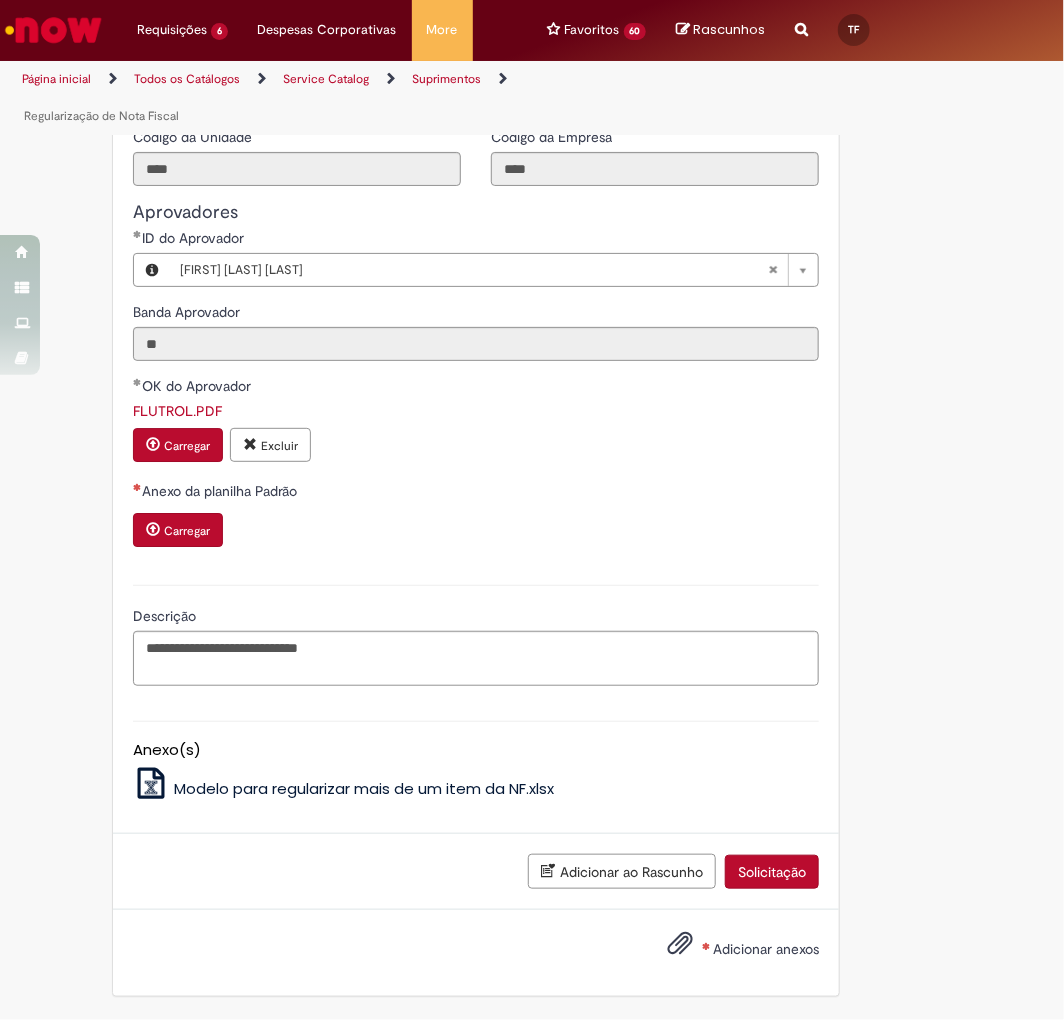 click on "Adicionar anexos" at bounding box center (766, 949) 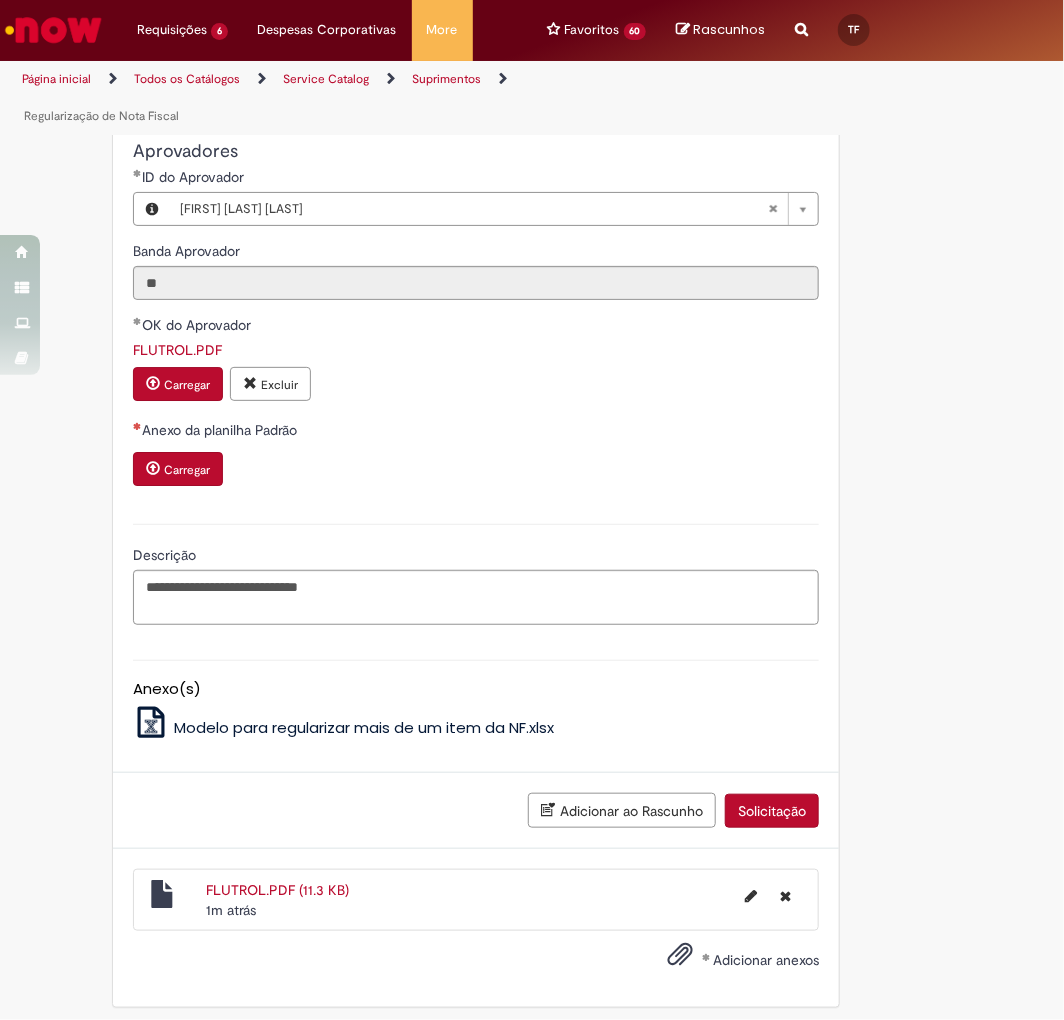 click on "Carregar" at bounding box center (187, 470) 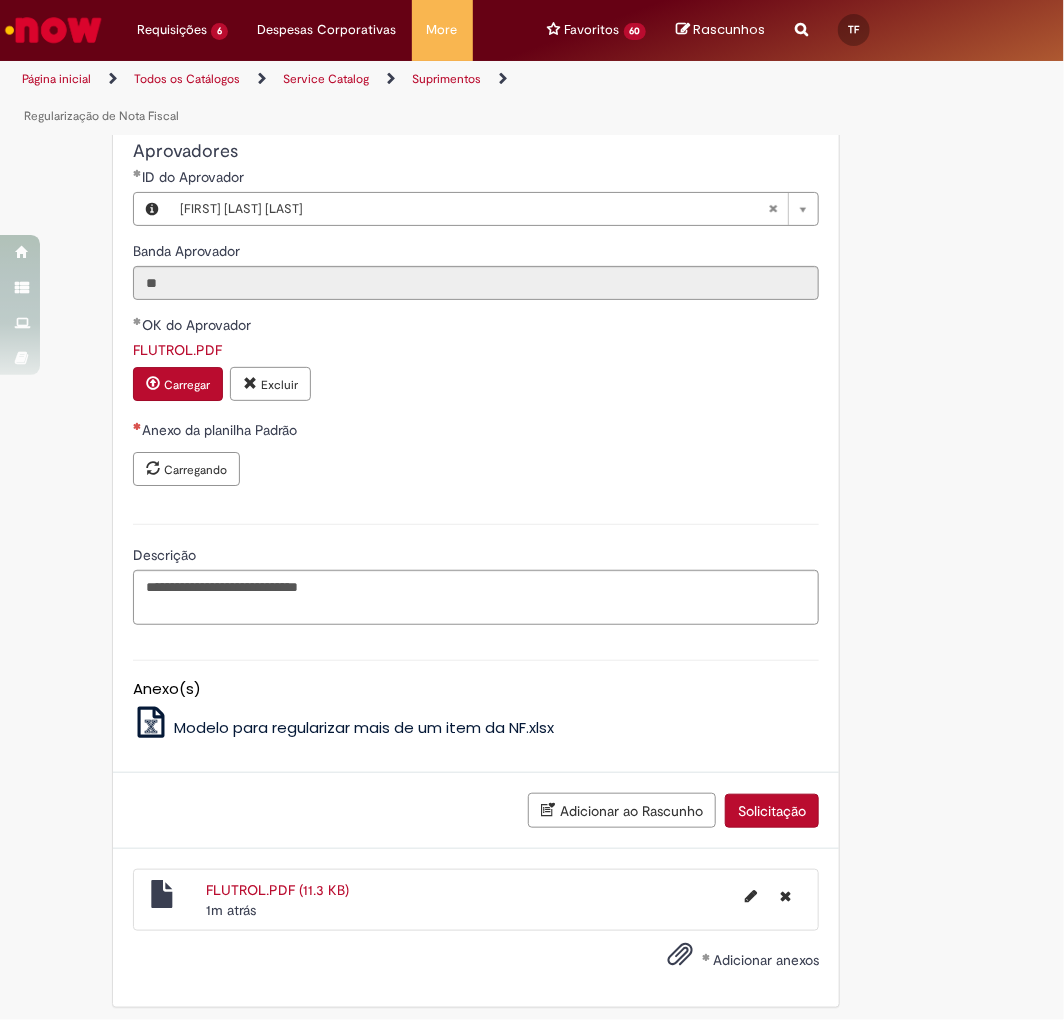 scroll, scrollTop: 2155, scrollLeft: 0, axis: vertical 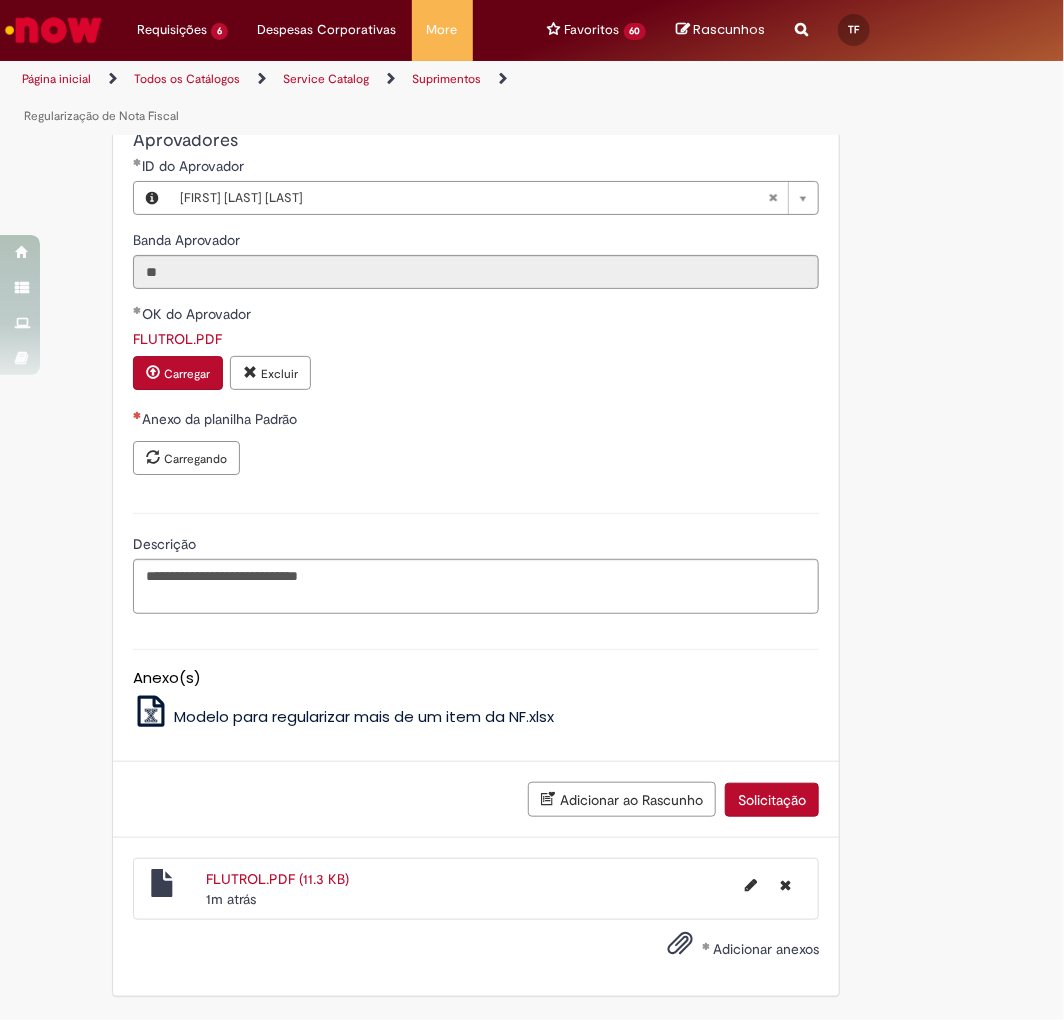 click on "Solicitação" at bounding box center [772, 800] 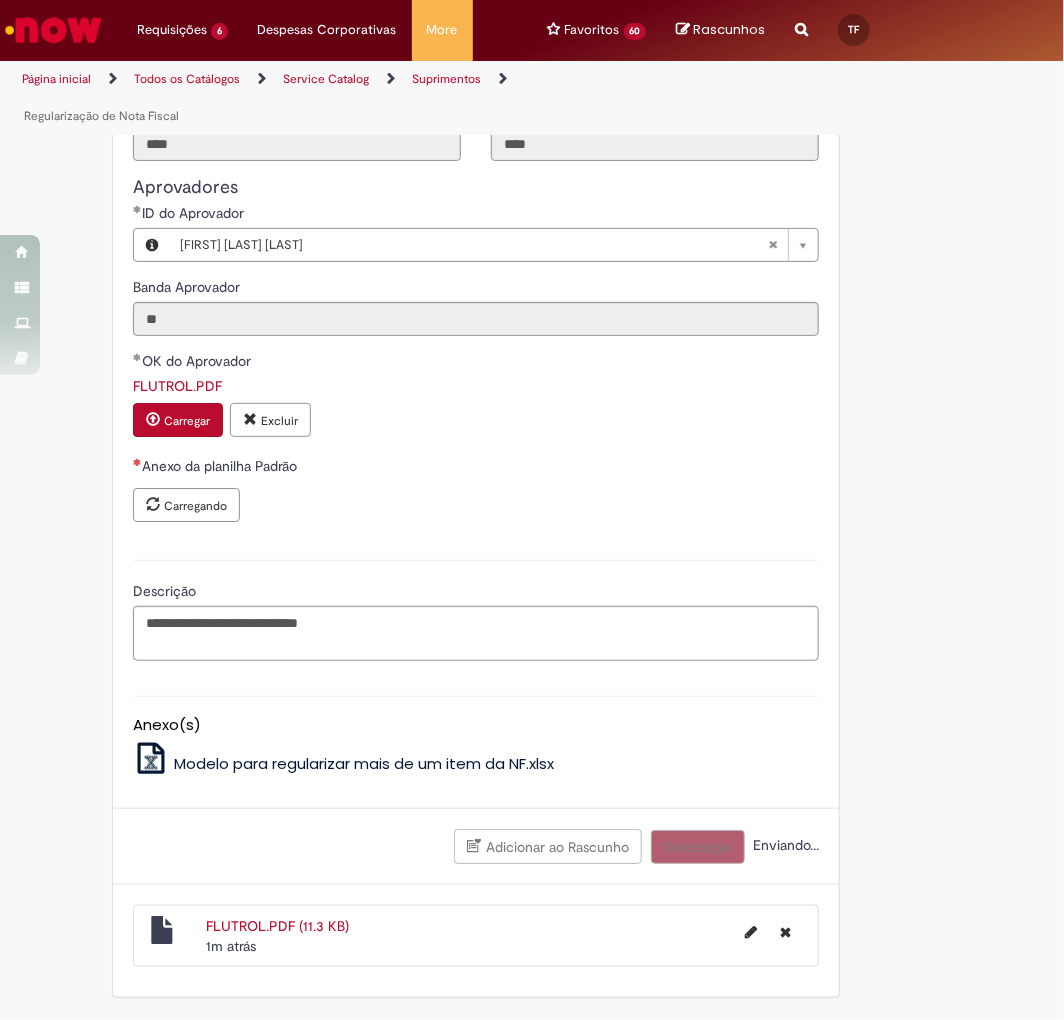 scroll, scrollTop: 2108, scrollLeft: 0, axis: vertical 